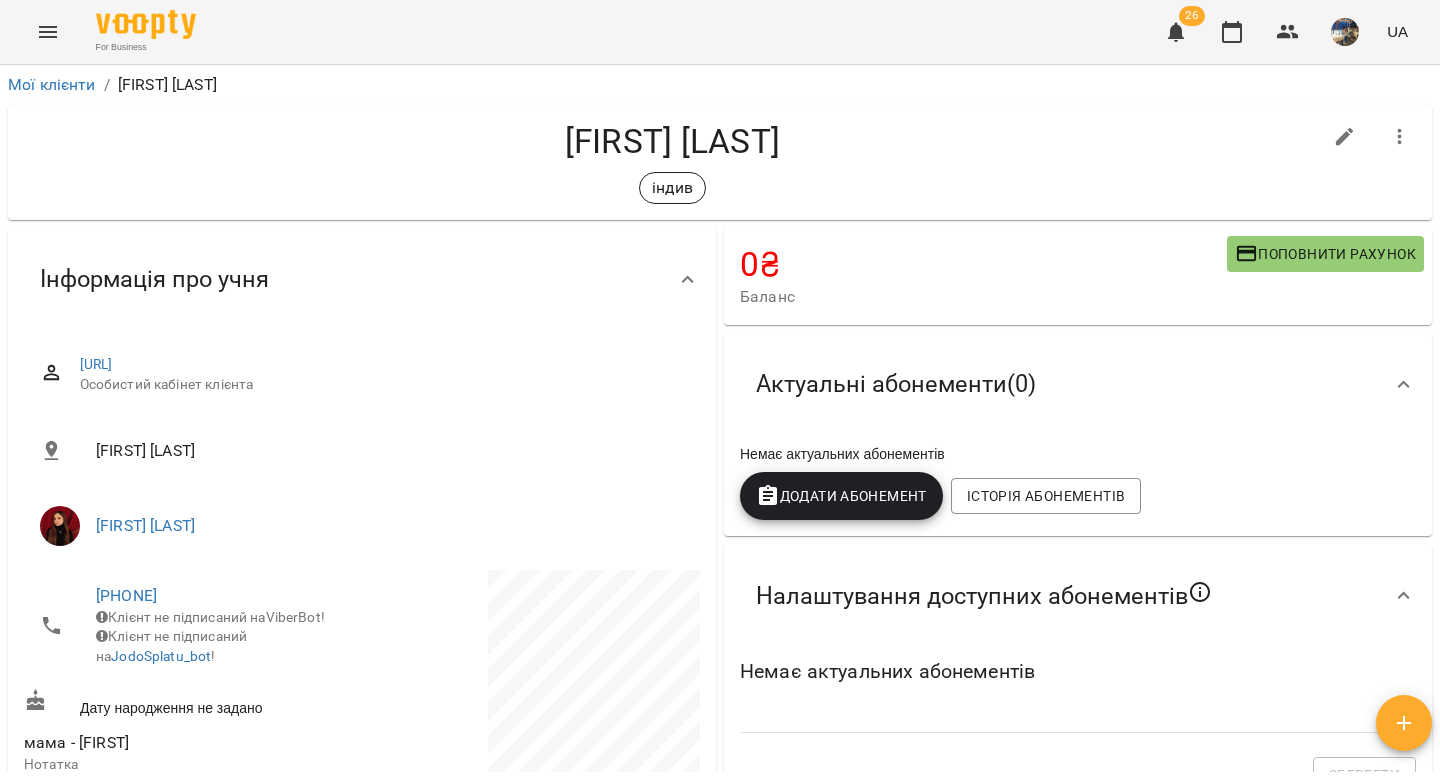 scroll, scrollTop: 0, scrollLeft: 0, axis: both 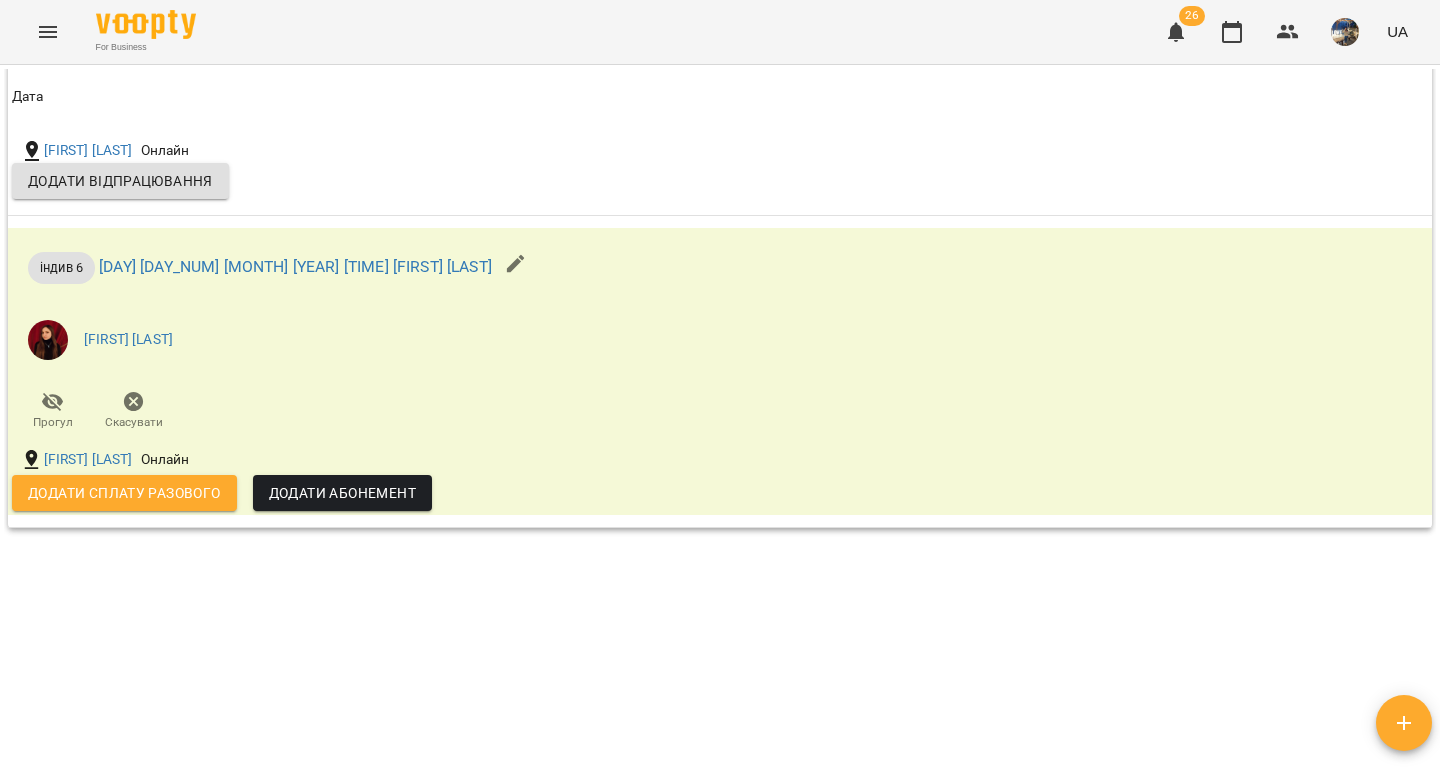 click 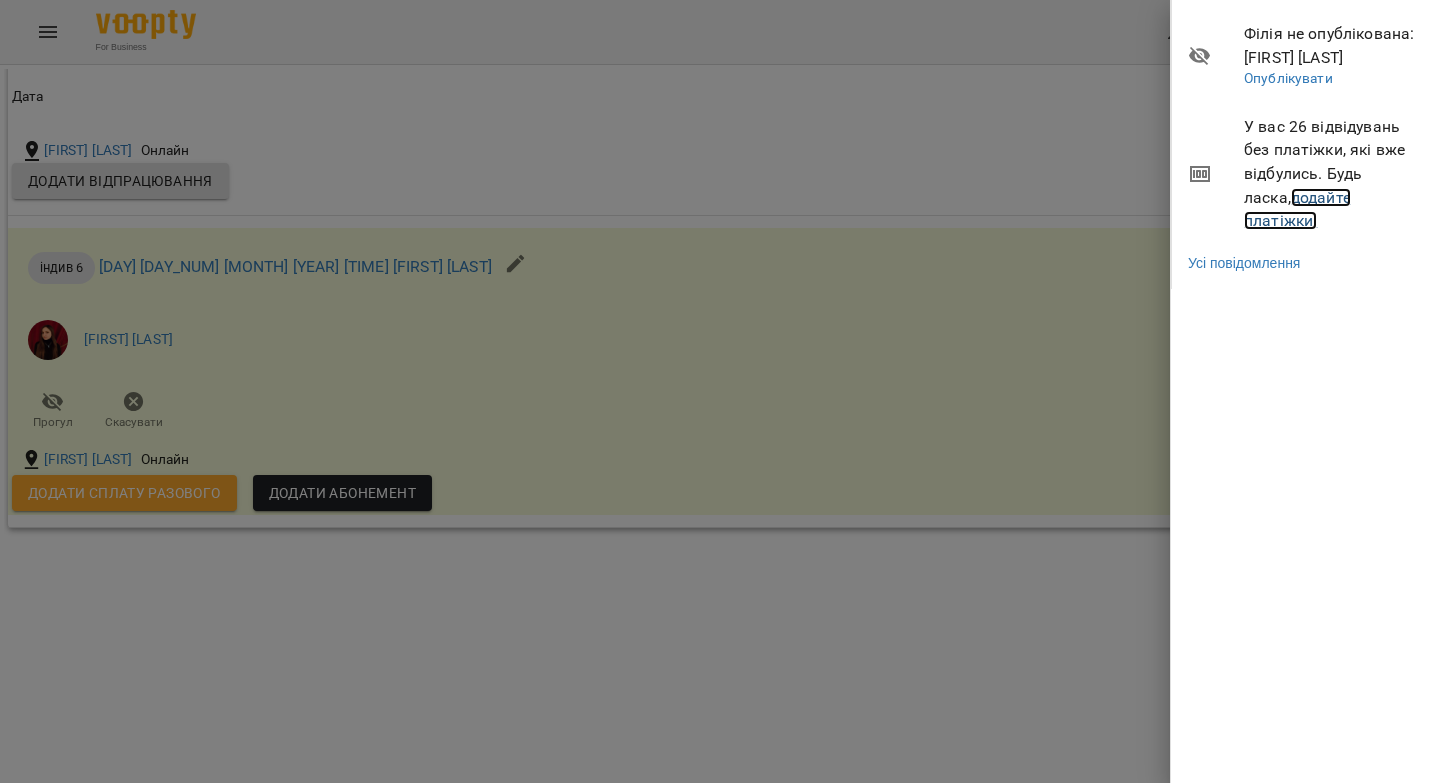 click on "додайте платіжки!" at bounding box center [1297, 209] 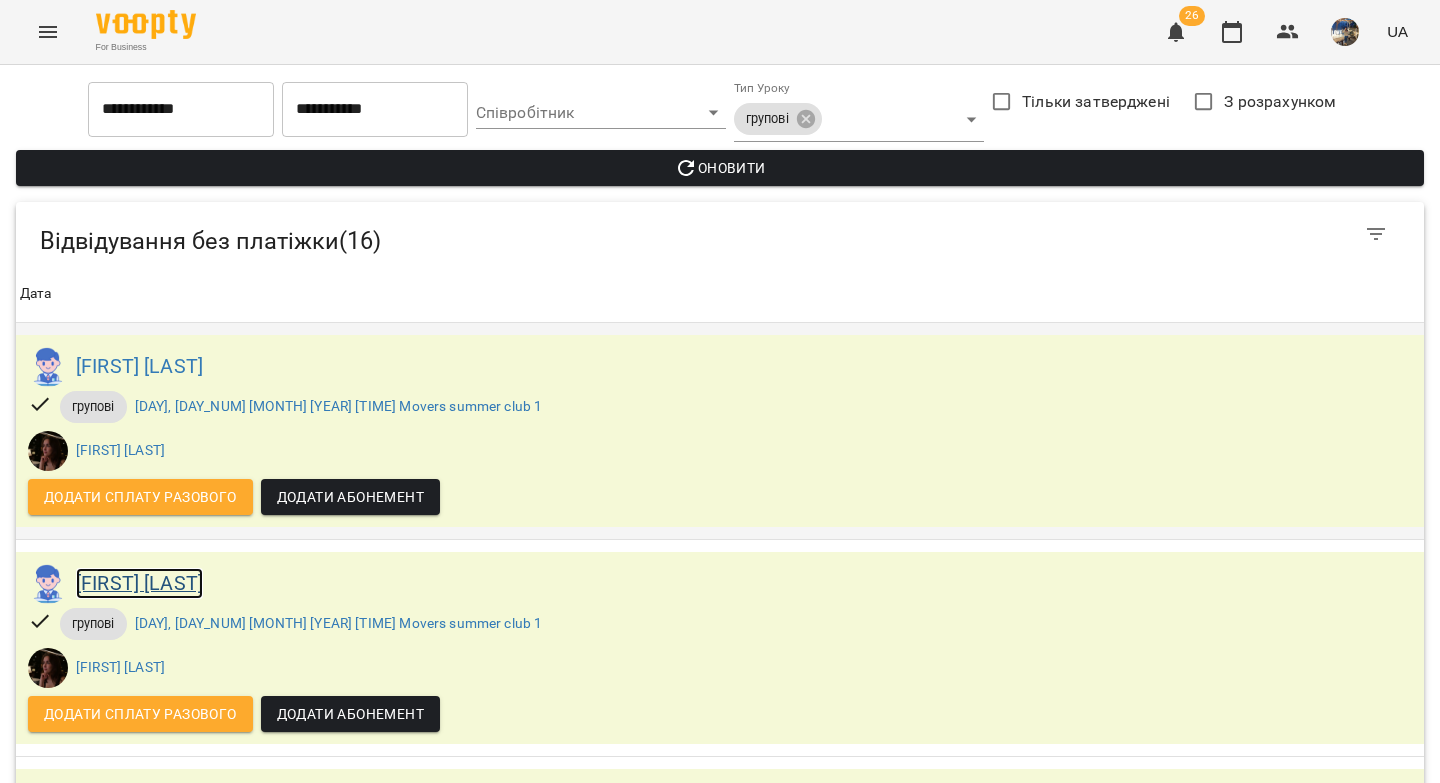 scroll, scrollTop: 472, scrollLeft: 0, axis: vertical 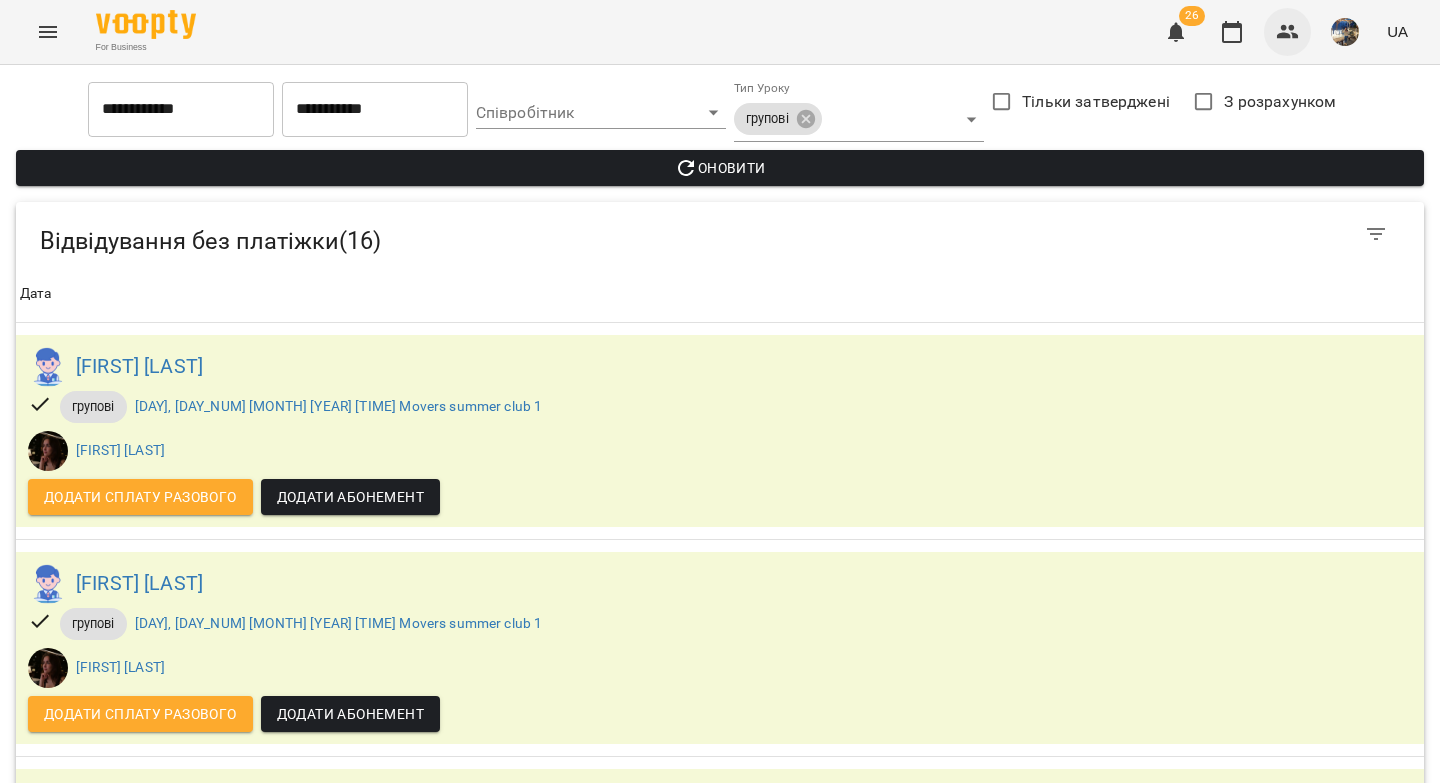 click 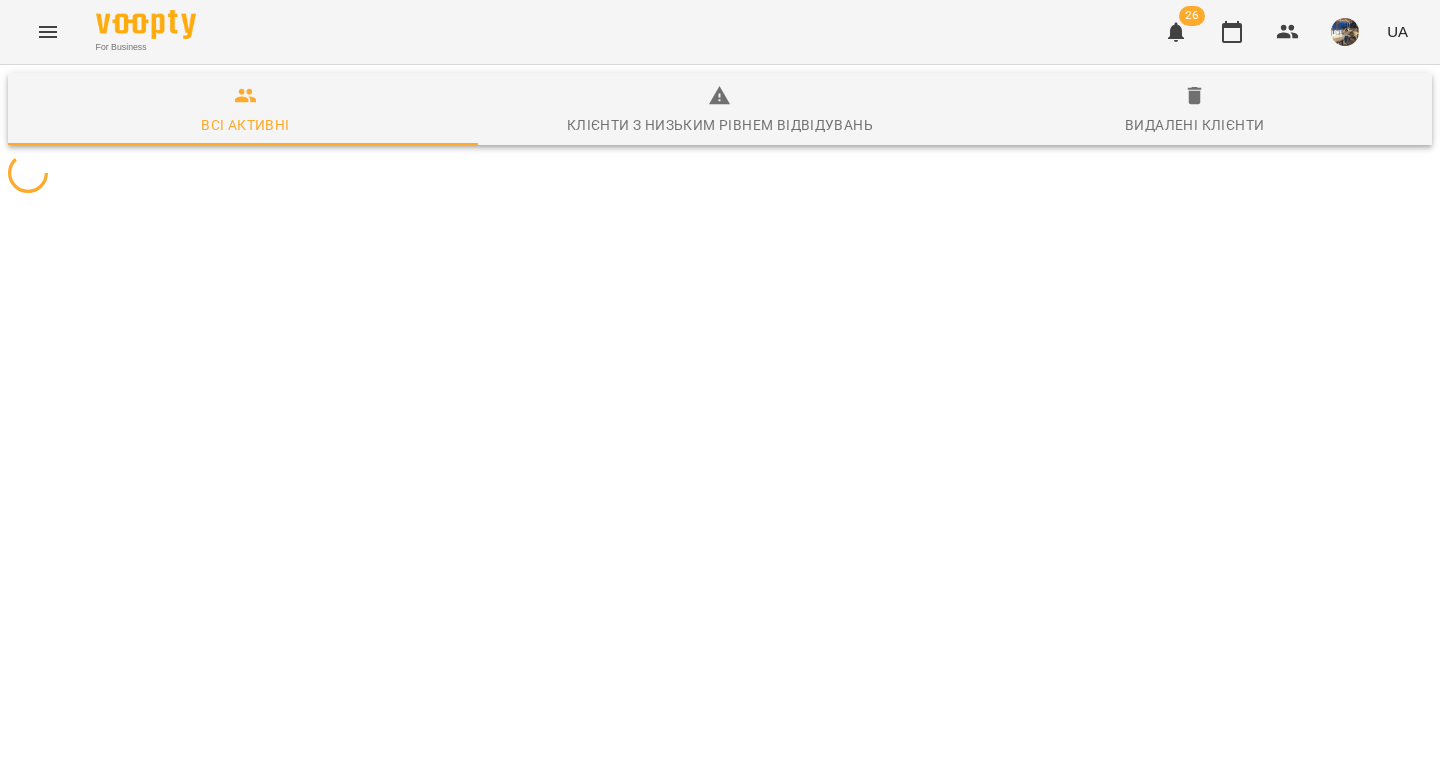 scroll, scrollTop: 0, scrollLeft: 0, axis: both 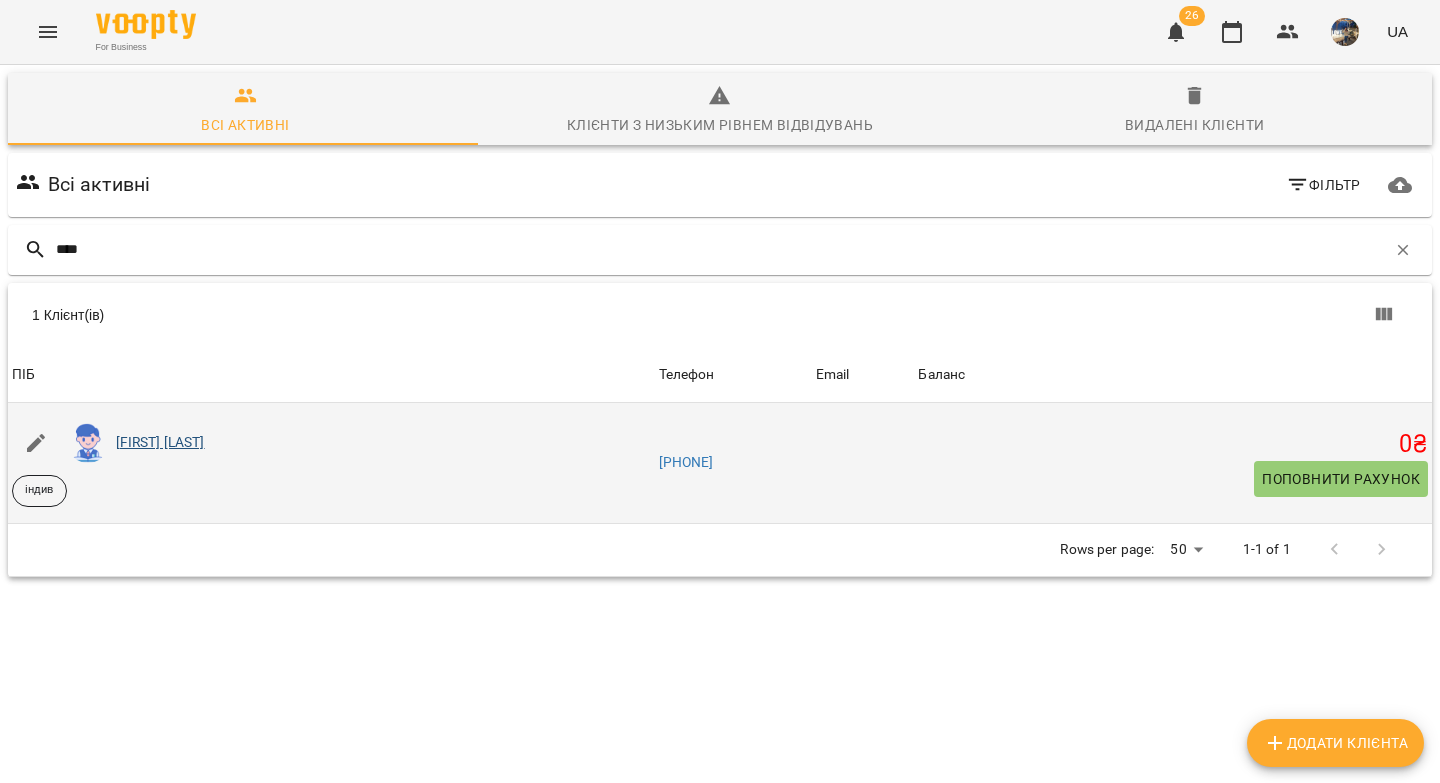 type on "****" 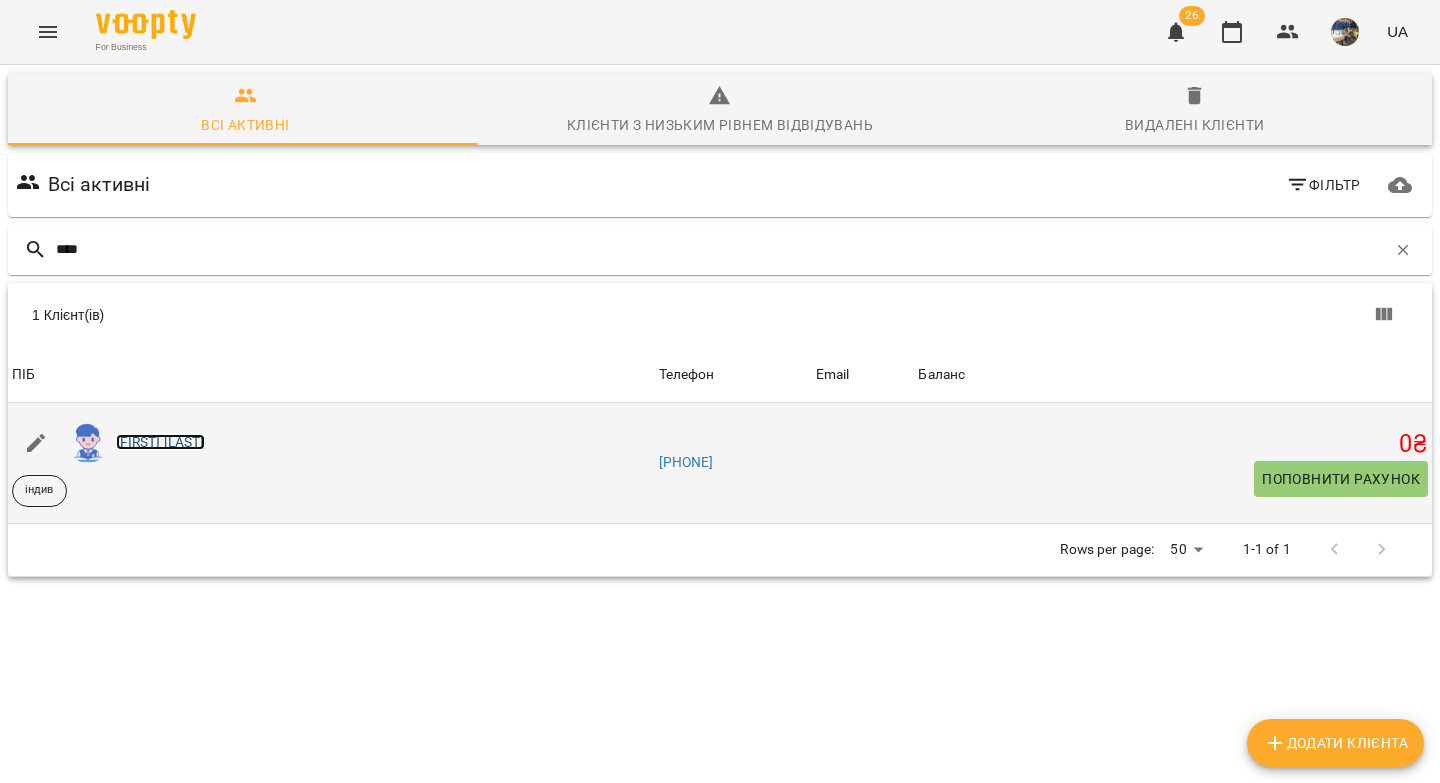 click on "Богдан Нагорний" at bounding box center (160, 442) 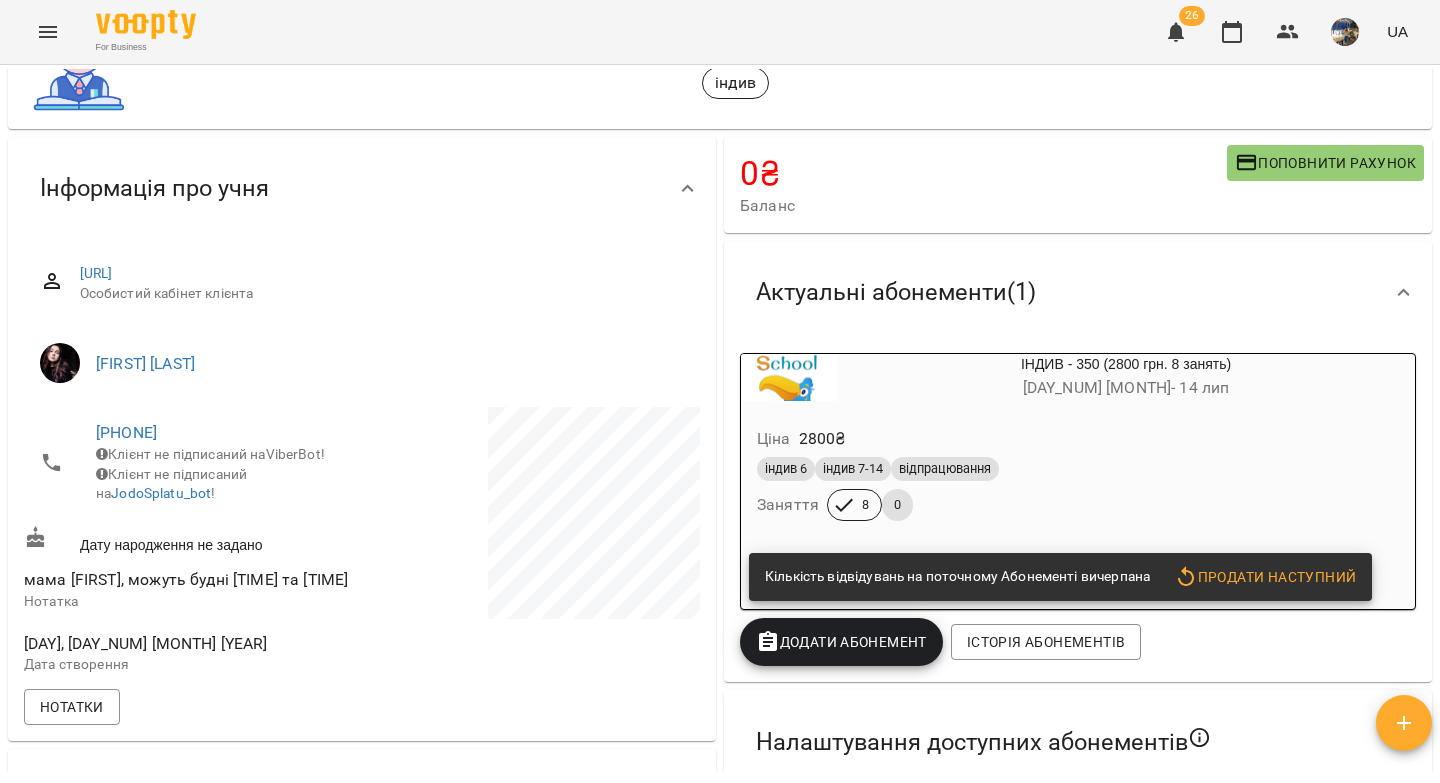 scroll, scrollTop: 132, scrollLeft: 0, axis: vertical 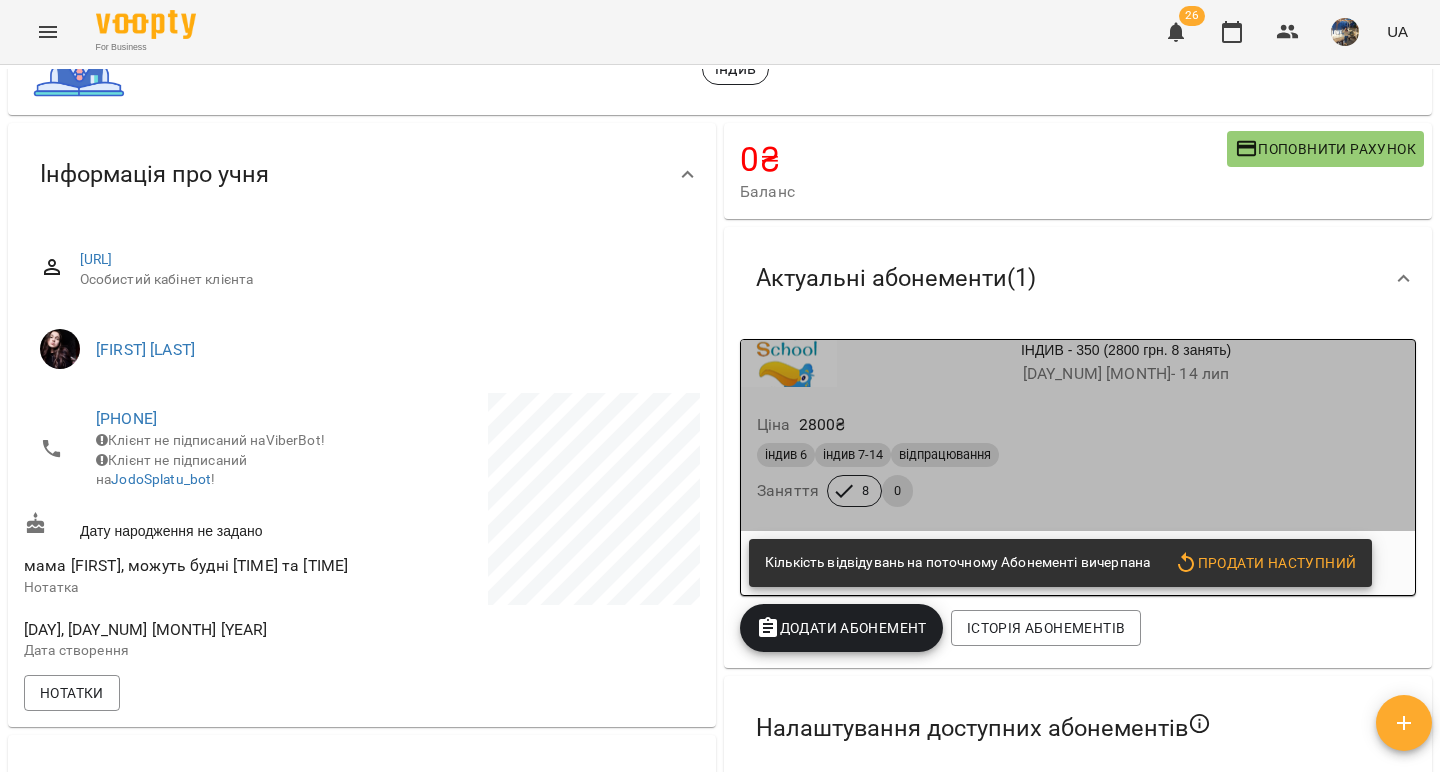 click on "індив 6 індив 7-14 відпрацювання" at bounding box center (1078, 455) 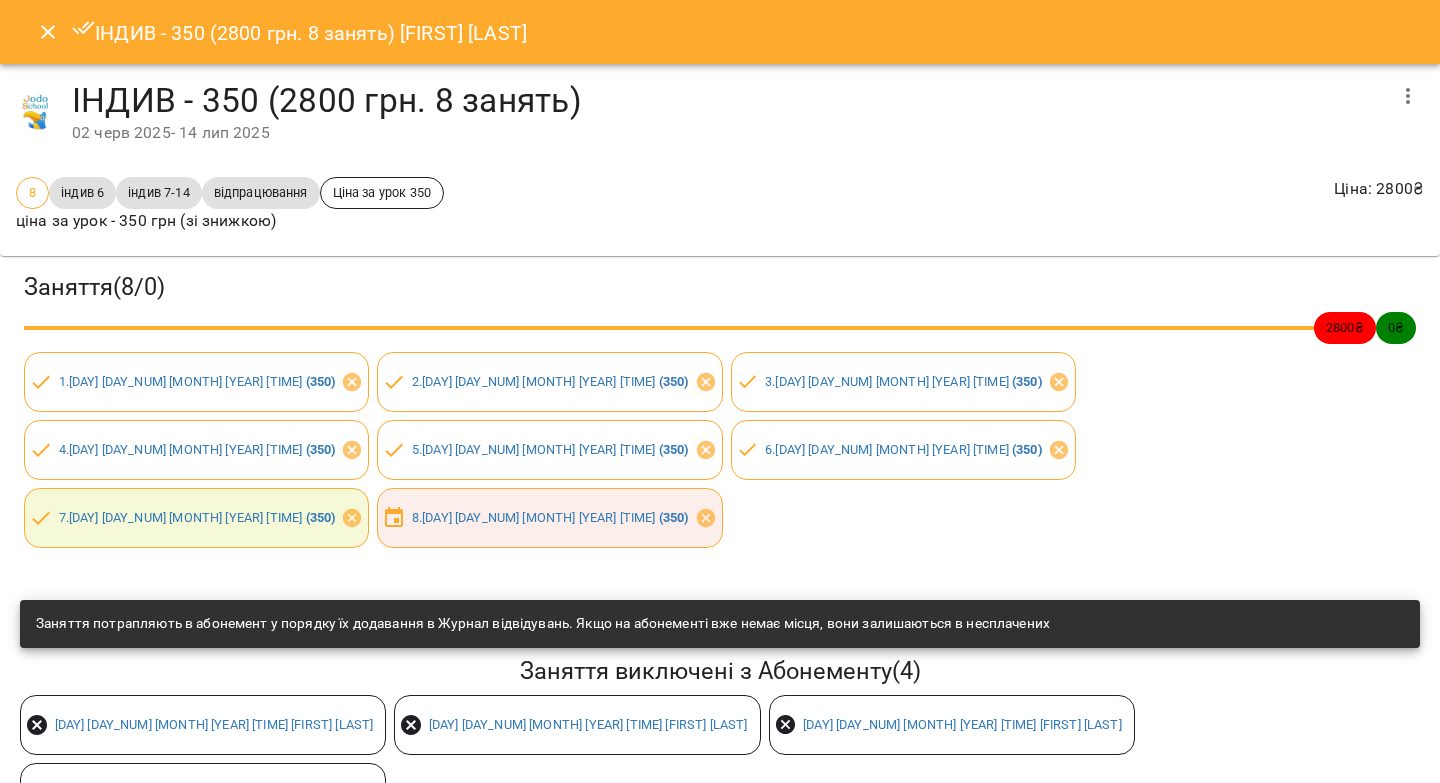 click 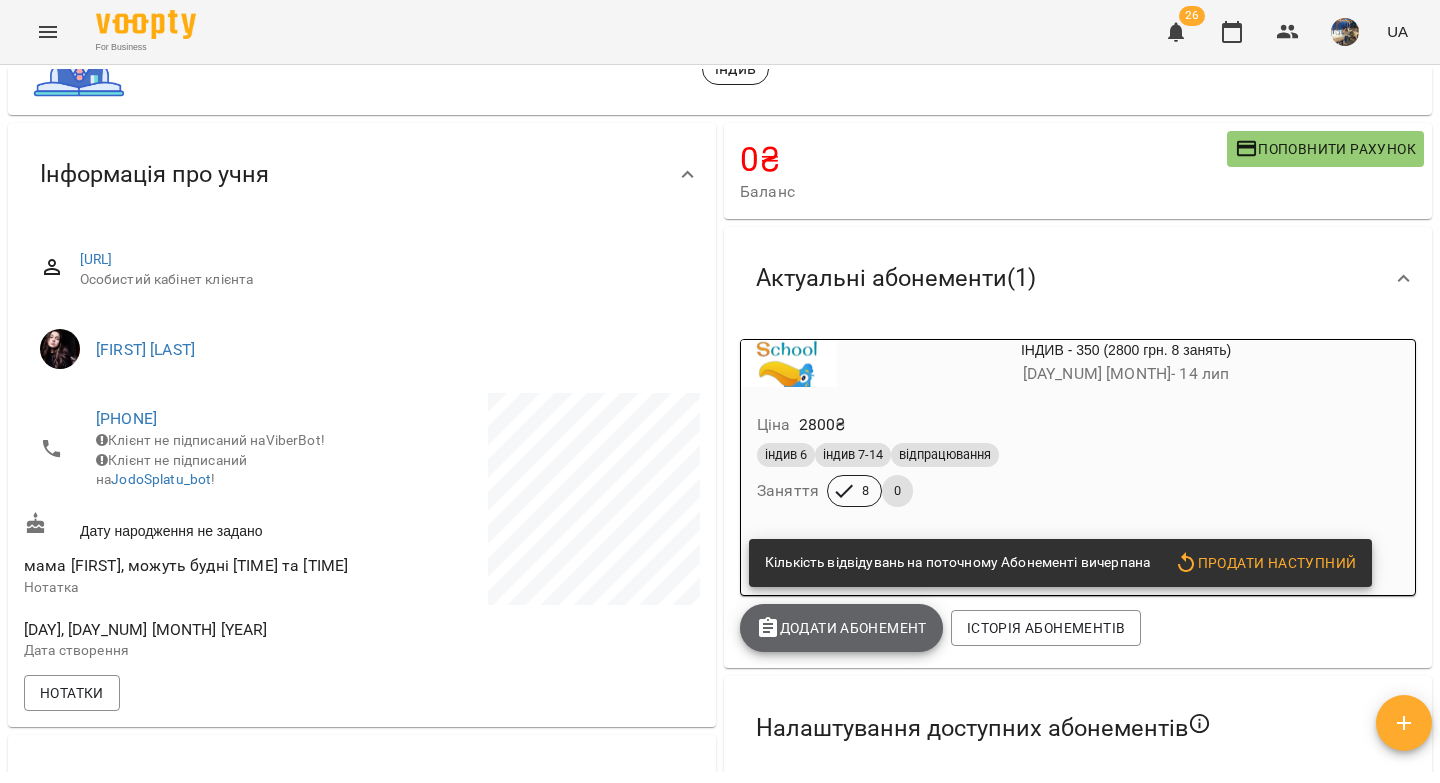 click on "Додати Абонемент" at bounding box center (841, 628) 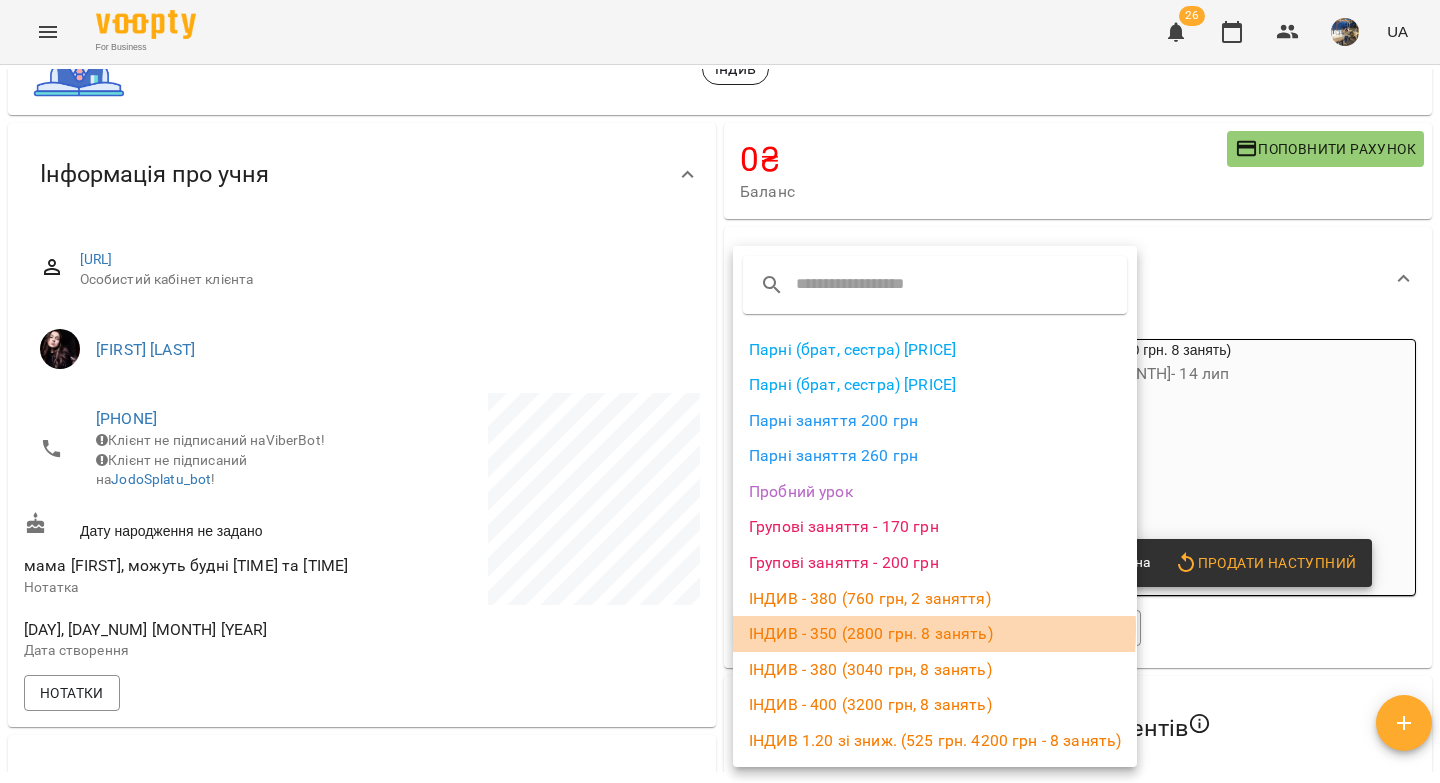 click on "ІНДИВ - 350 (2800 грн. 8 занять)" at bounding box center (935, 634) 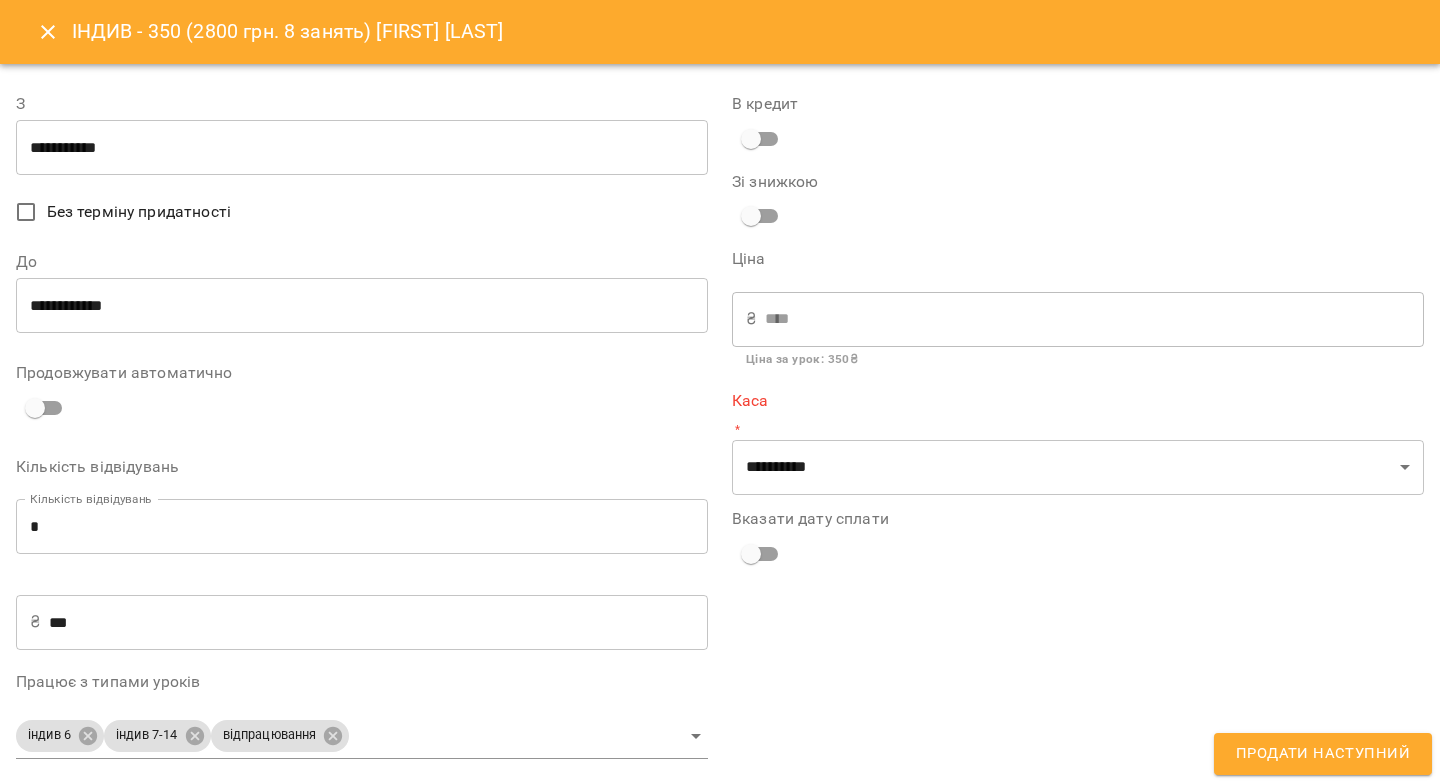 type on "**********" 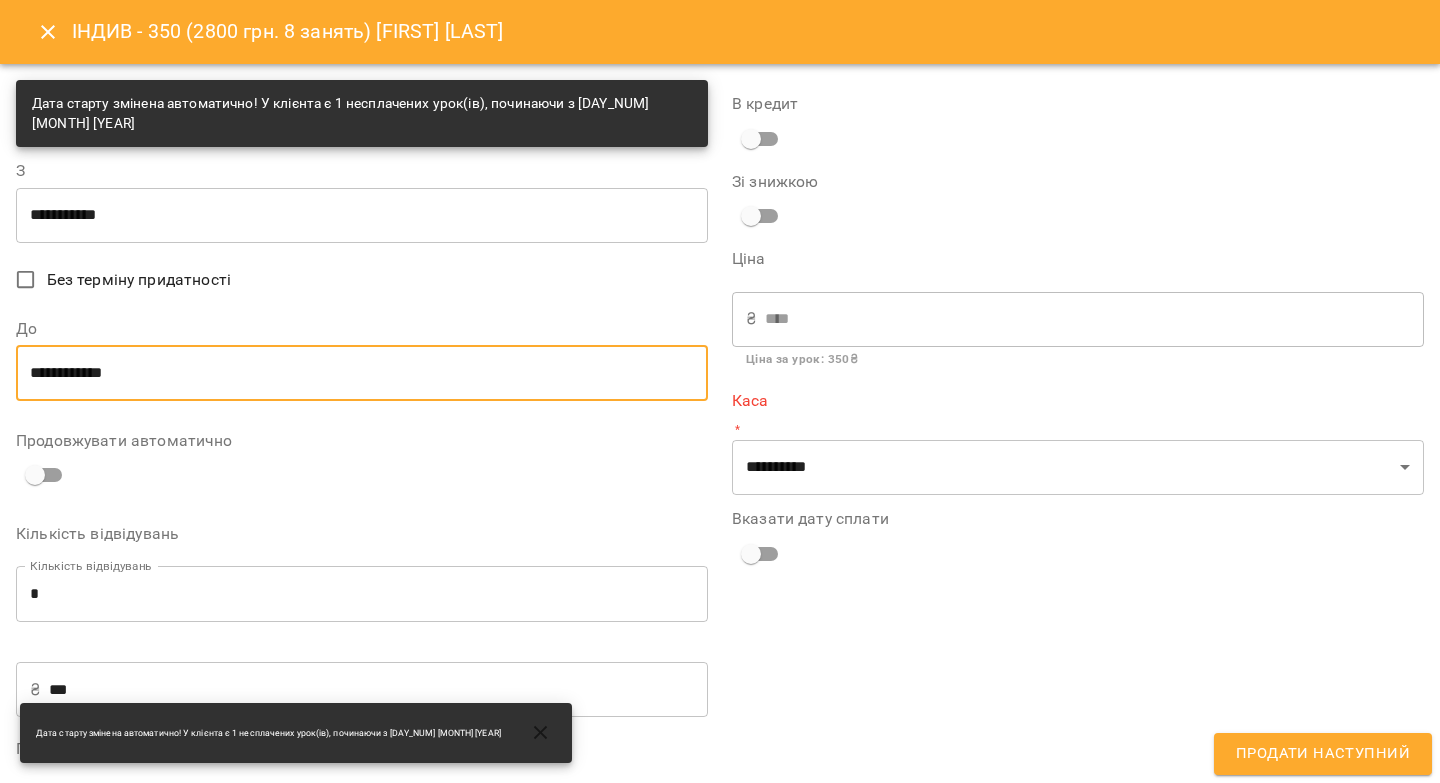 click on "**********" at bounding box center (362, 373) 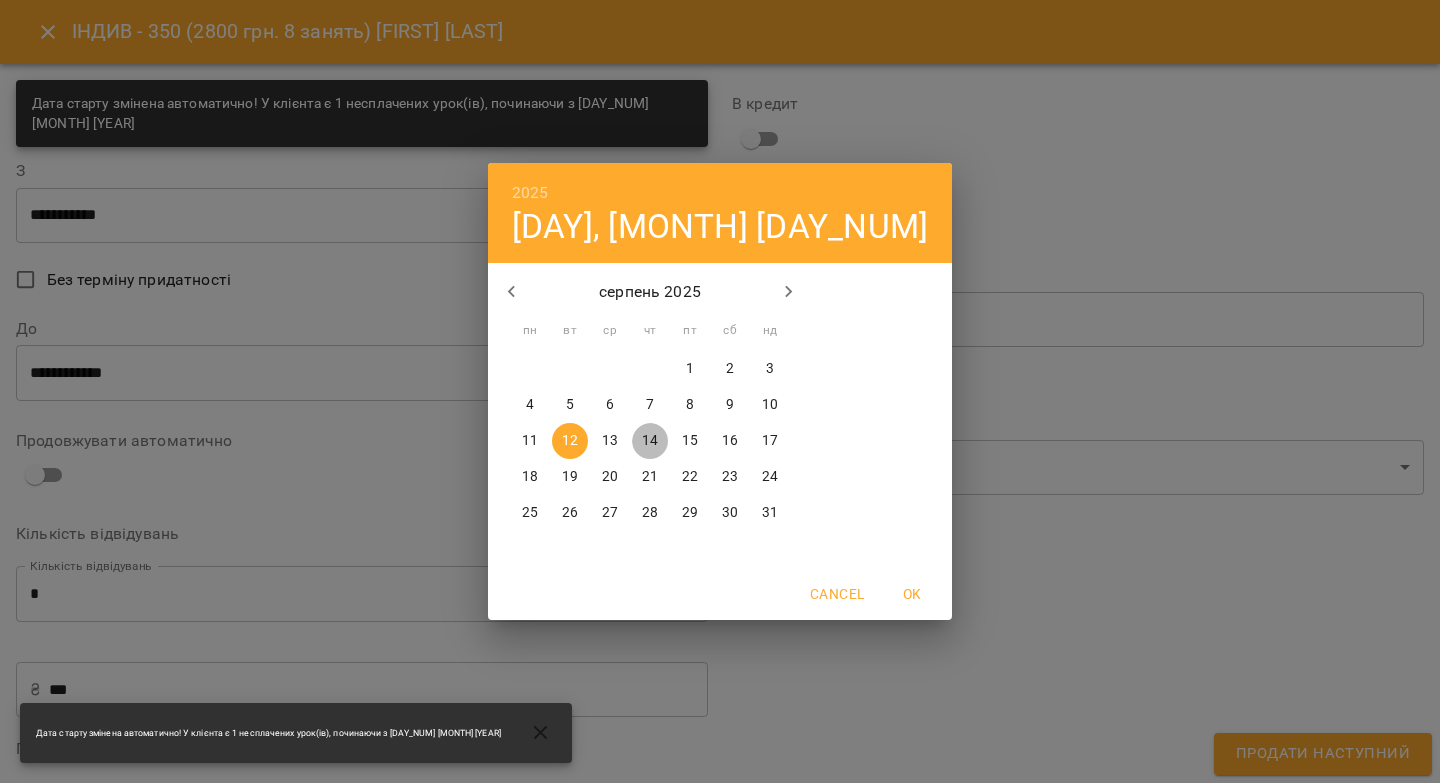 click on "14" at bounding box center [650, 441] 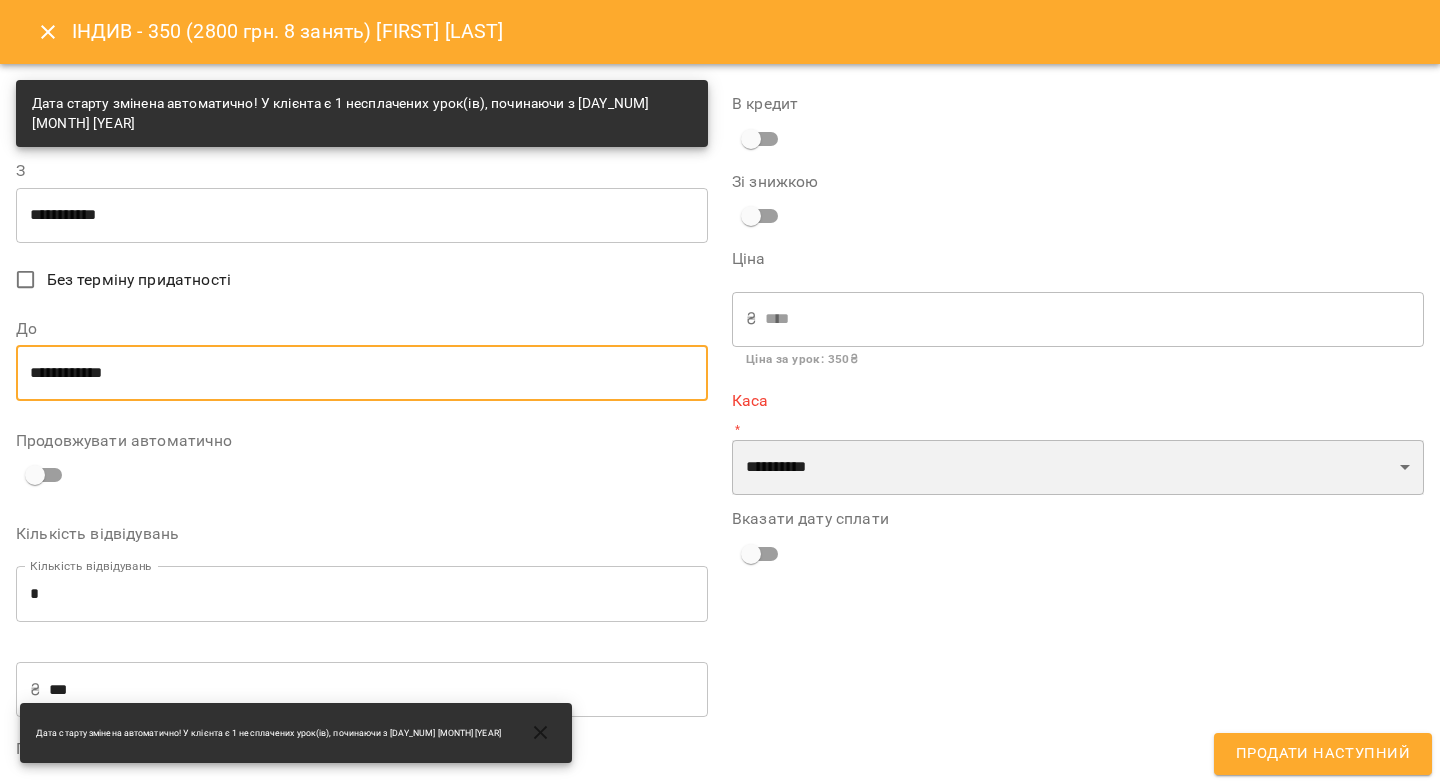 click on "**********" at bounding box center (1078, 468) 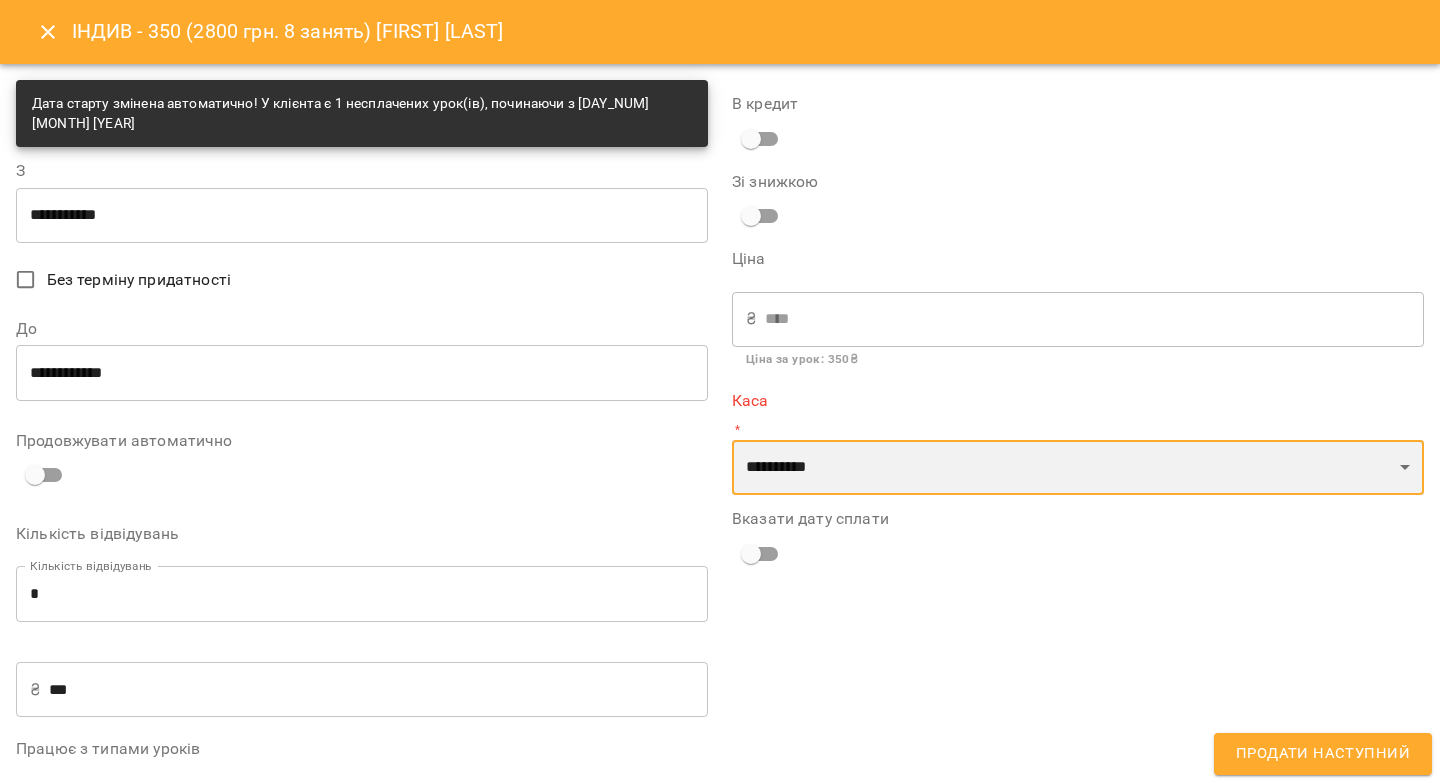 select on "****" 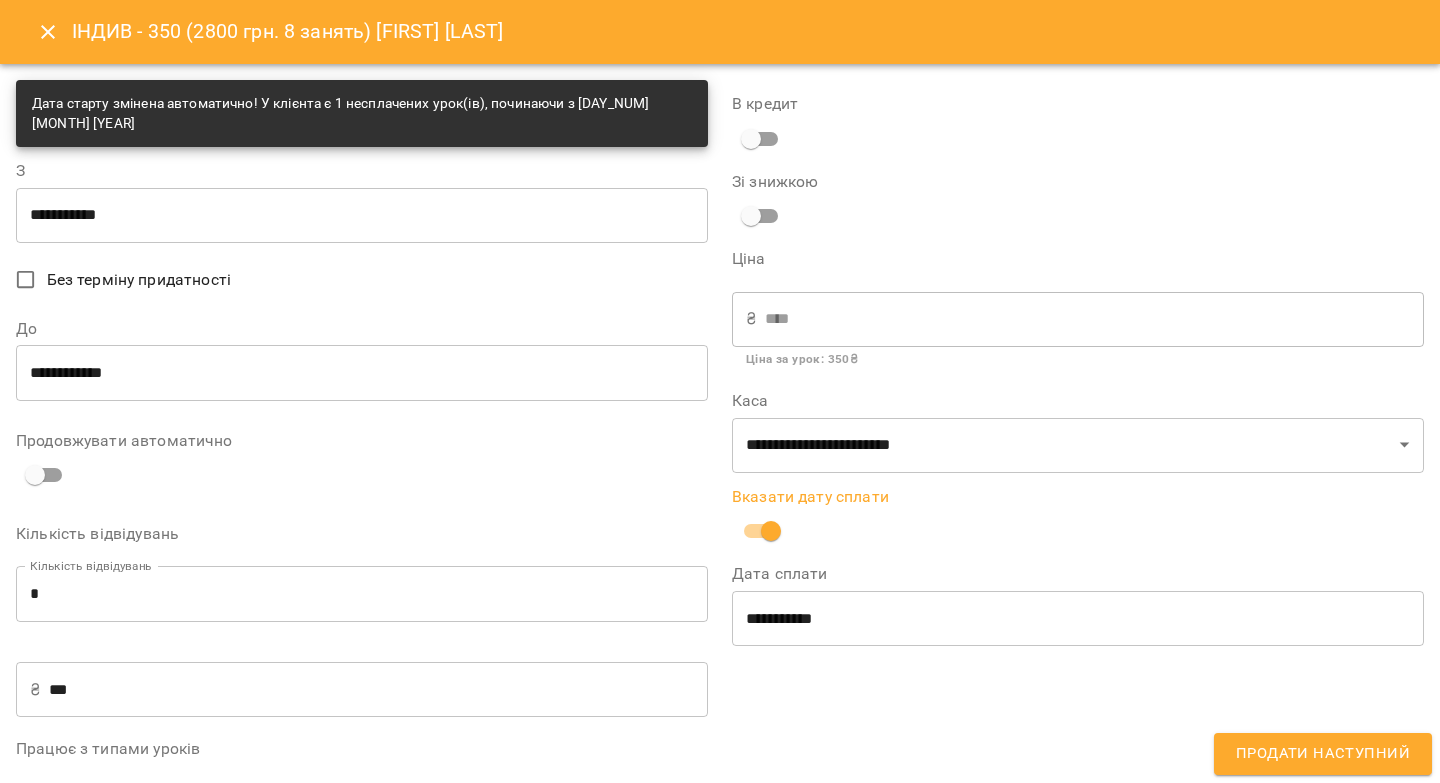 click on "Продати наступний" at bounding box center [1323, 754] 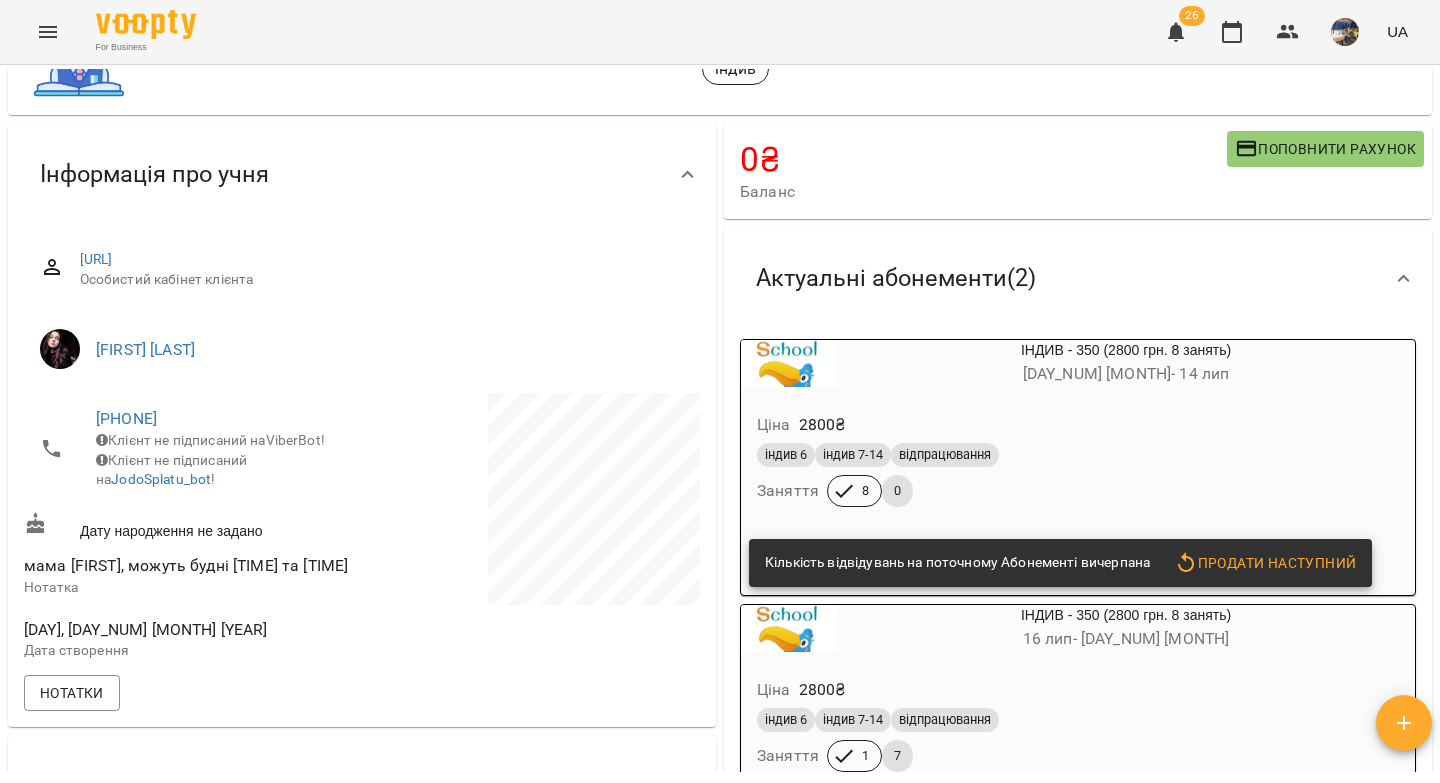 click on "Ціна 2800 ₴" at bounding box center (1078, 425) 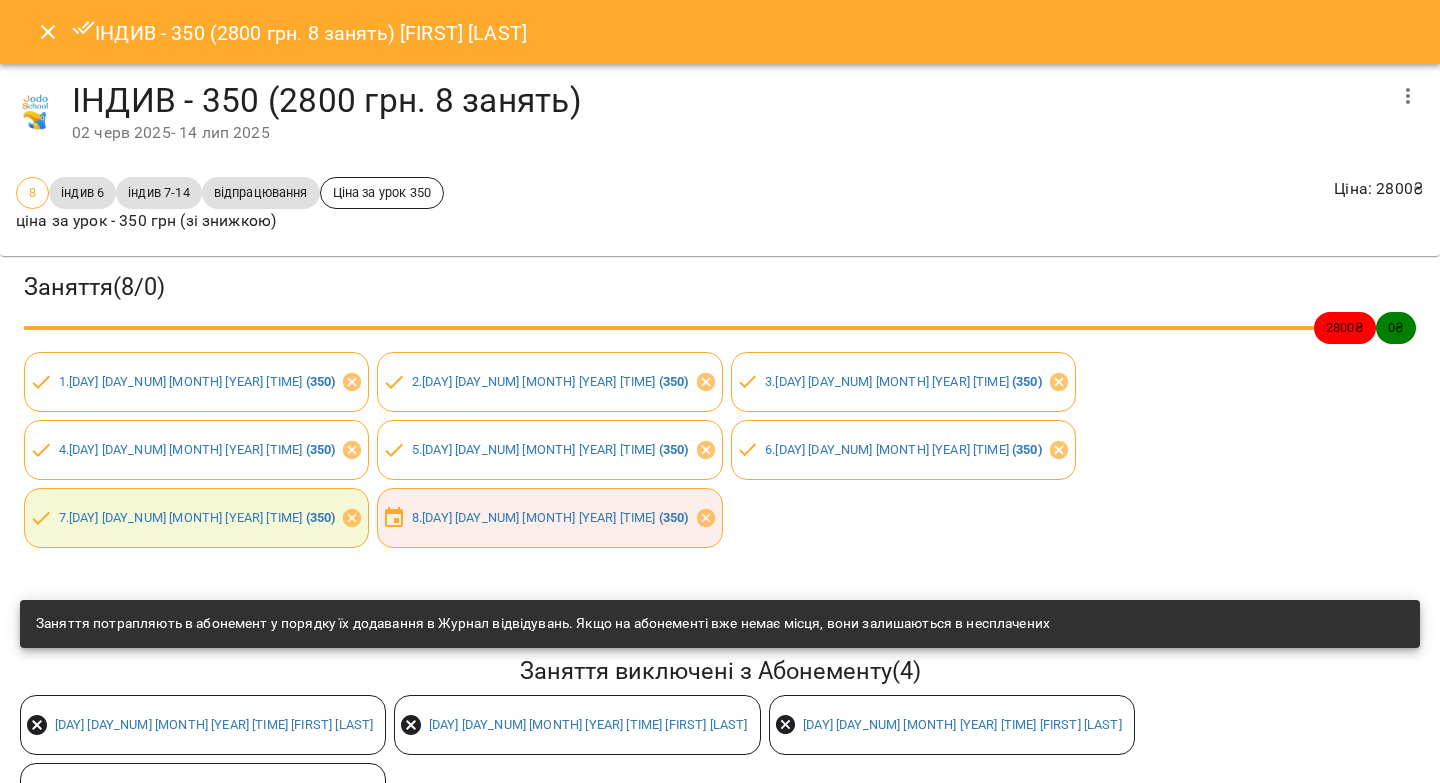 click 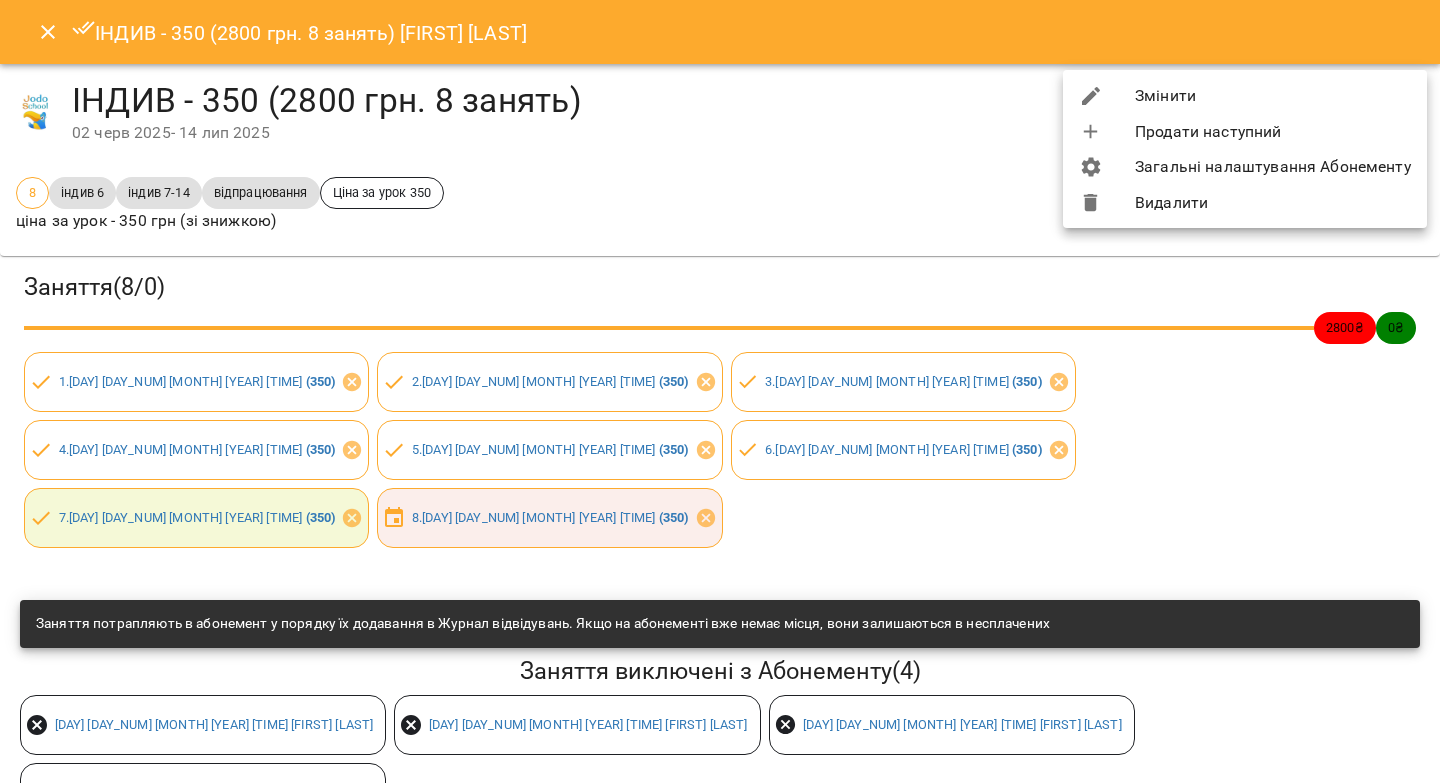 click at bounding box center (720, 391) 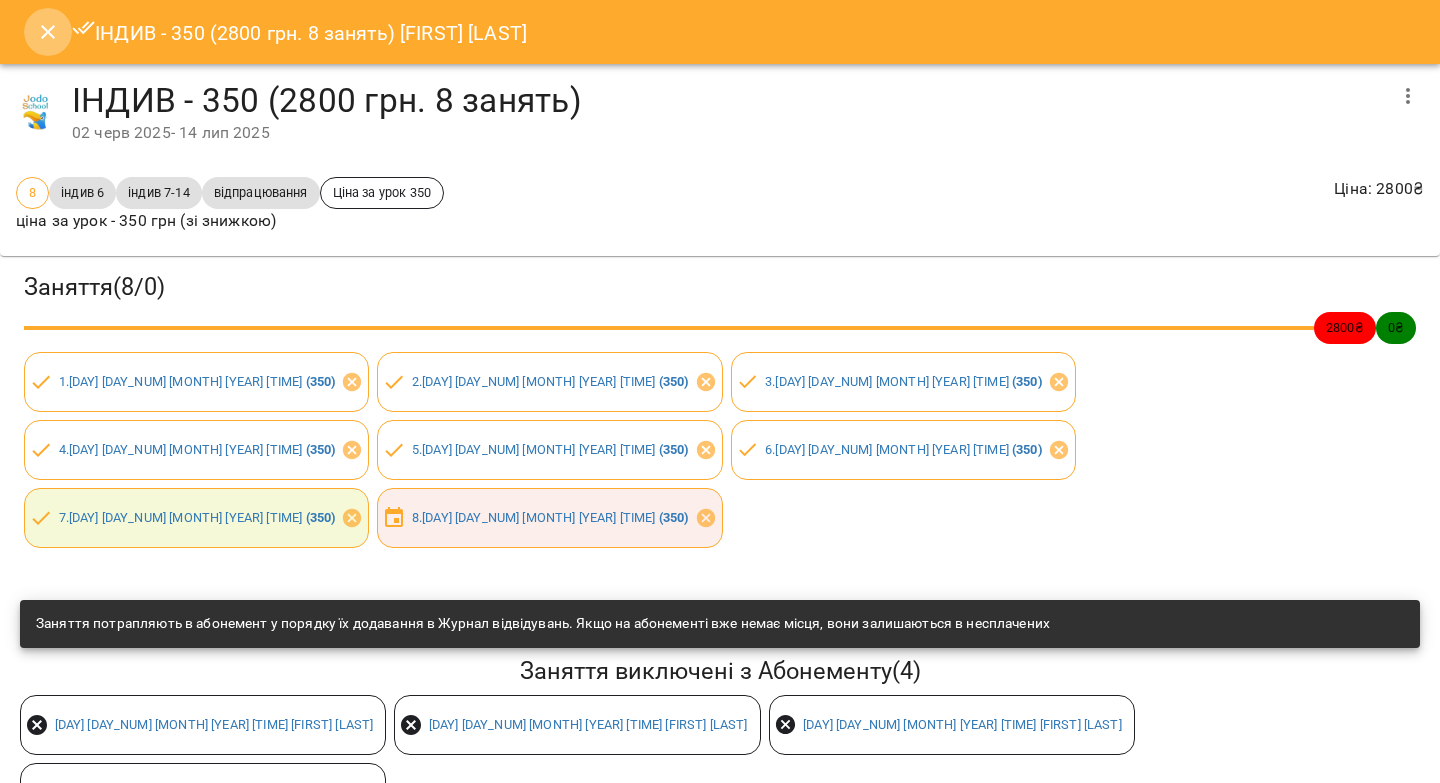 click 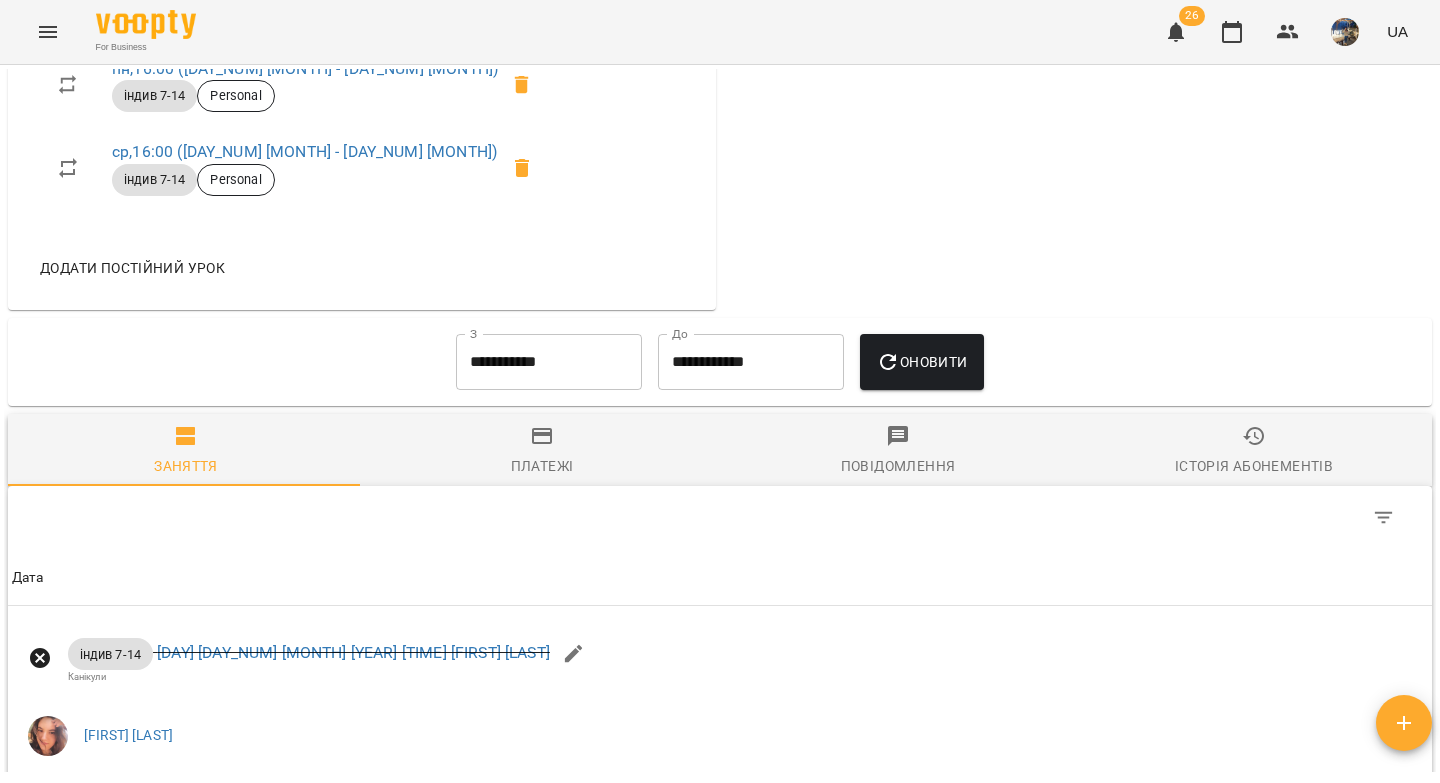 scroll, scrollTop: 0, scrollLeft: 0, axis: both 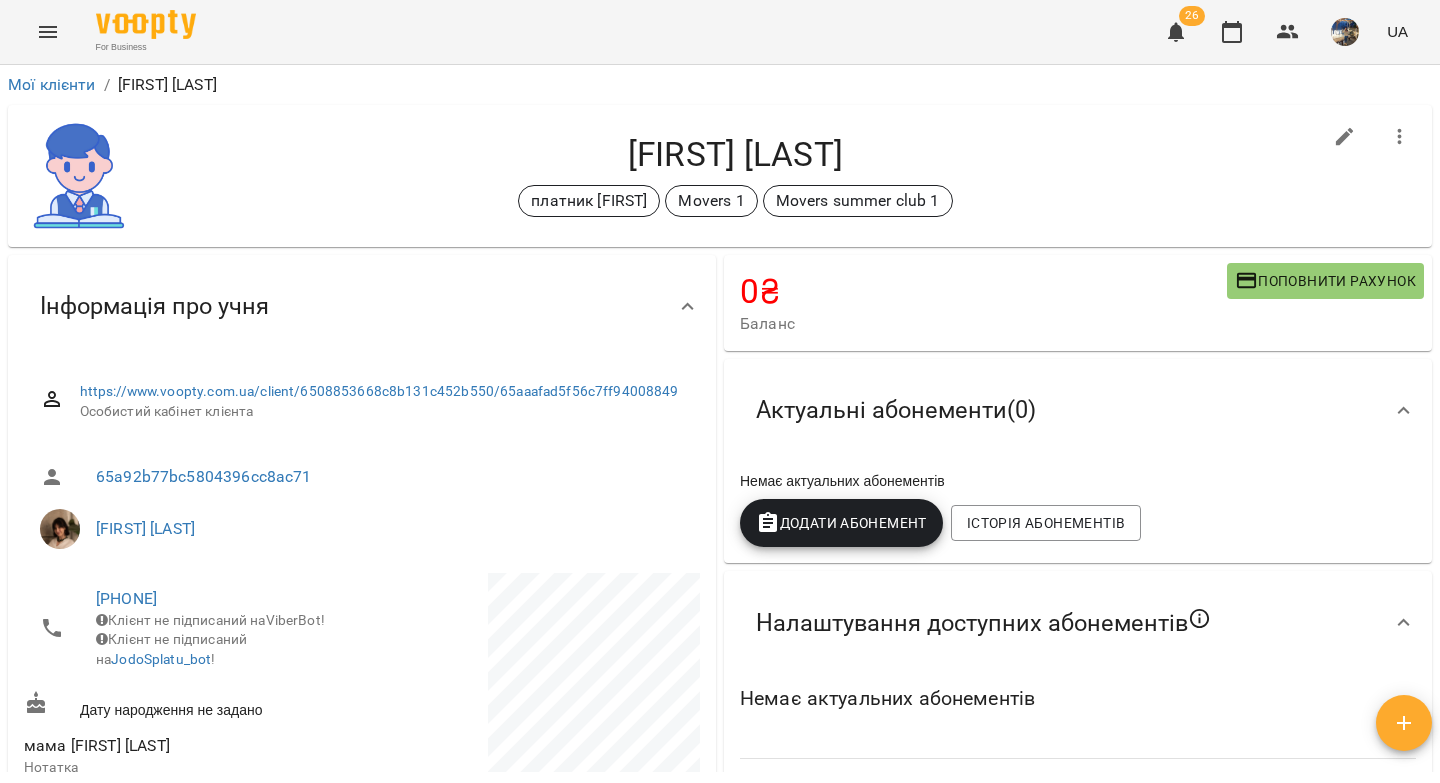 click on "[FIRST] [LAST]" at bounding box center [735, 154] 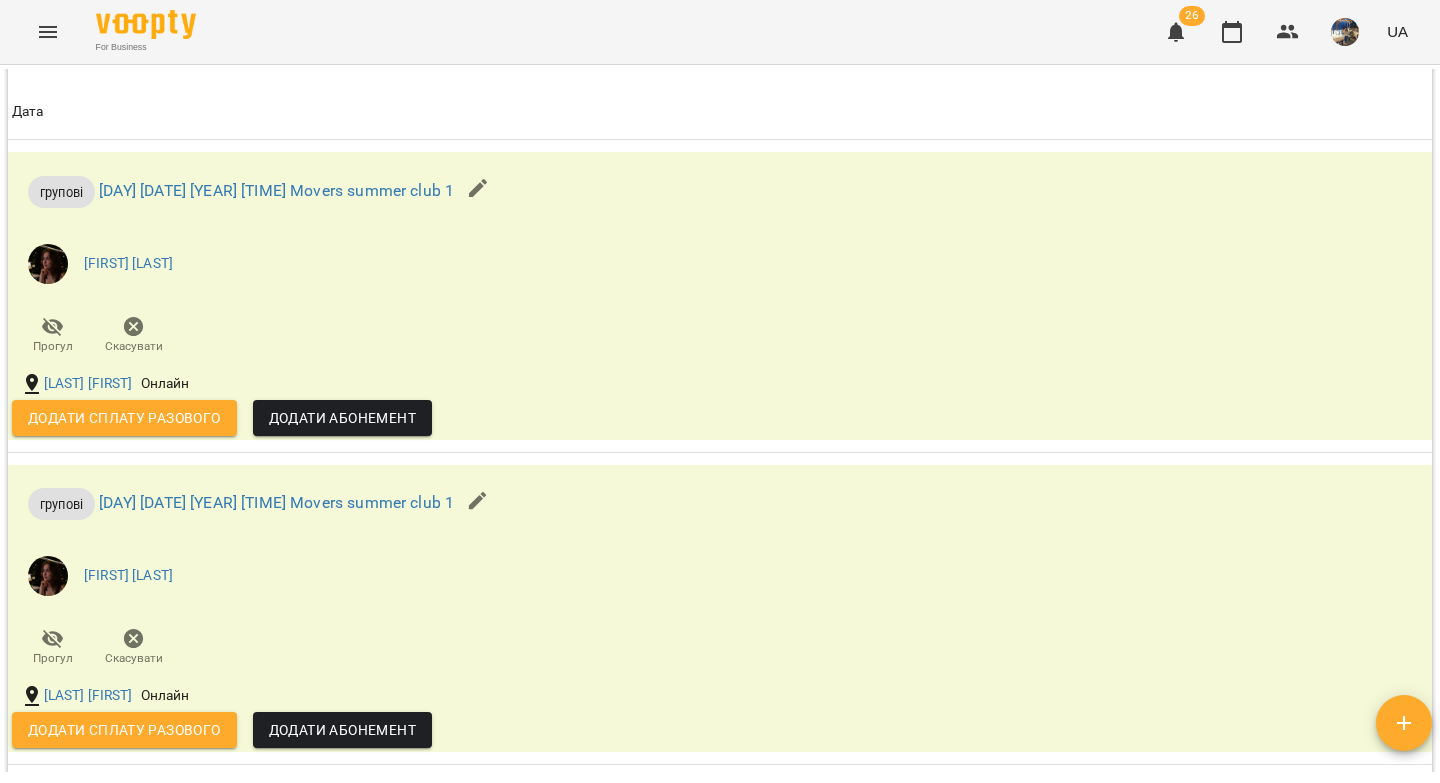 scroll, scrollTop: 2045, scrollLeft: 0, axis: vertical 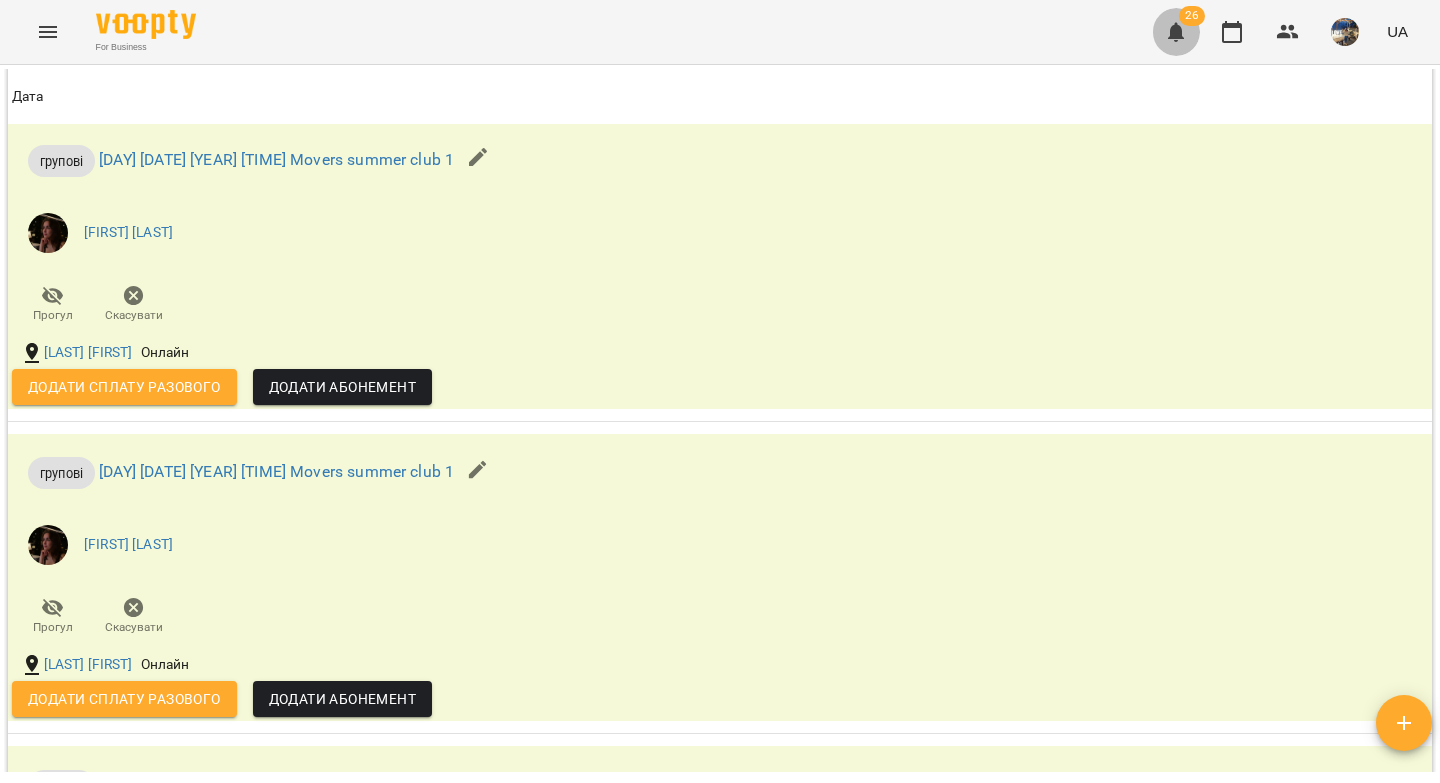 click 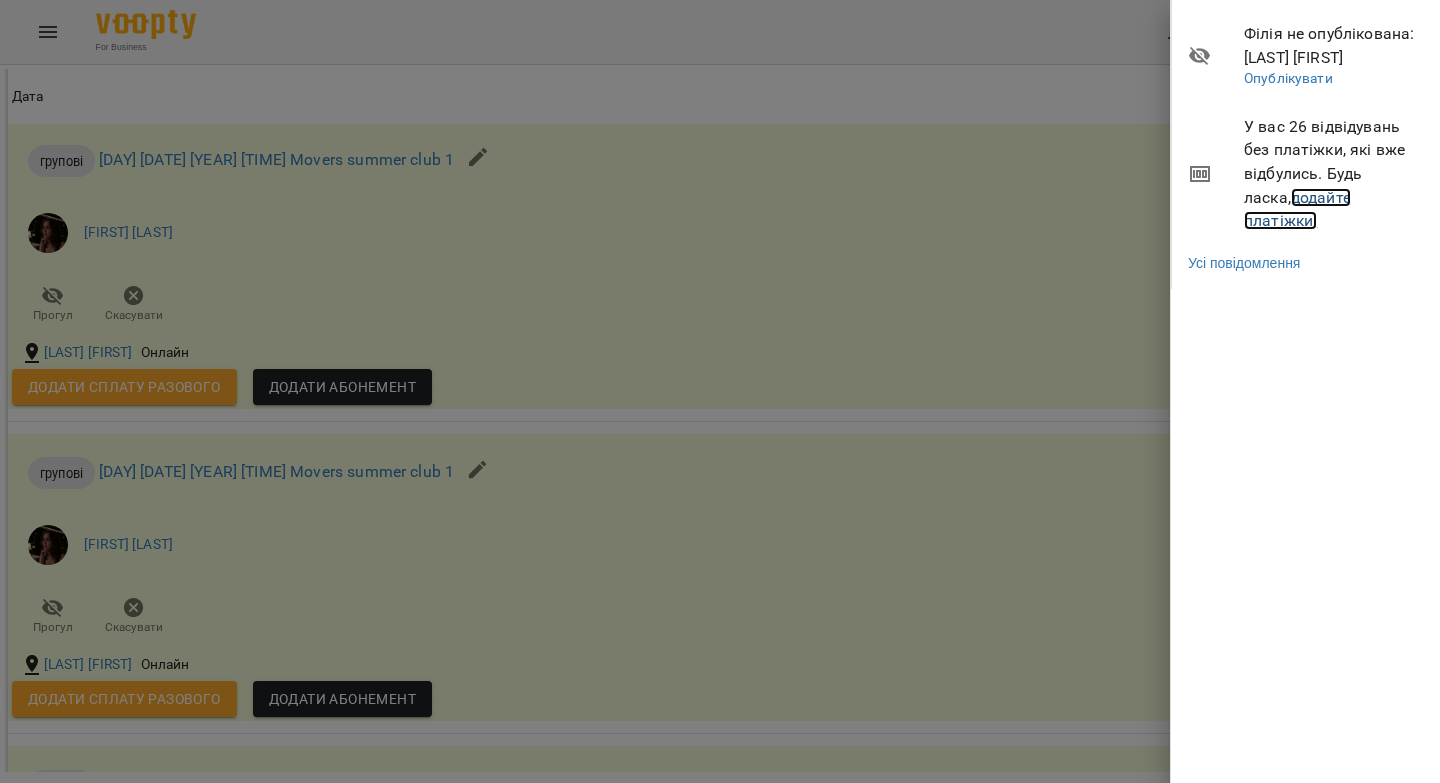 click on "додайте платіжки!" at bounding box center (1297, 209) 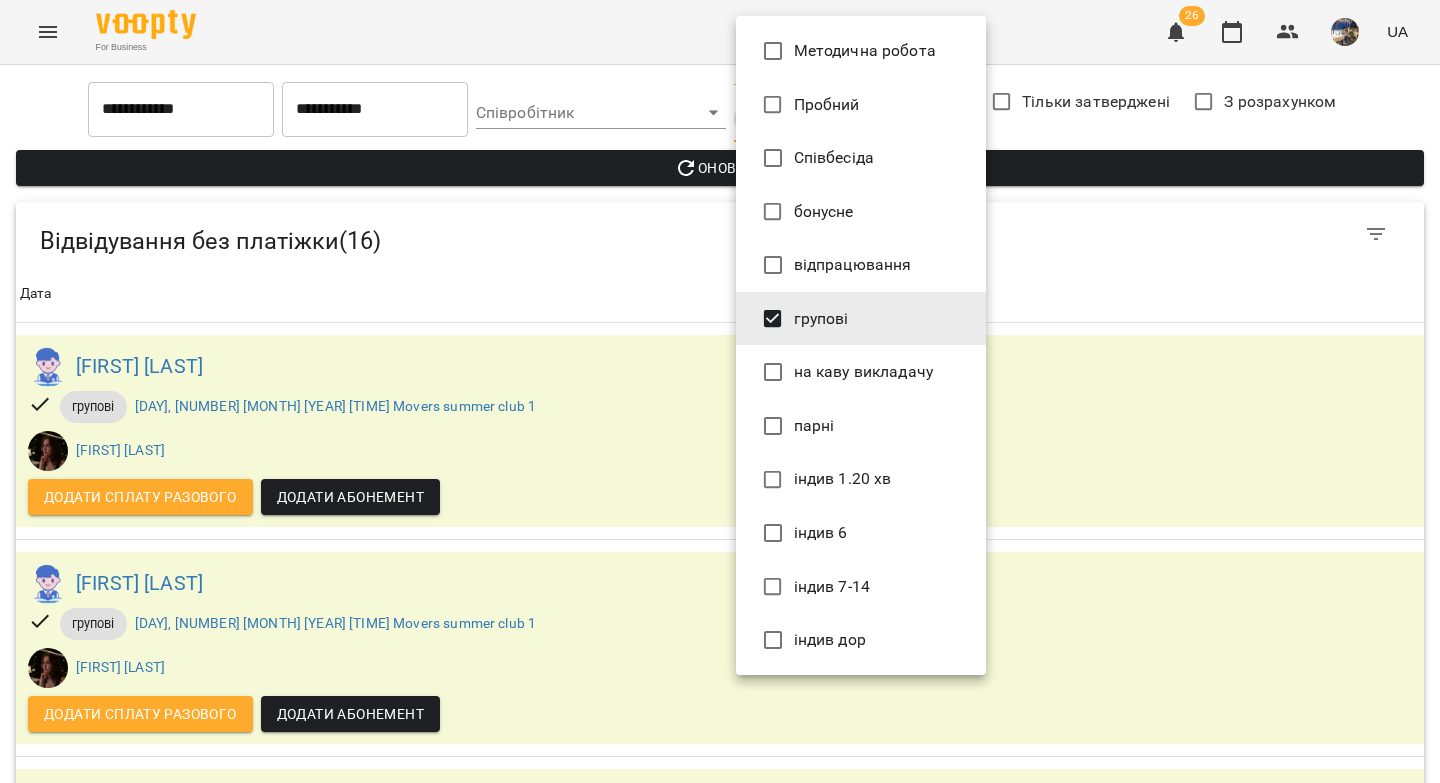 click on "**********" at bounding box center (720, 1871) 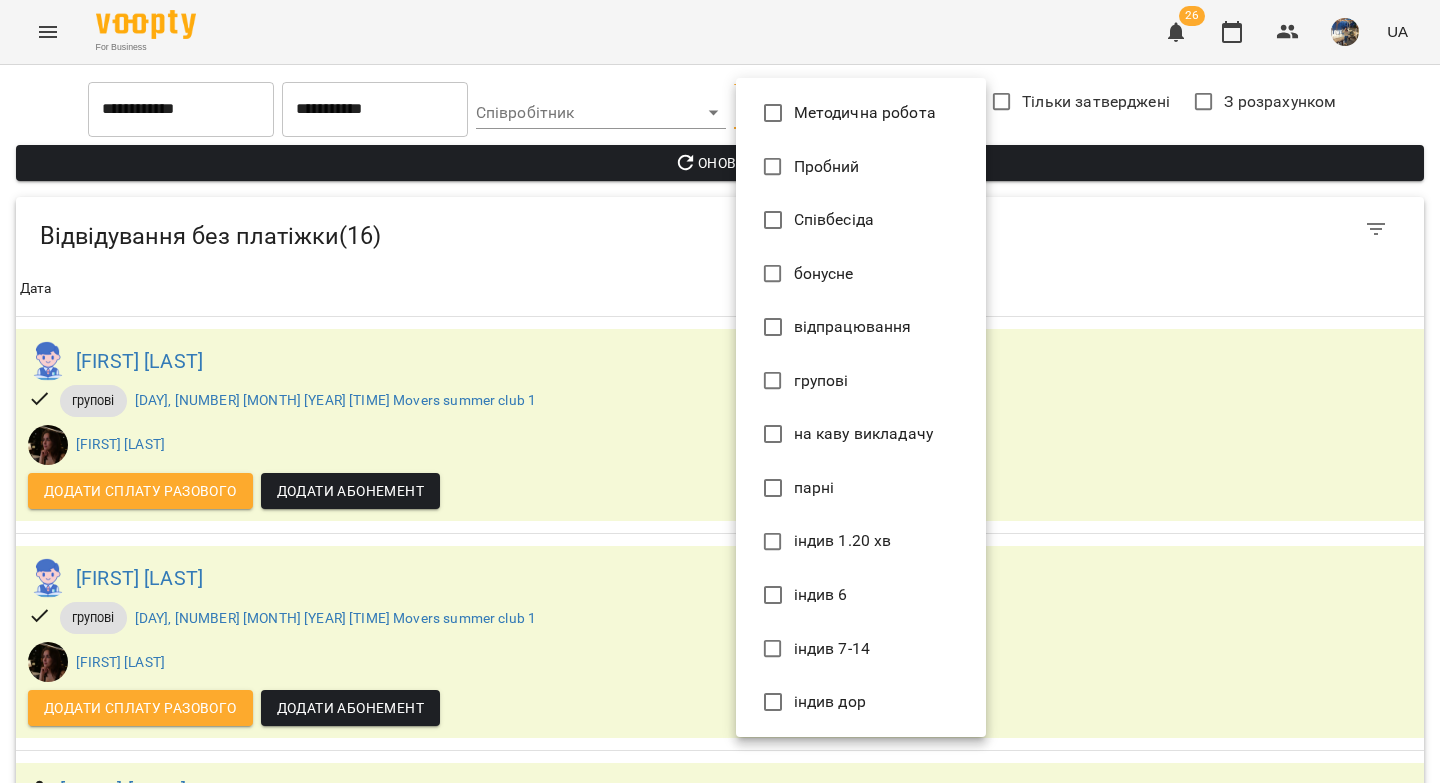 type on "*****" 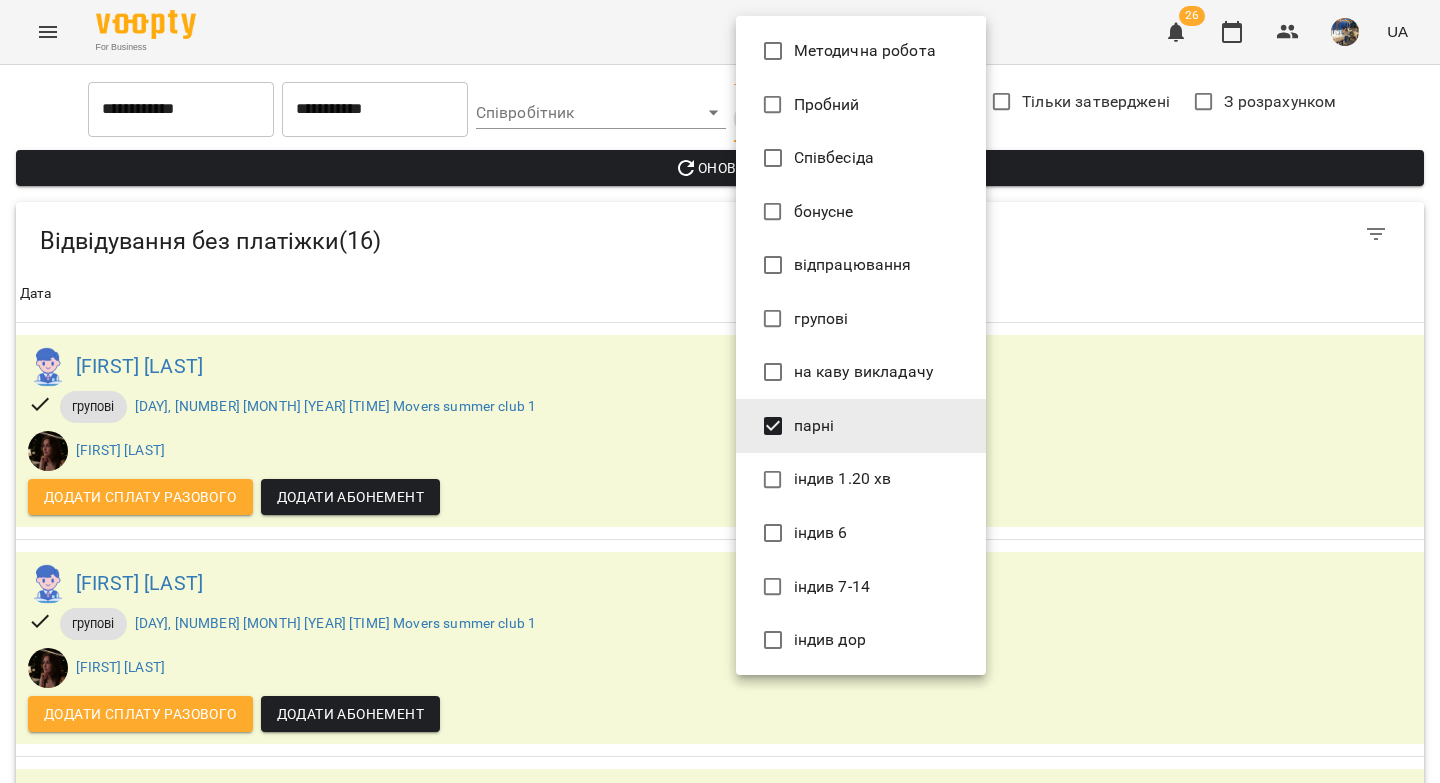 click at bounding box center [720, 391] 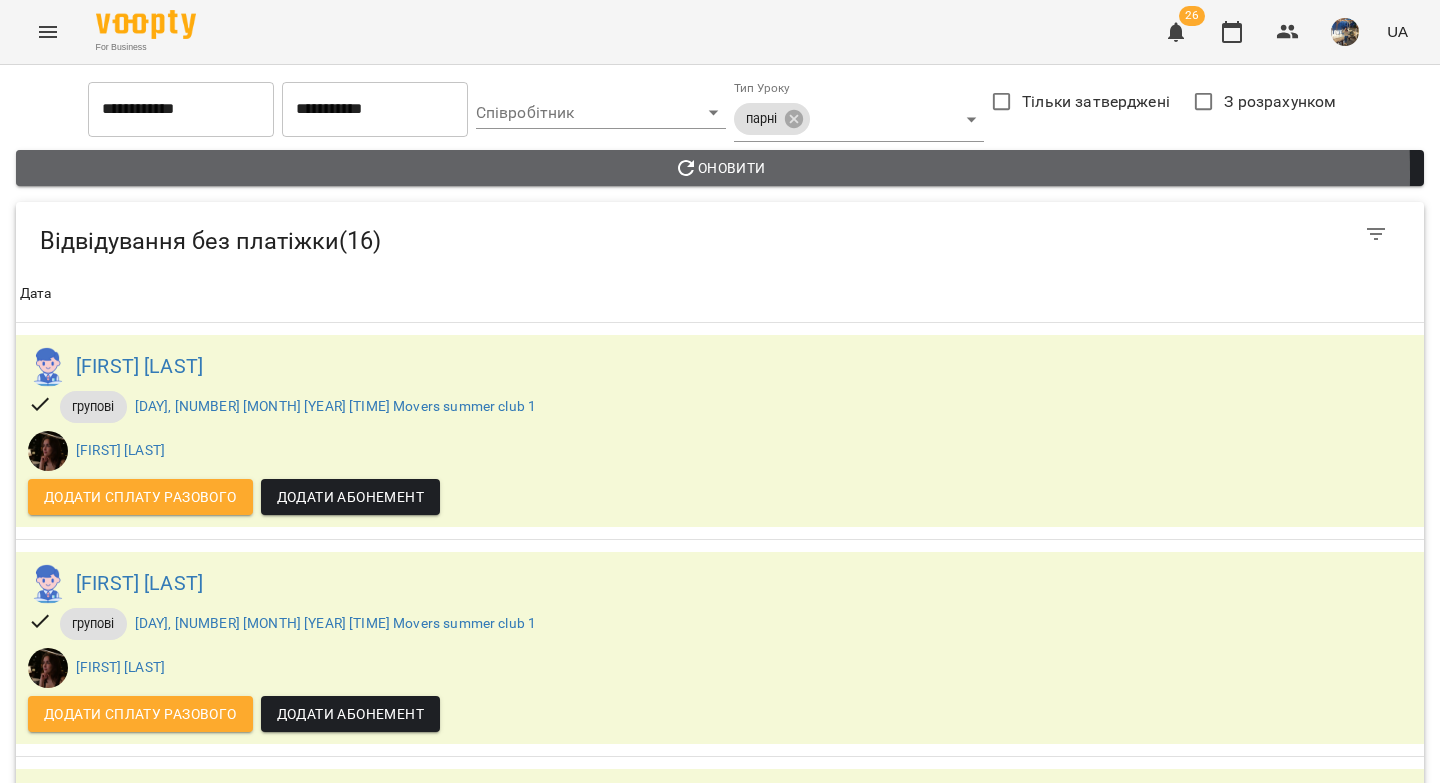 click on "Оновити" at bounding box center (720, 168) 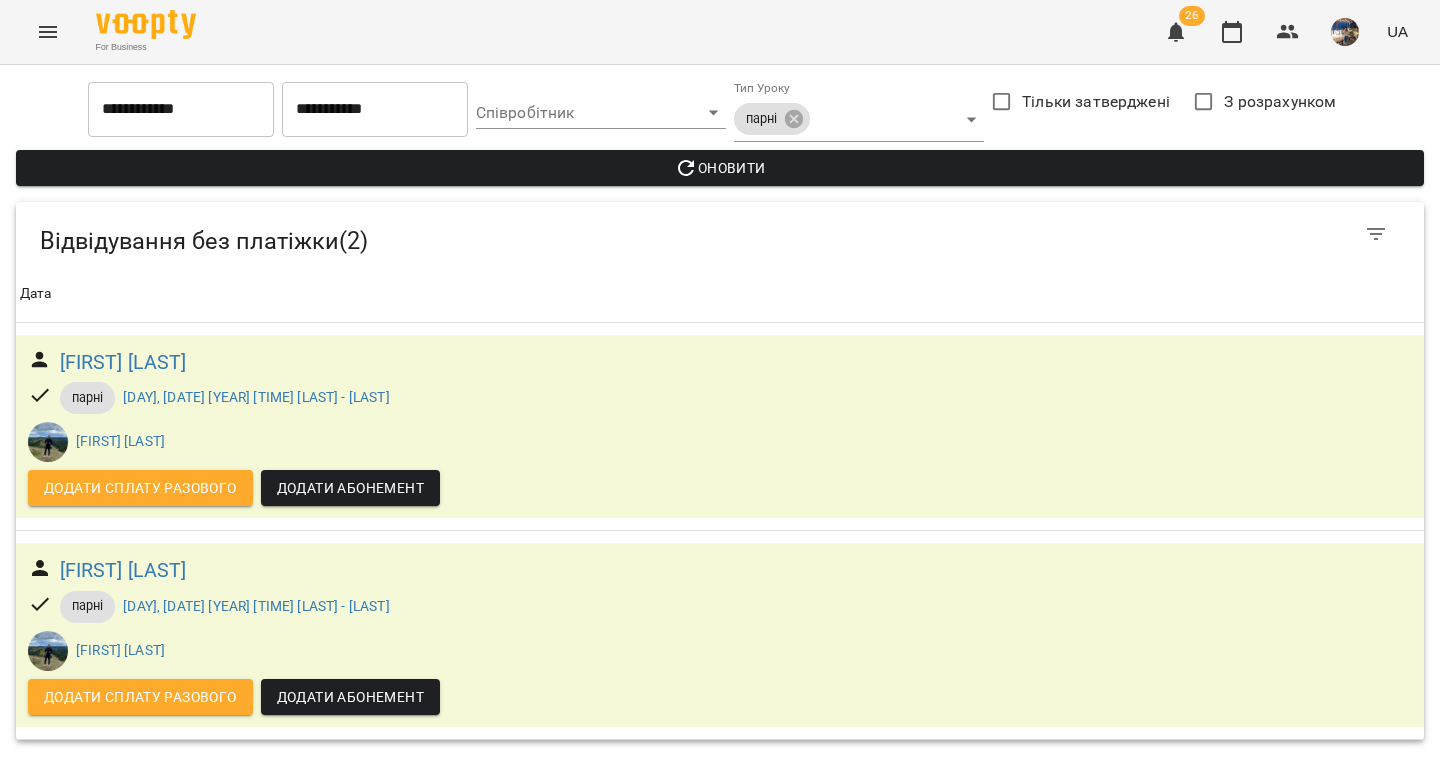 click 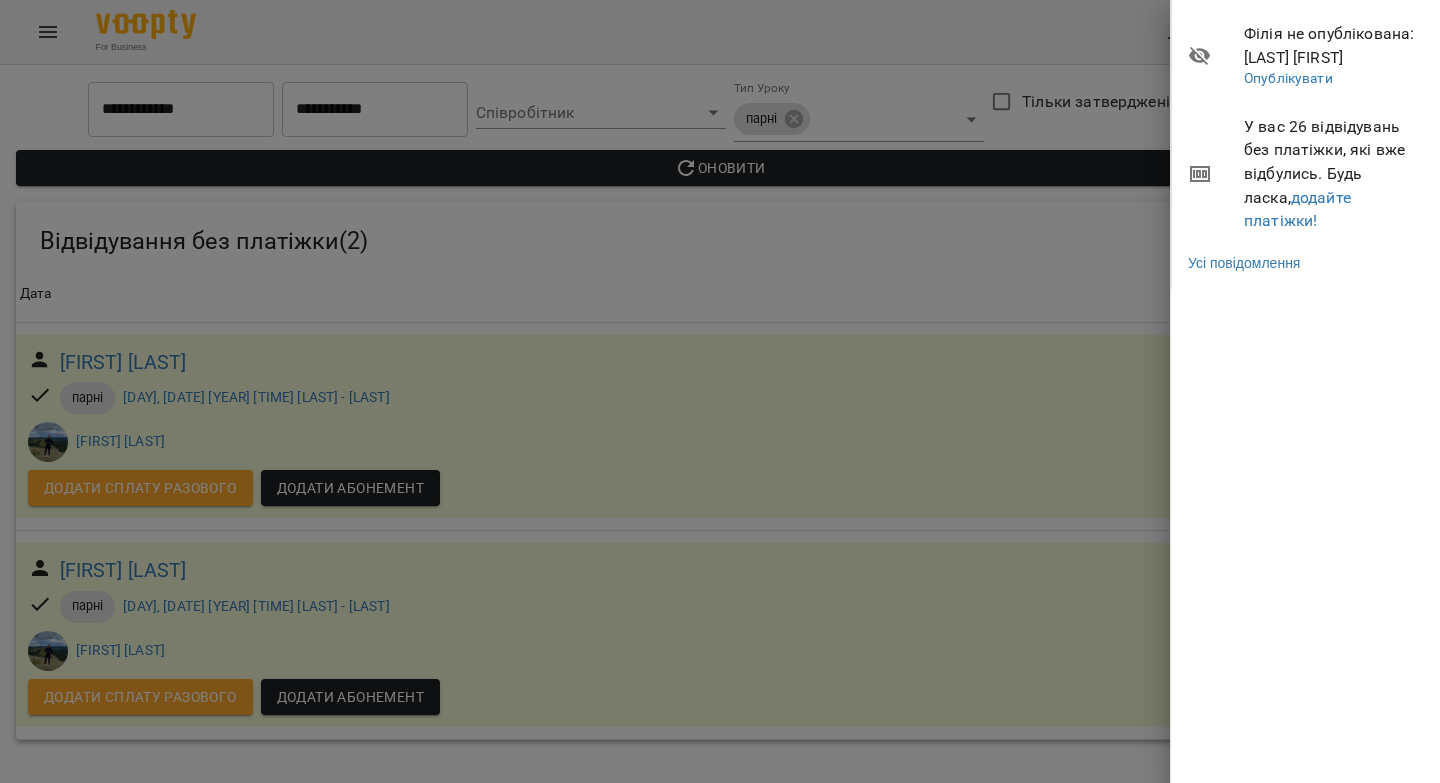 click at bounding box center (720, 391) 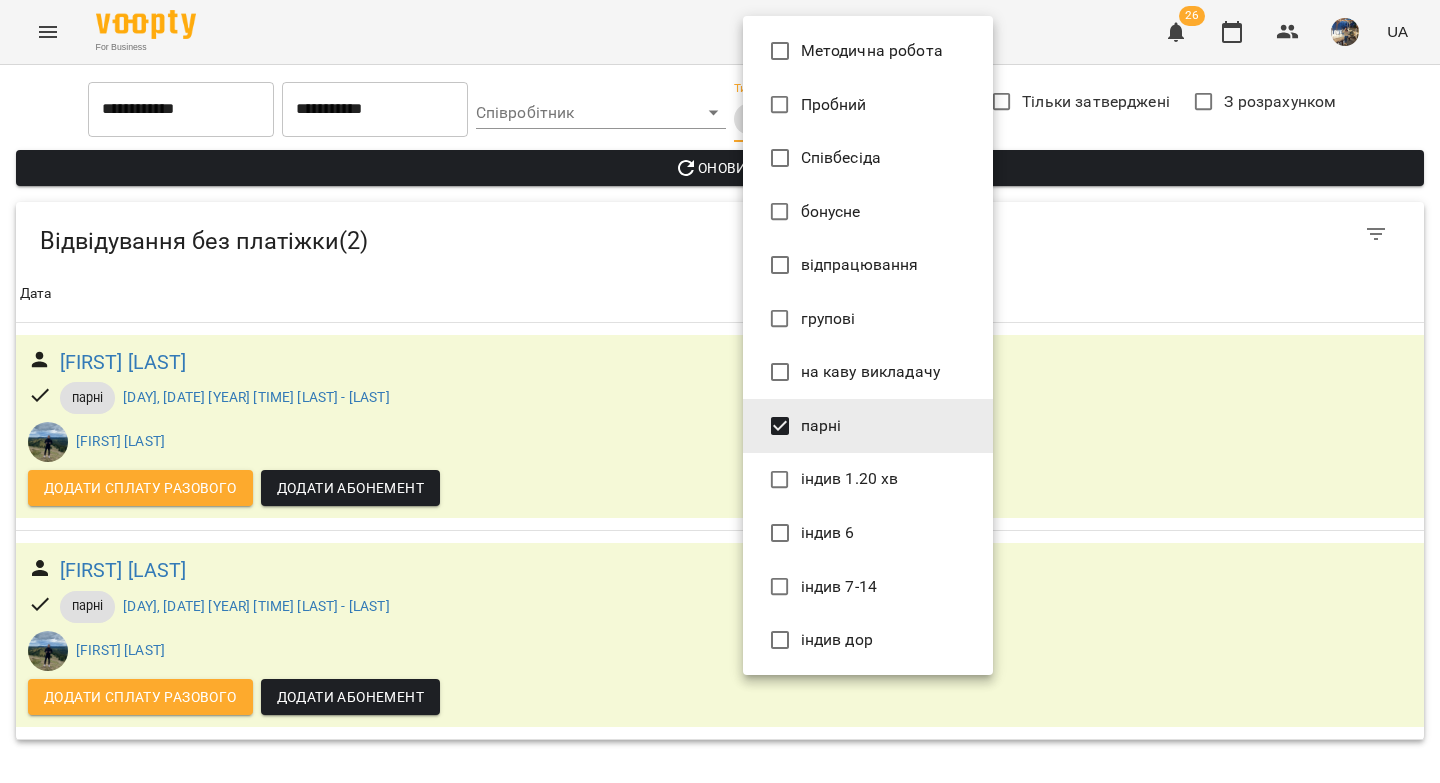 click on "**********" at bounding box center (720, 378) 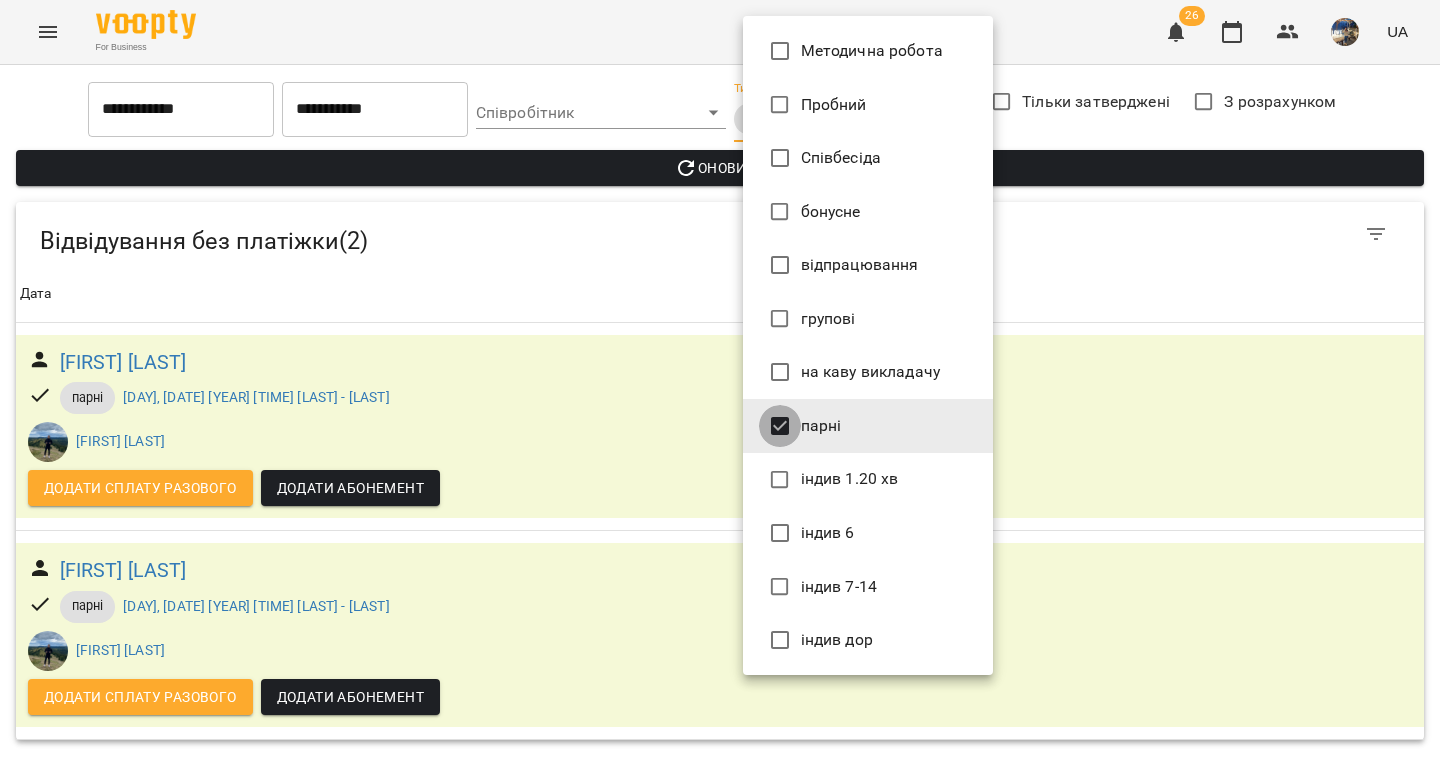 type 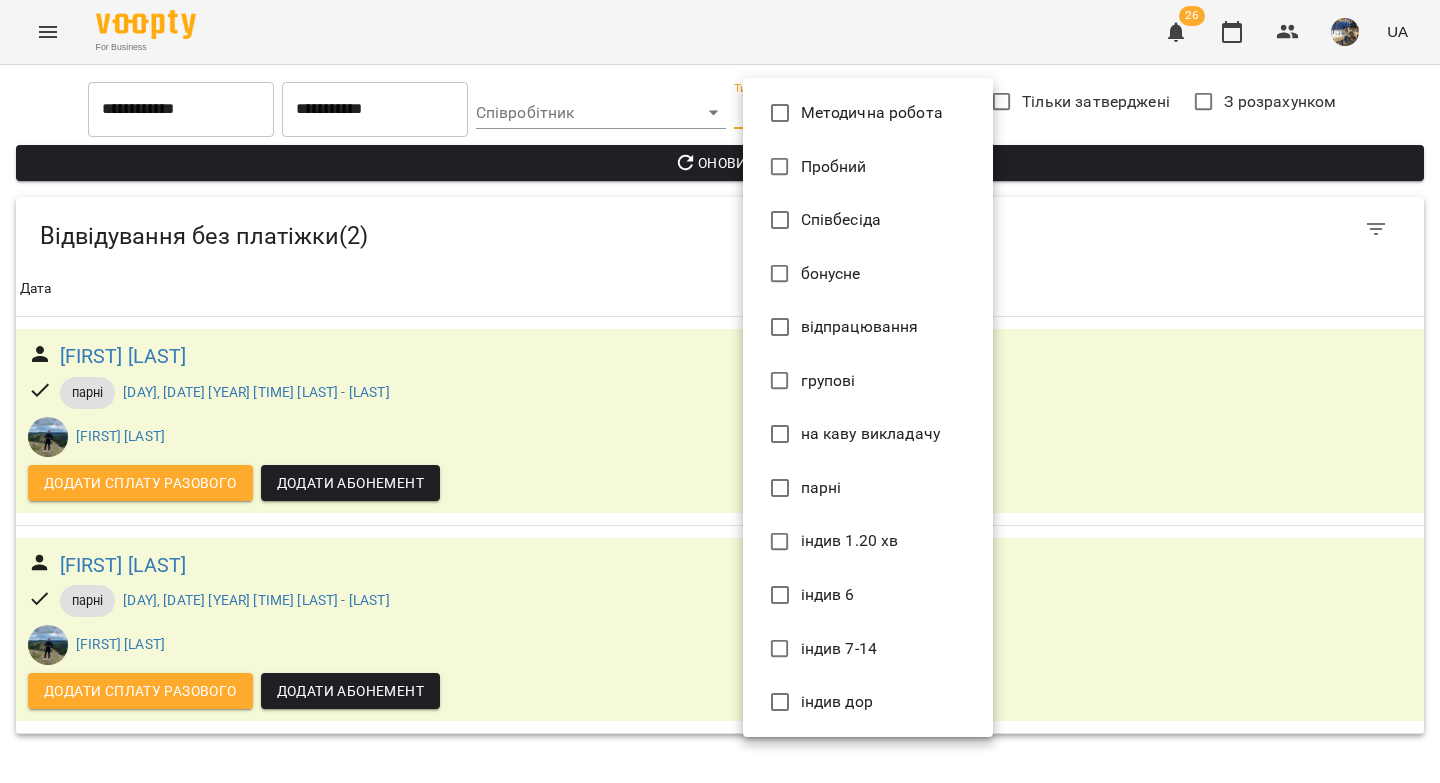drag, startPoint x: 1222, startPoint y: 26, endPoint x: 1236, endPoint y: 28, distance: 14.142136 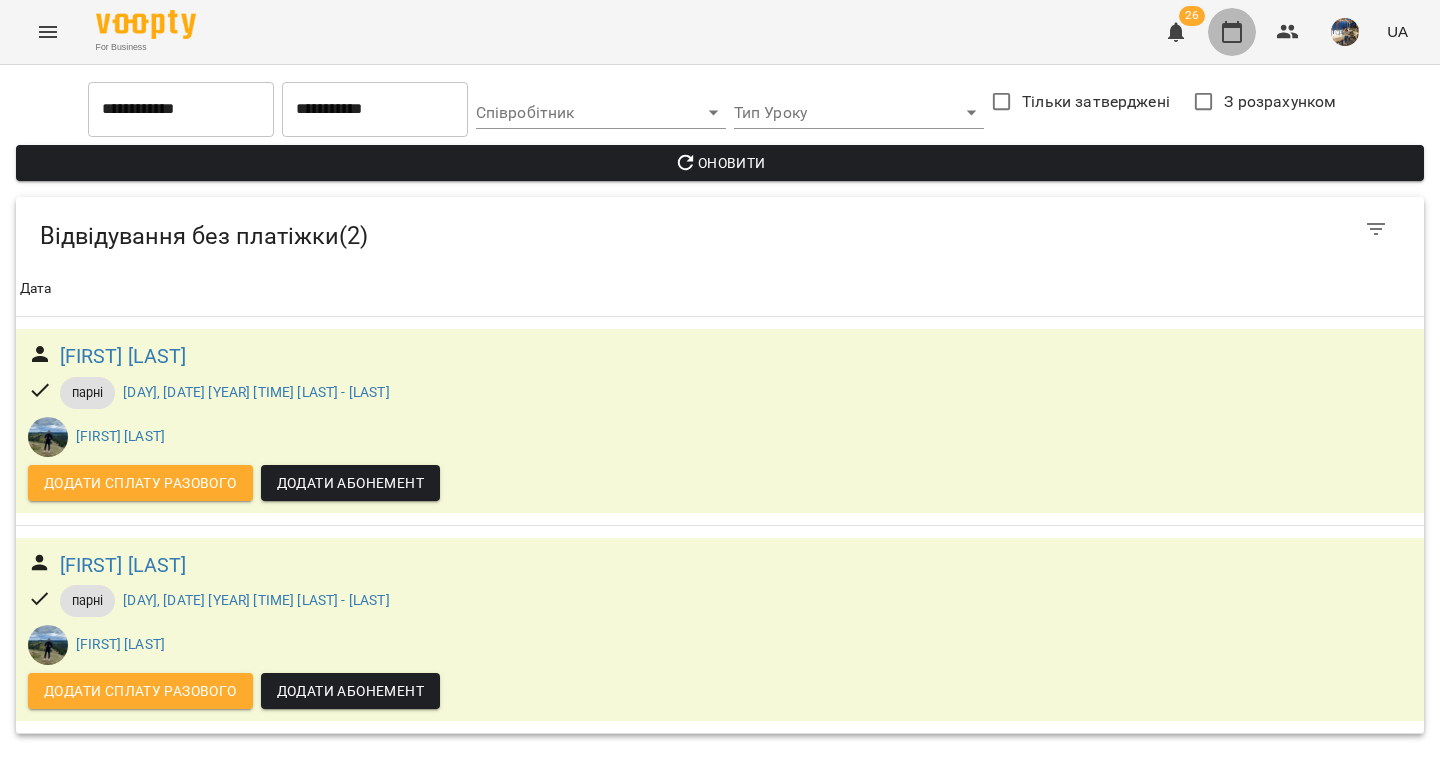 click 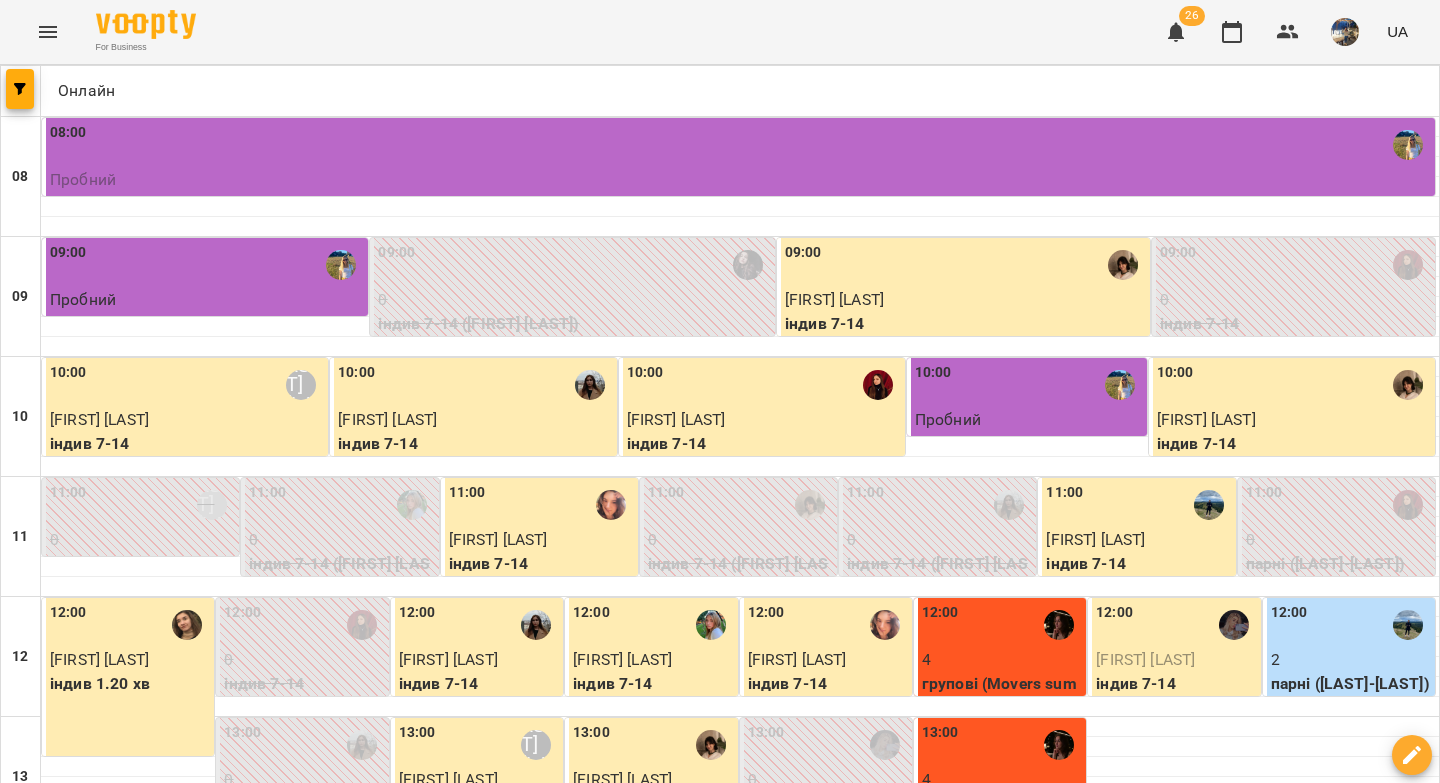 scroll, scrollTop: 0, scrollLeft: 0, axis: both 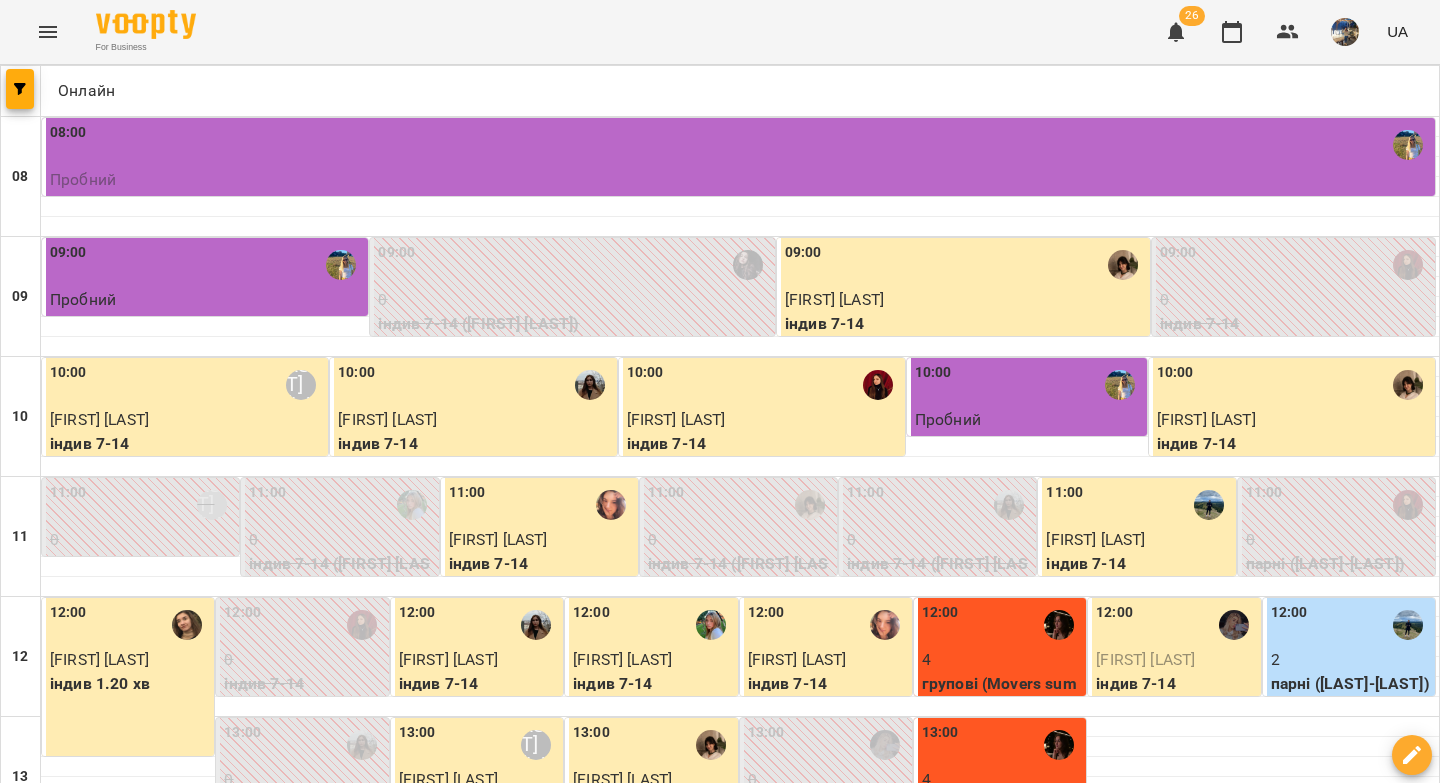 click on "вт" at bounding box center [417, 1823] 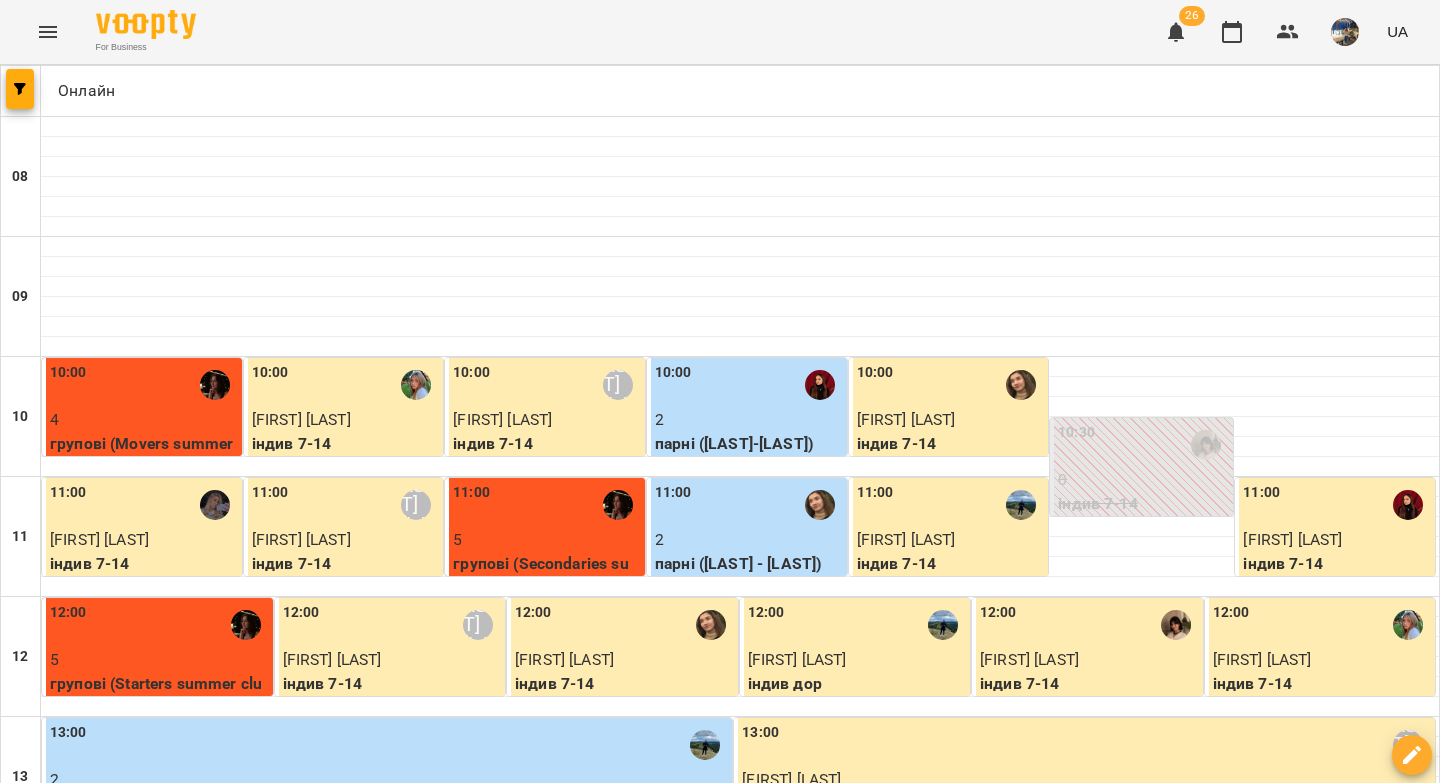 scroll, scrollTop: 0, scrollLeft: 0, axis: both 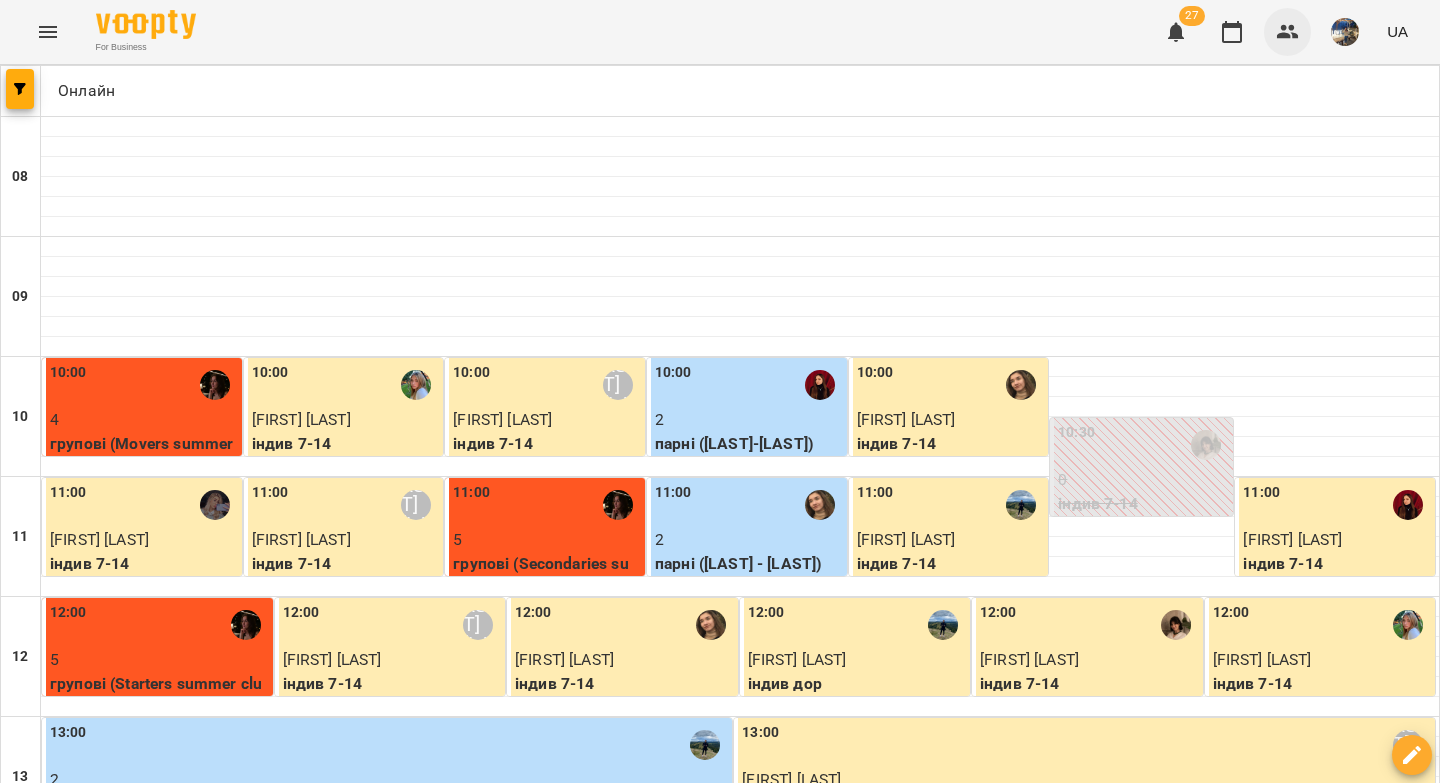 click 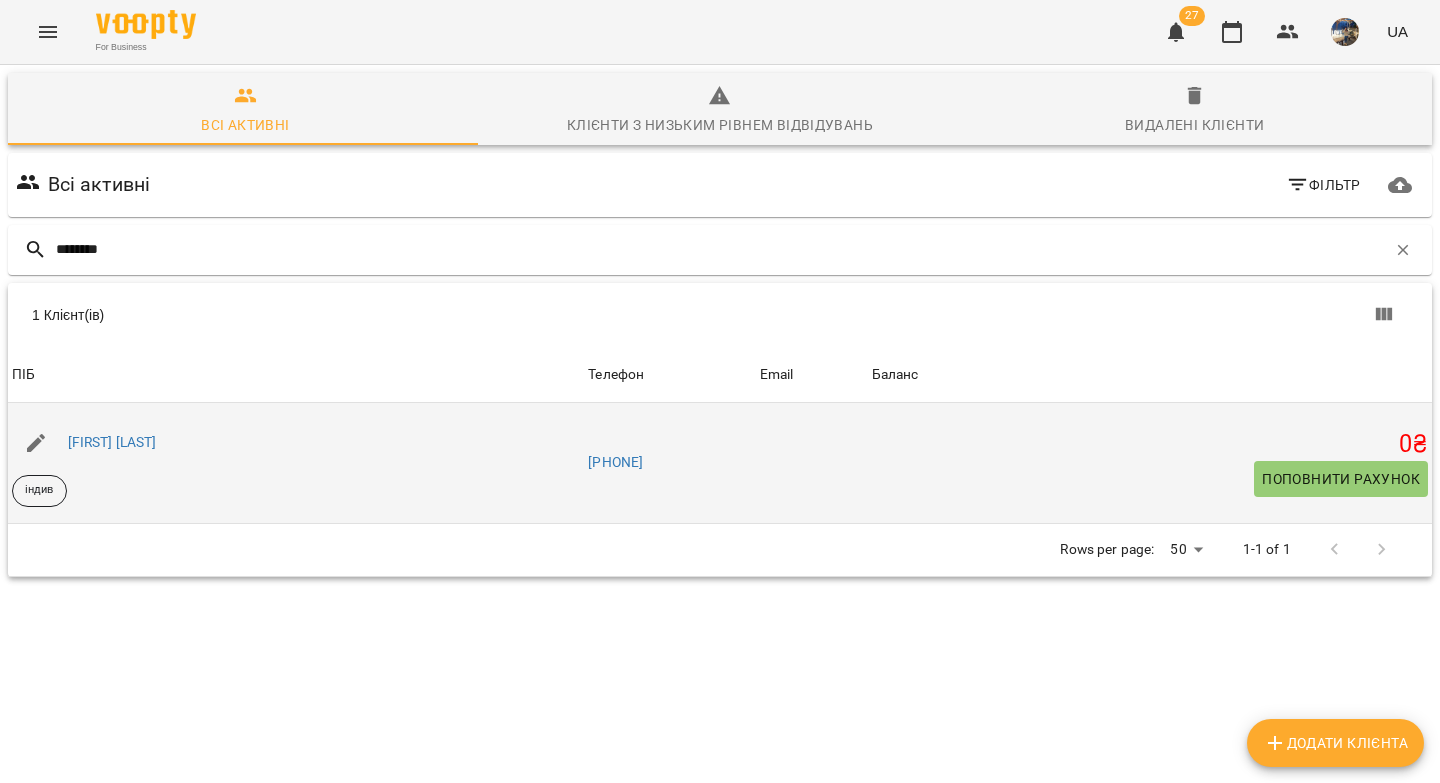 type on "********" 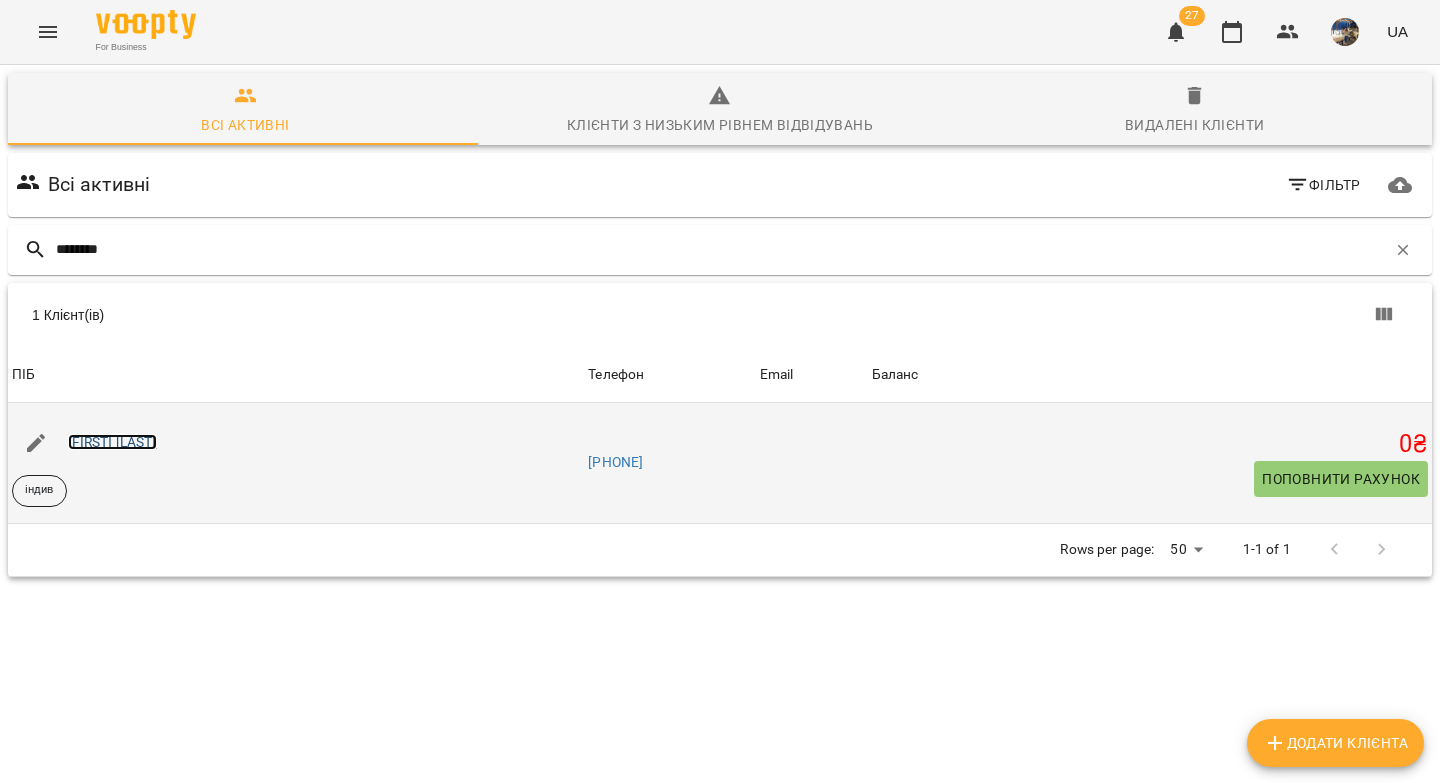 click on "[FIRST] [LAST]" at bounding box center [112, 442] 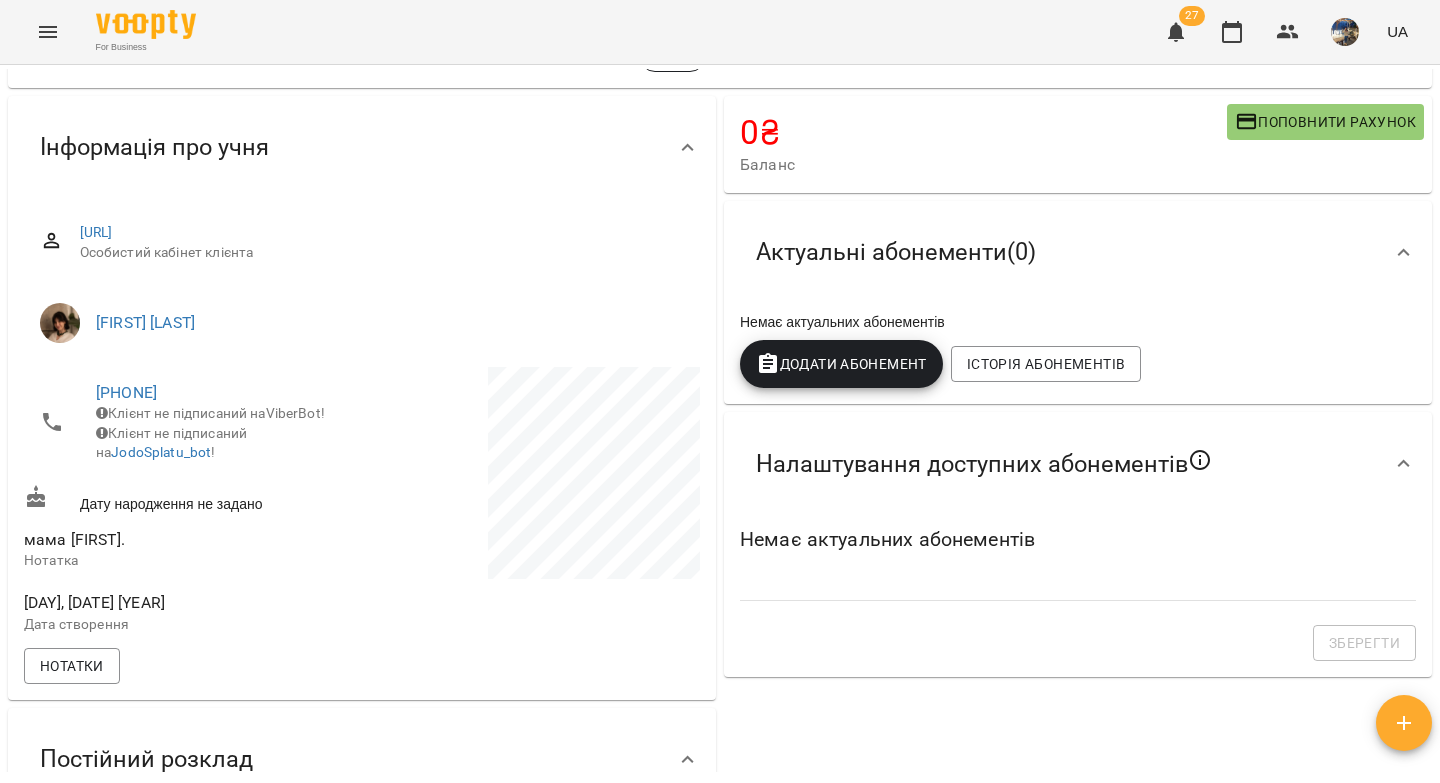 scroll, scrollTop: 144, scrollLeft: 0, axis: vertical 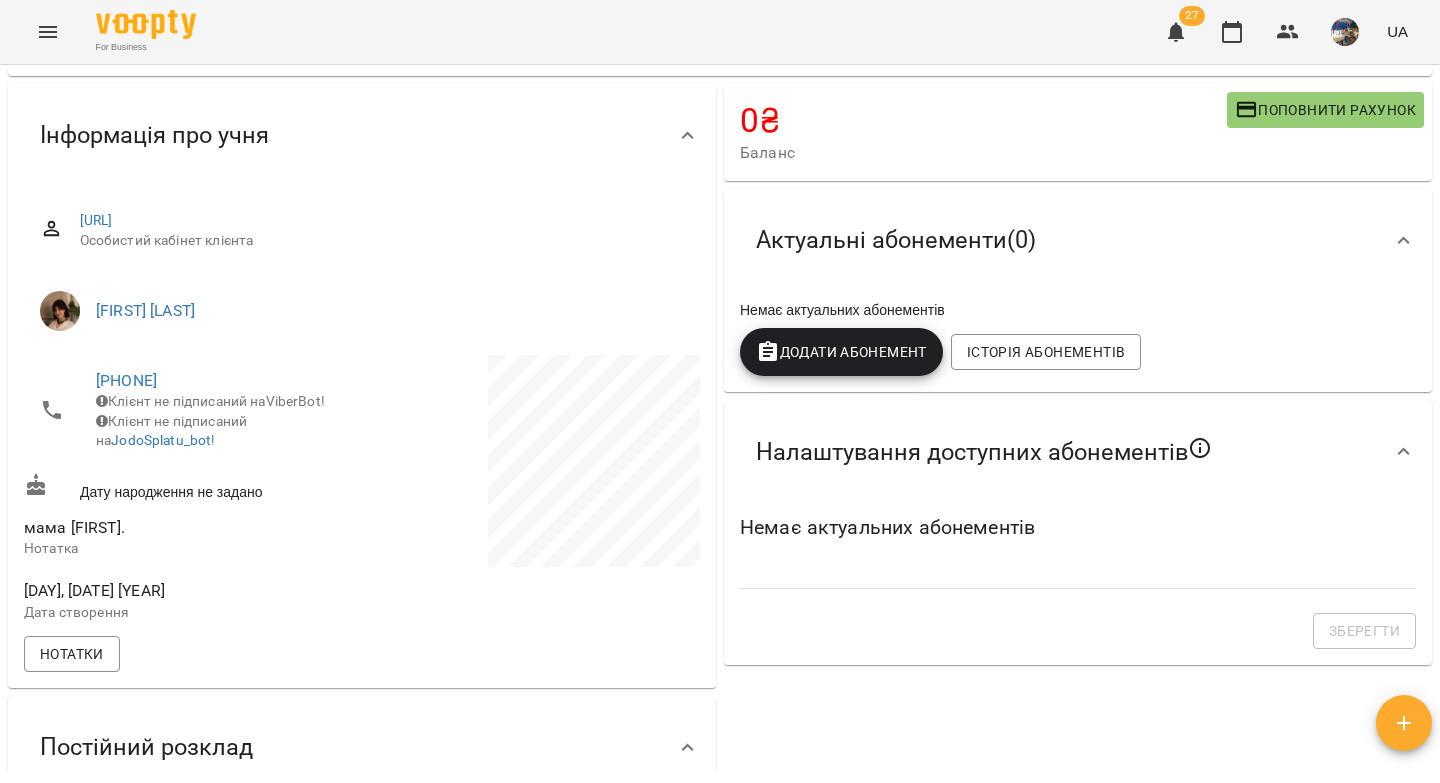 click on "Додати Абонемент" at bounding box center [841, 352] 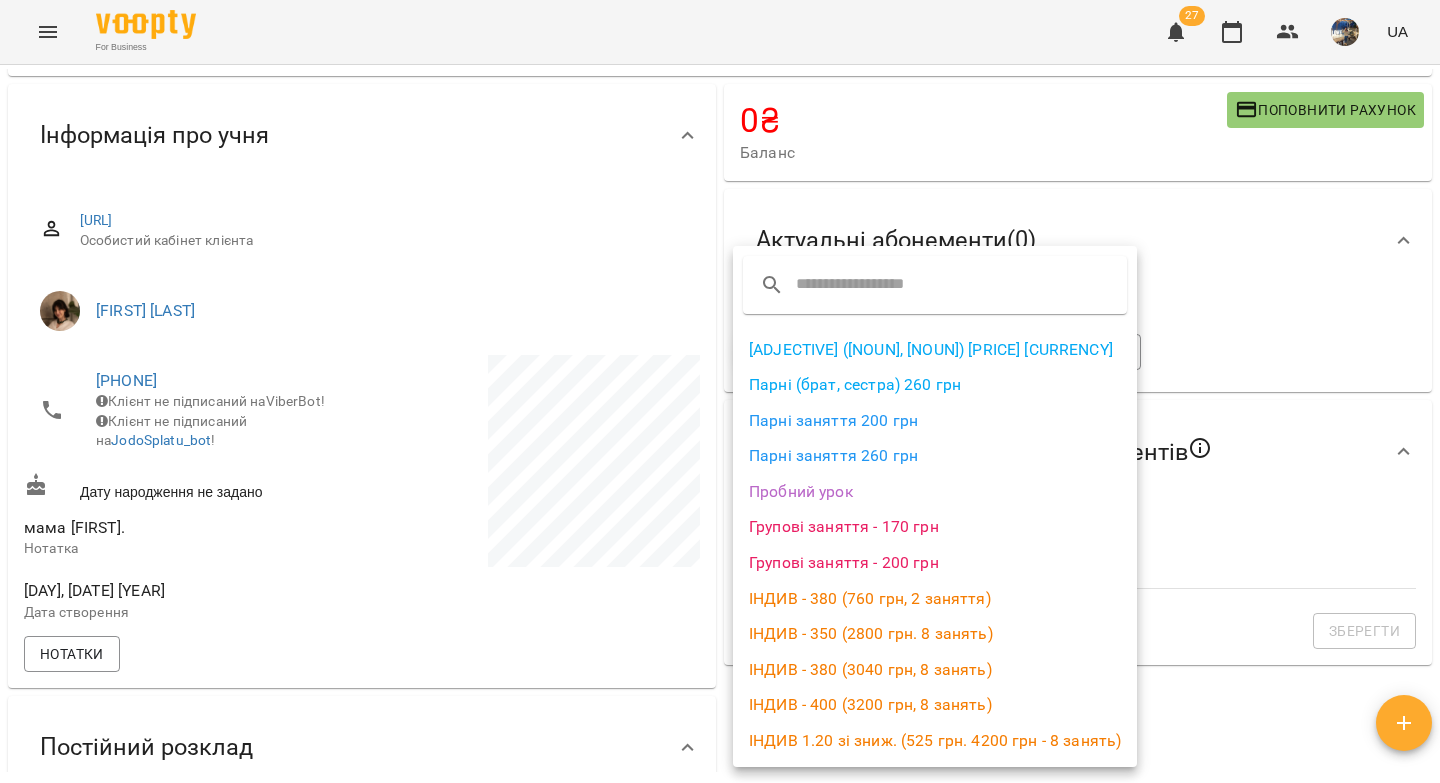 click on "ІНДИВ - 380 (3040 грн, 8 занять)" at bounding box center [935, 670] 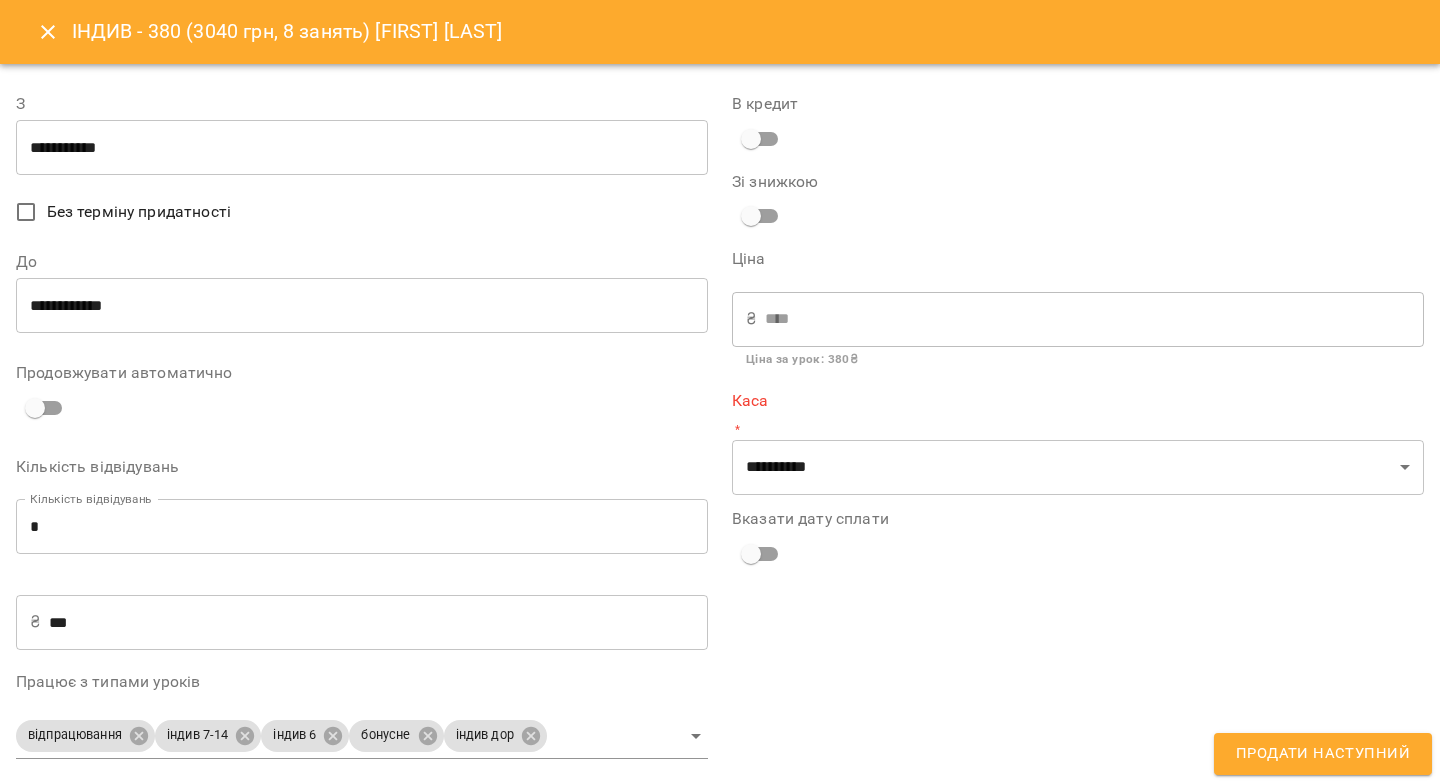 type on "**********" 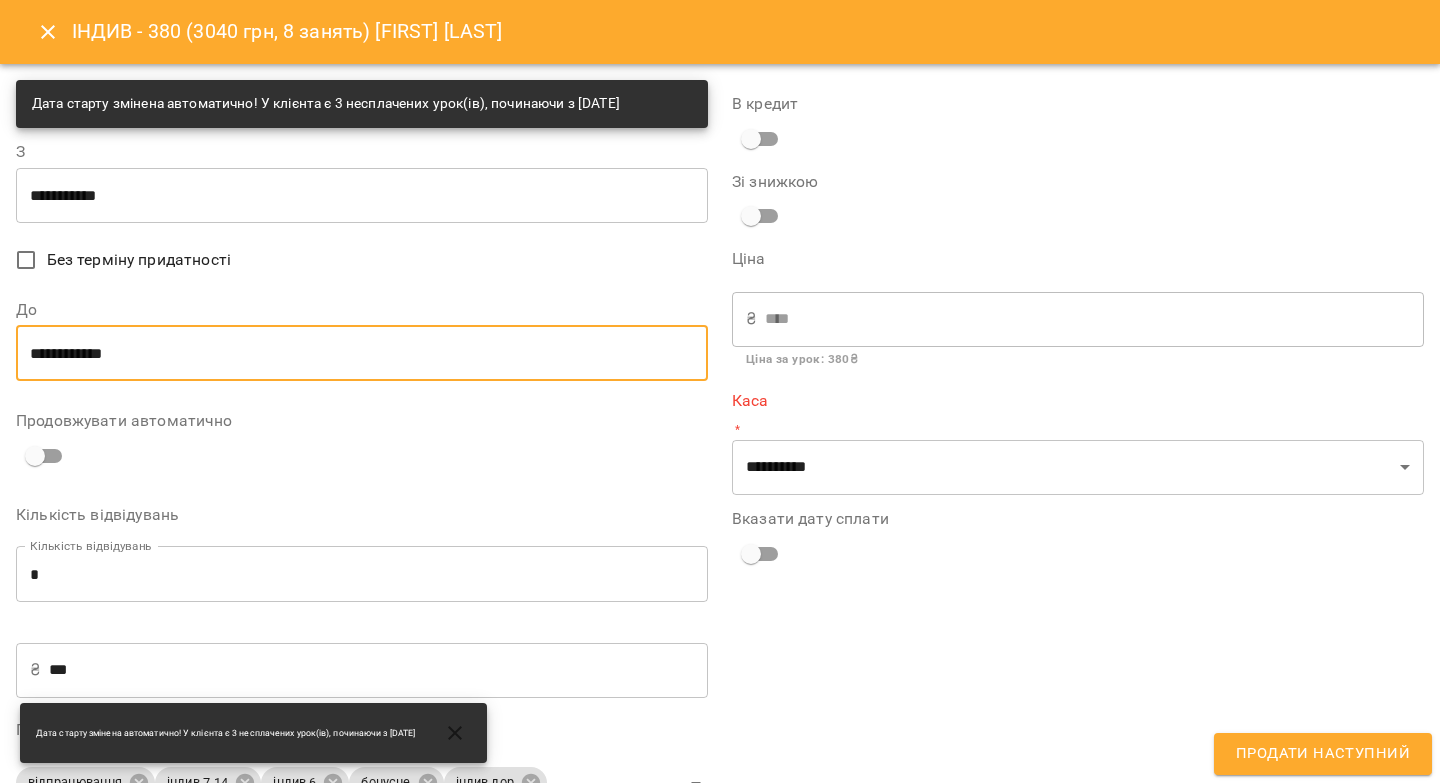 click on "**********" at bounding box center [362, 353] 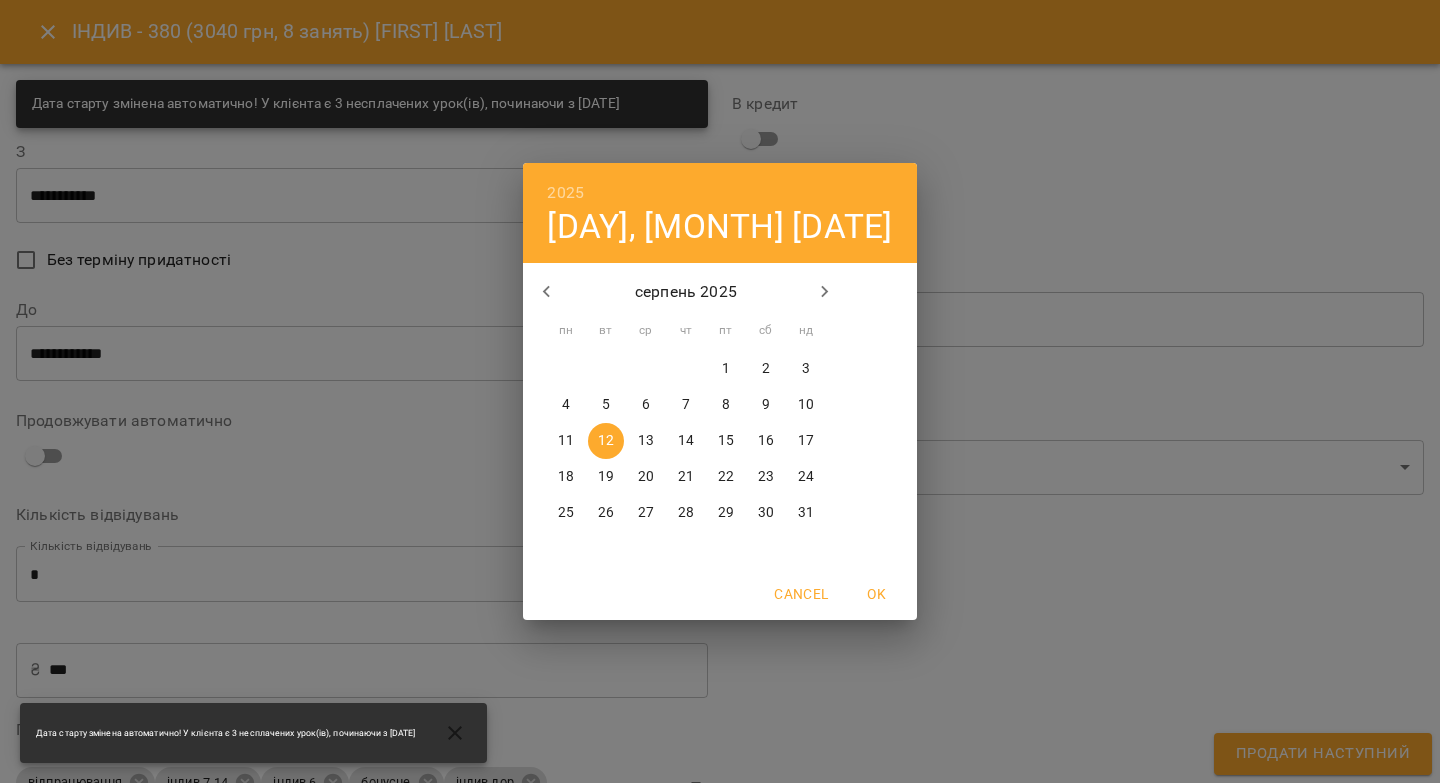click 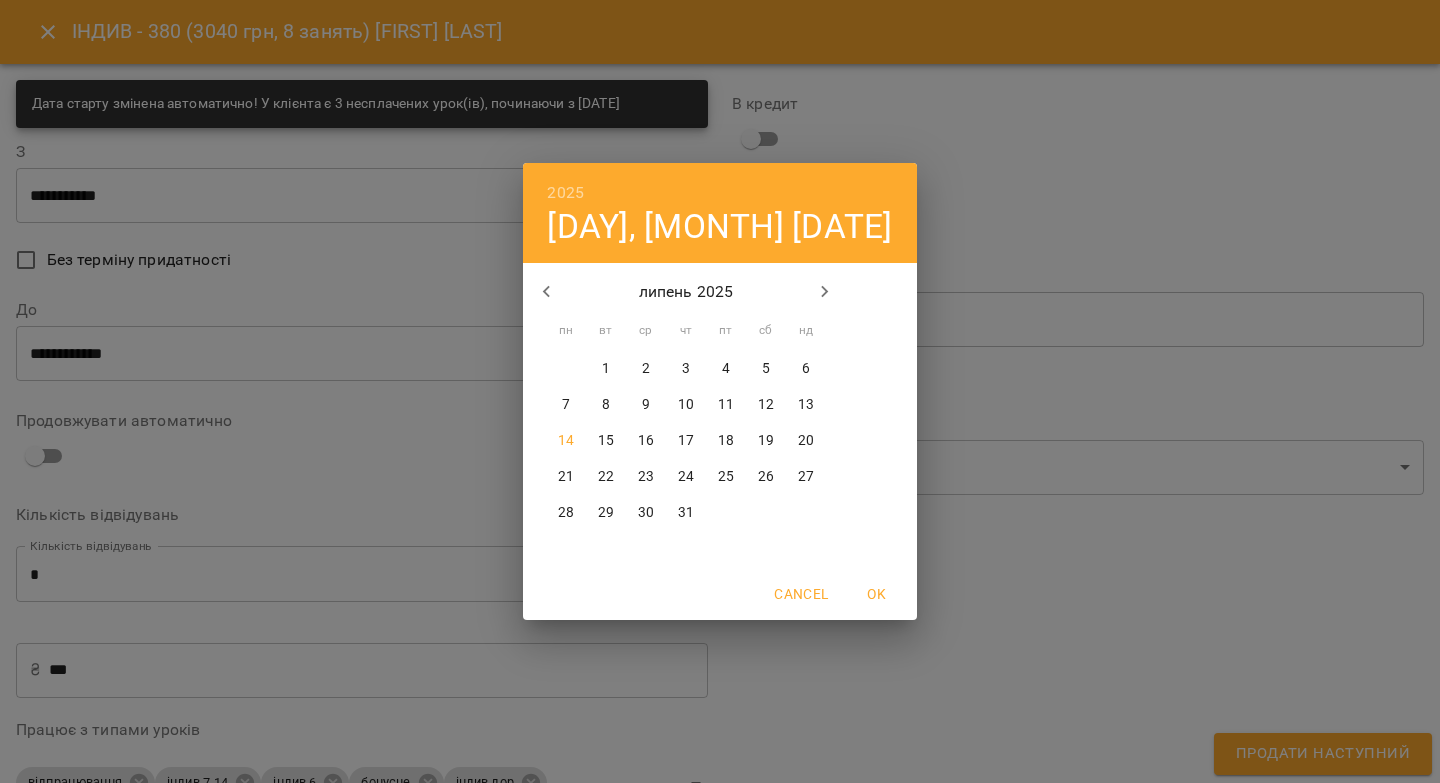 click 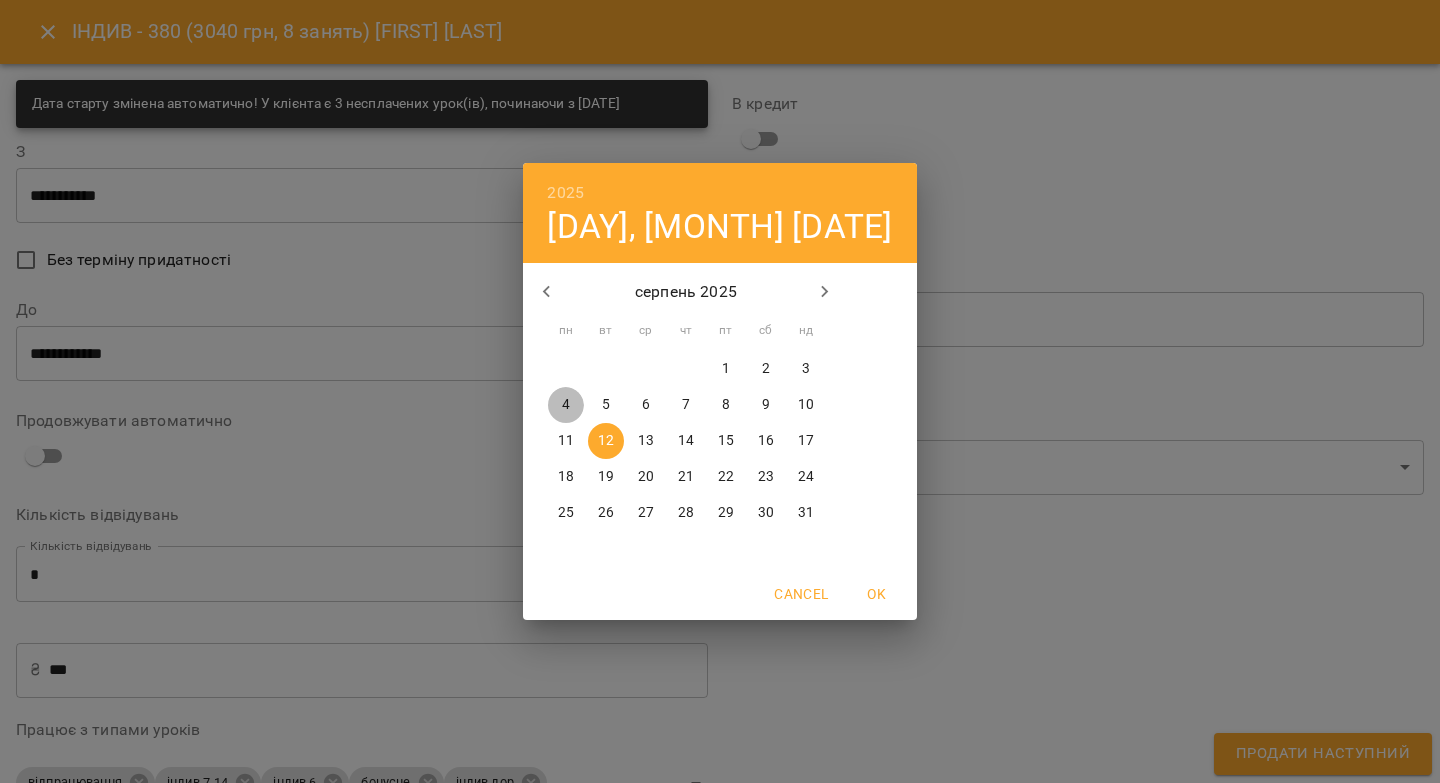 click on "4" at bounding box center [566, 405] 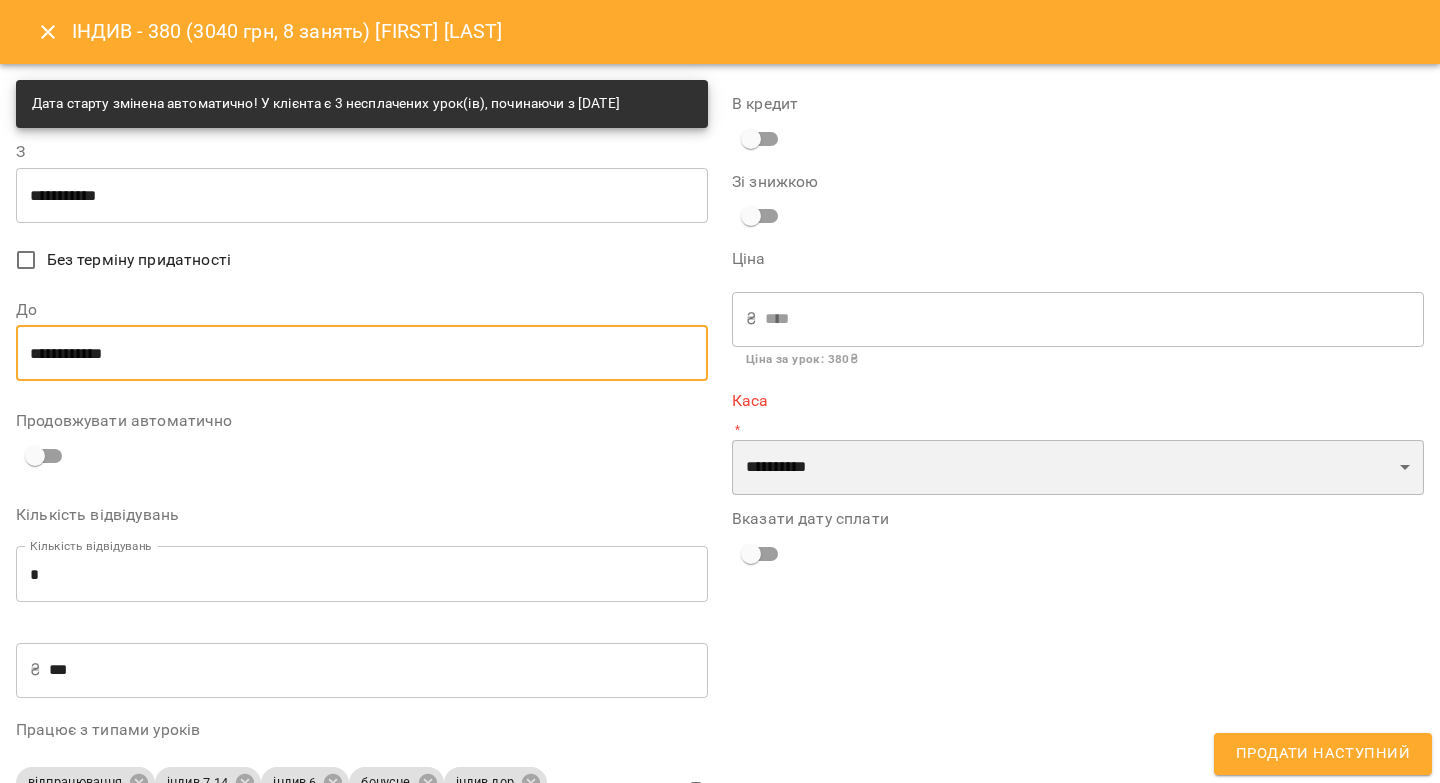 click on "**********" at bounding box center [1078, 468] 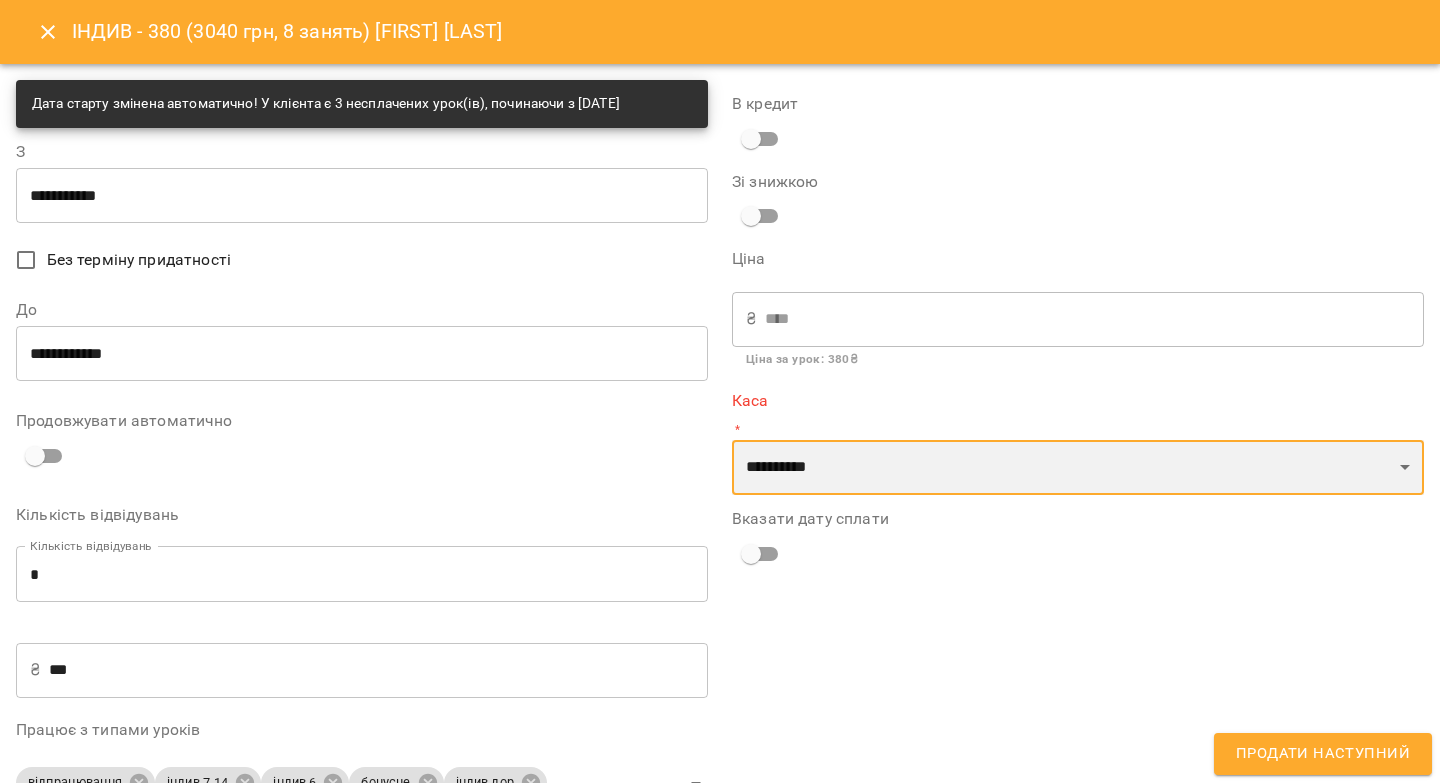 select on "****" 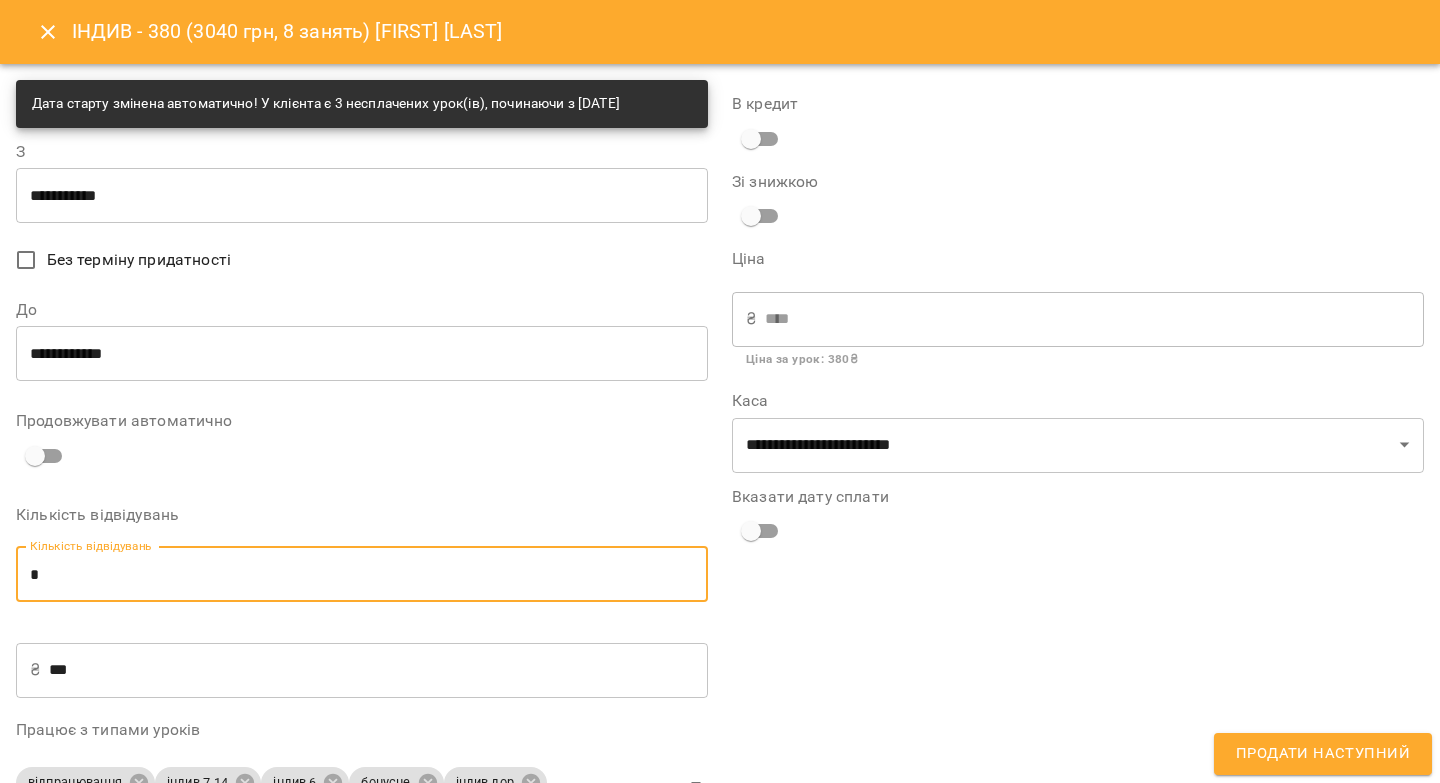 drag, startPoint x: 56, startPoint y: 575, endPoint x: 30, endPoint y: 571, distance: 26.305893 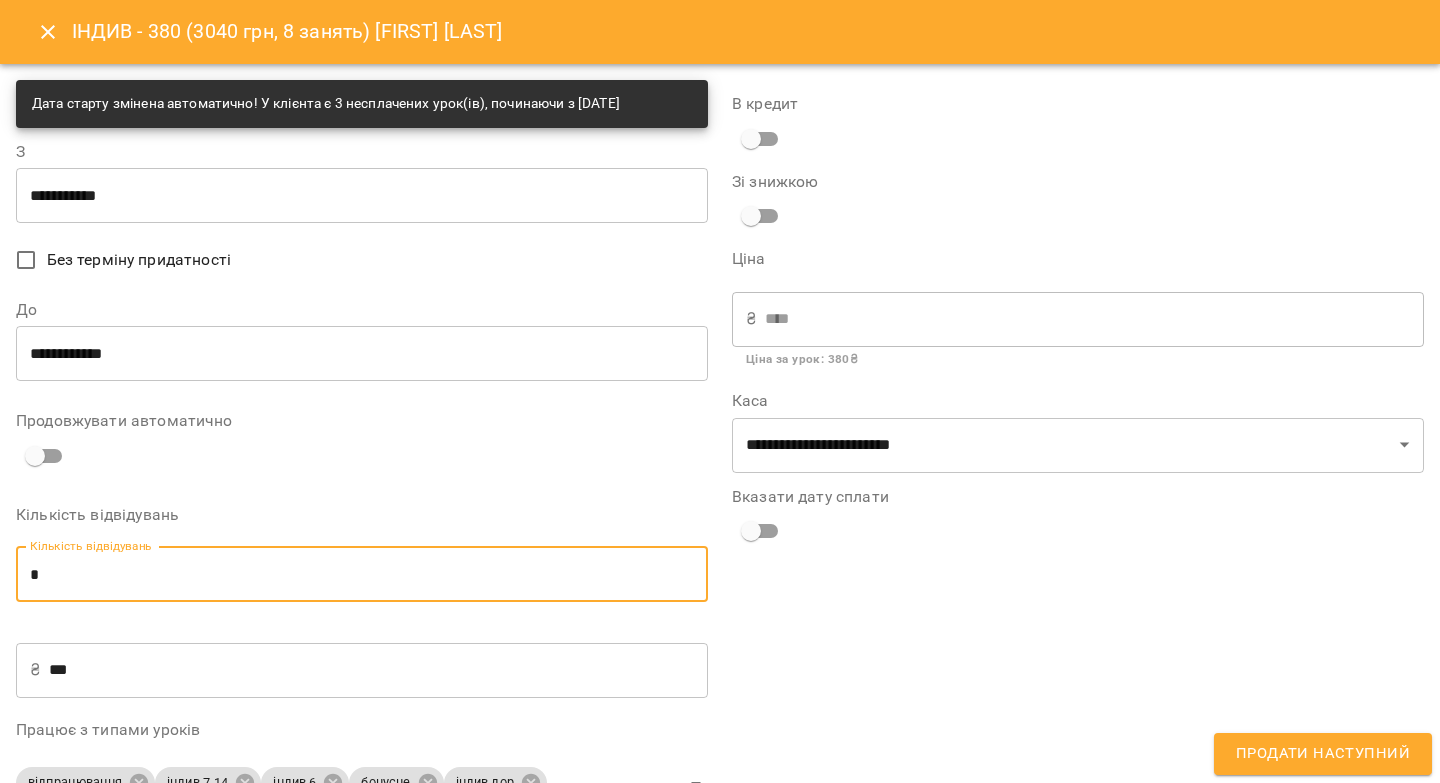 type on "*" 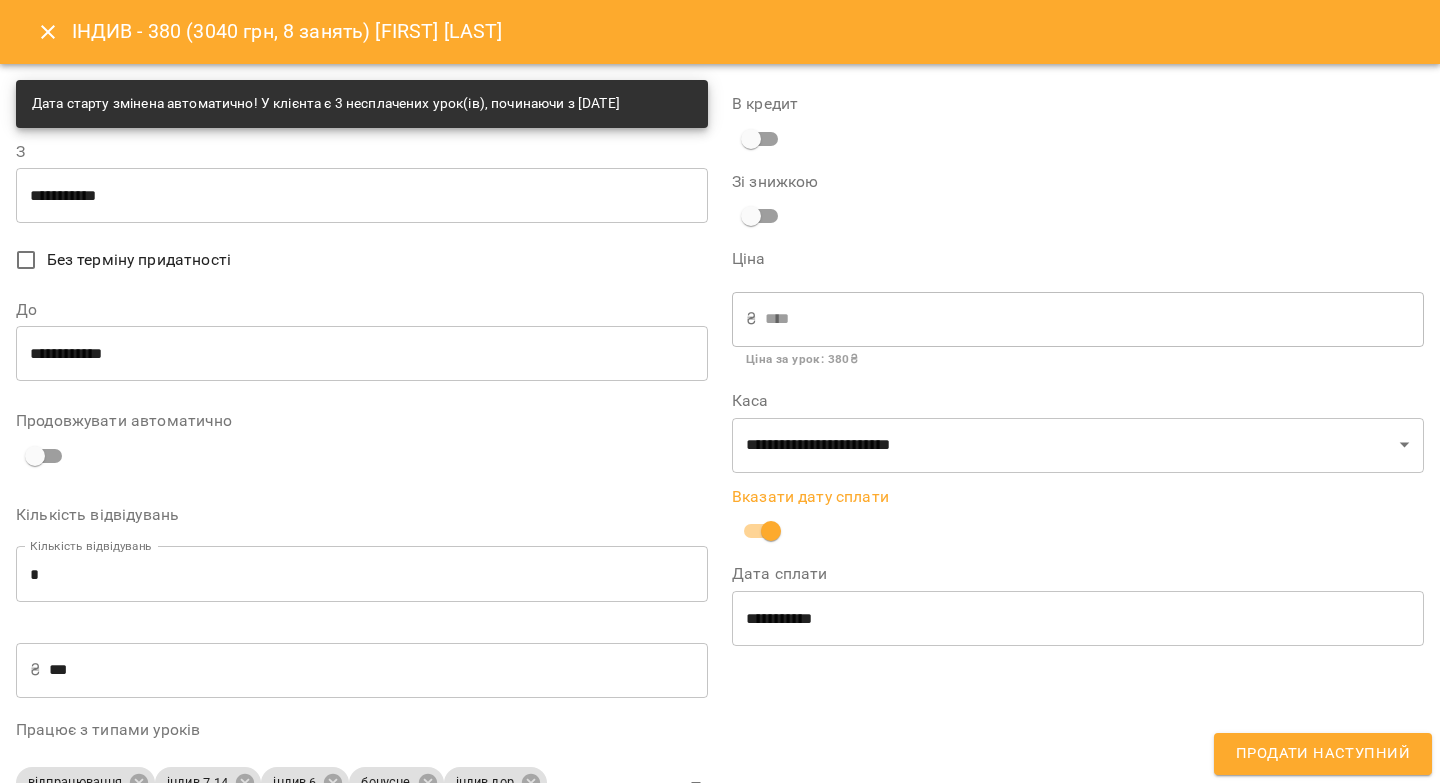 click on "Продати наступний" at bounding box center [1323, 754] 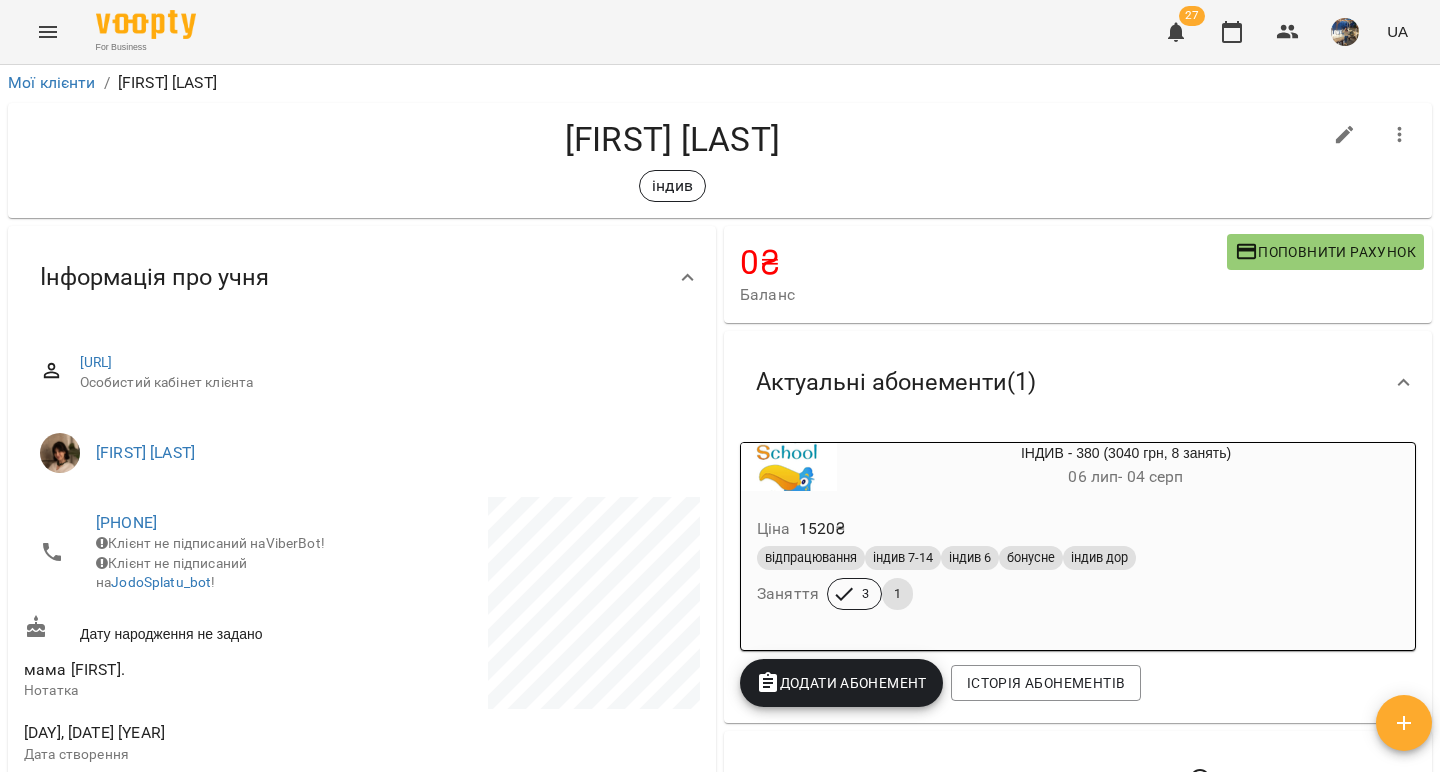 scroll, scrollTop: 0, scrollLeft: 0, axis: both 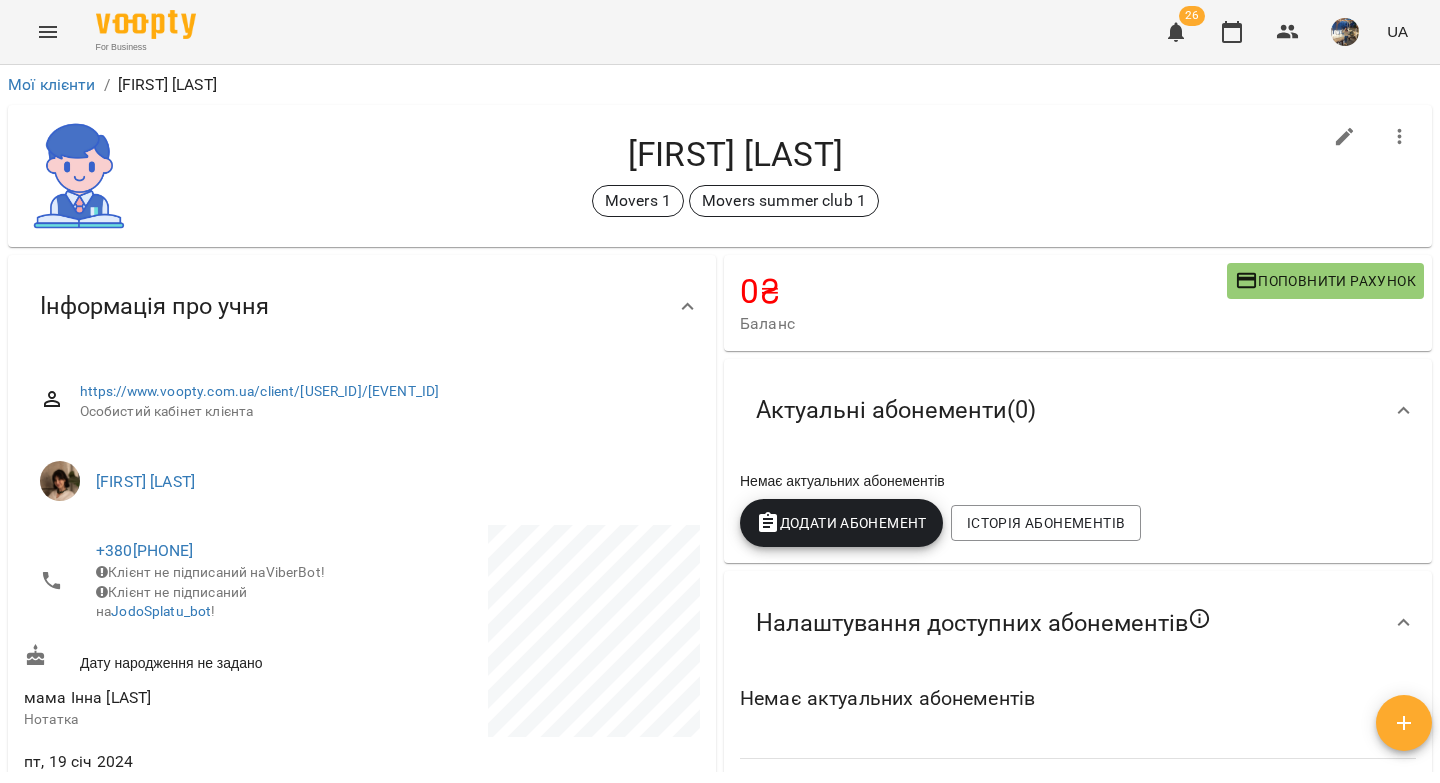 drag, startPoint x: 841, startPoint y: 152, endPoint x: 678, endPoint y: 158, distance: 163.1104 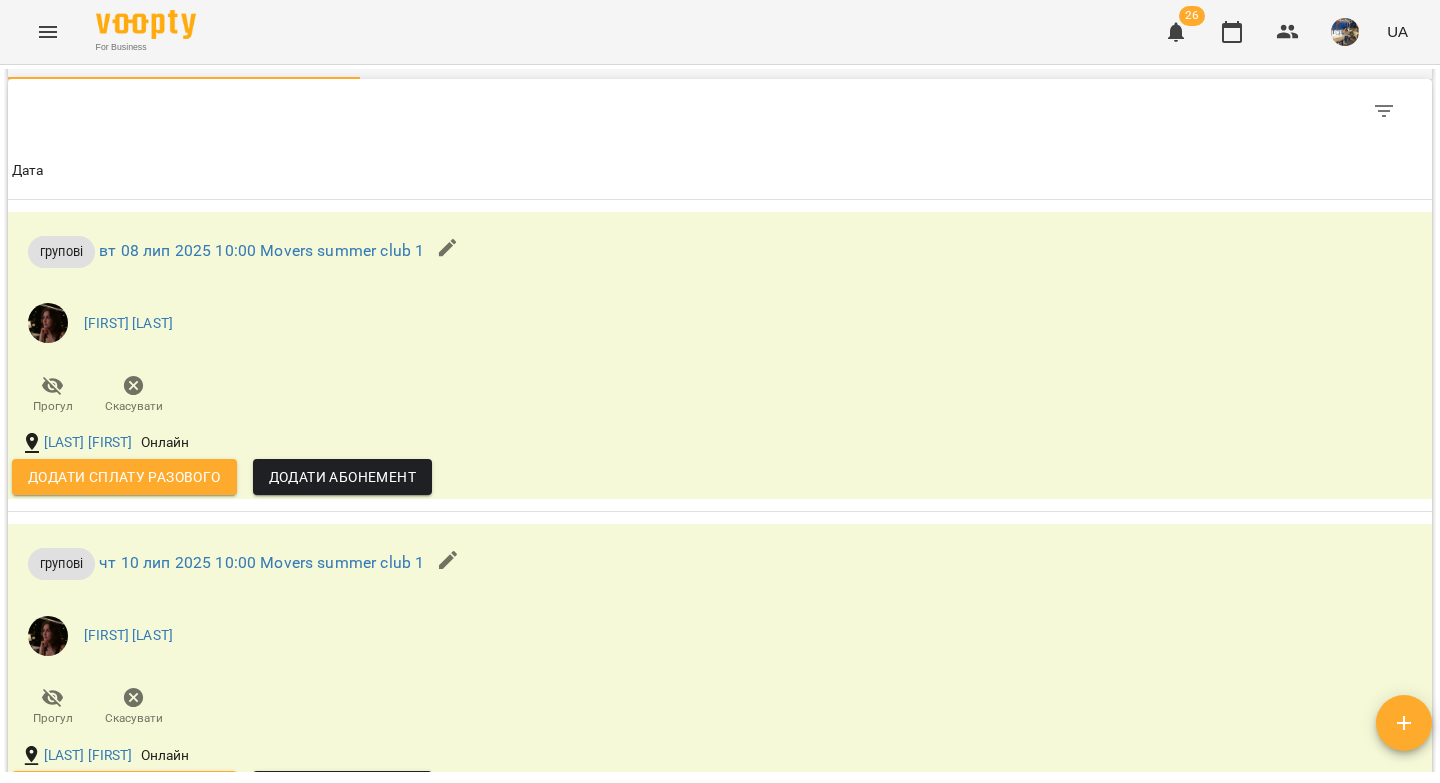 scroll, scrollTop: 1903, scrollLeft: 0, axis: vertical 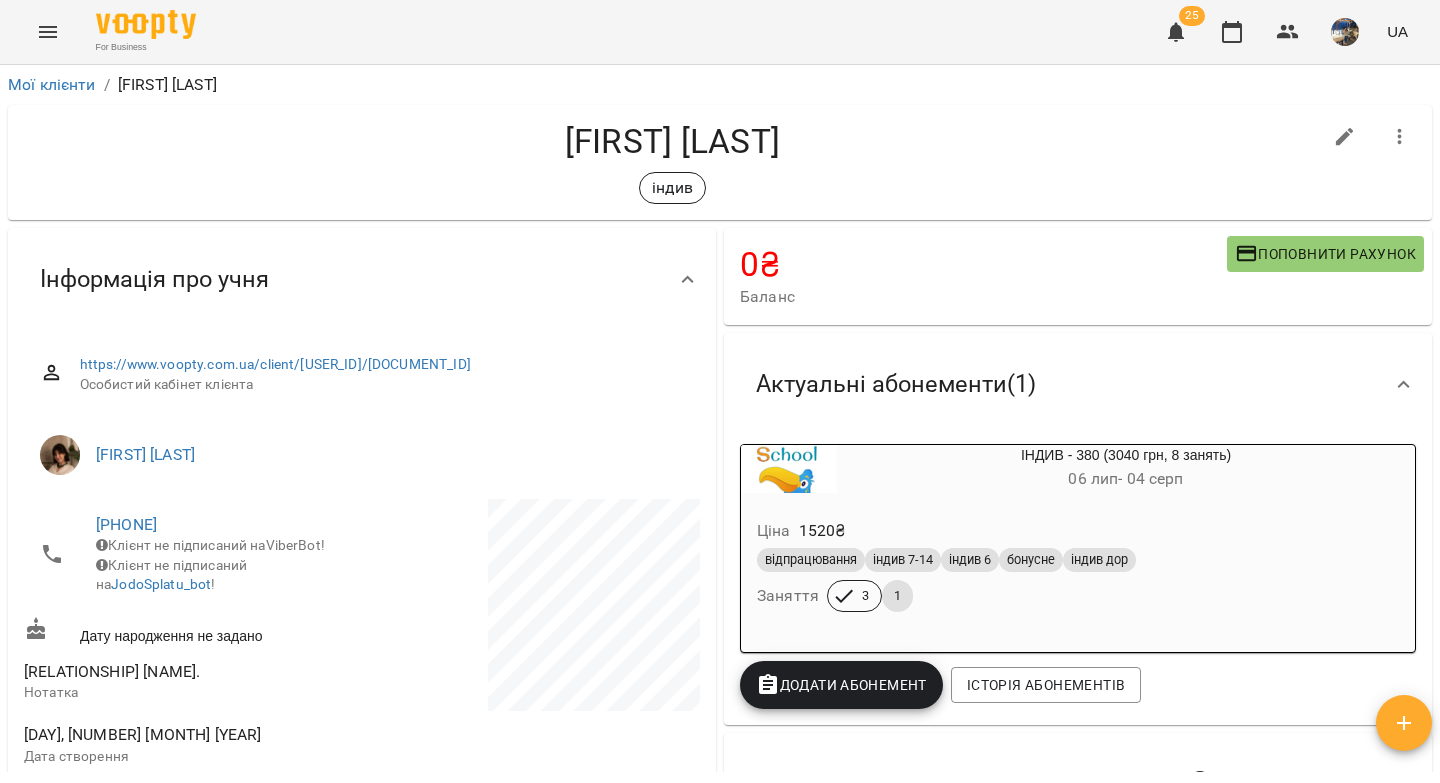 click 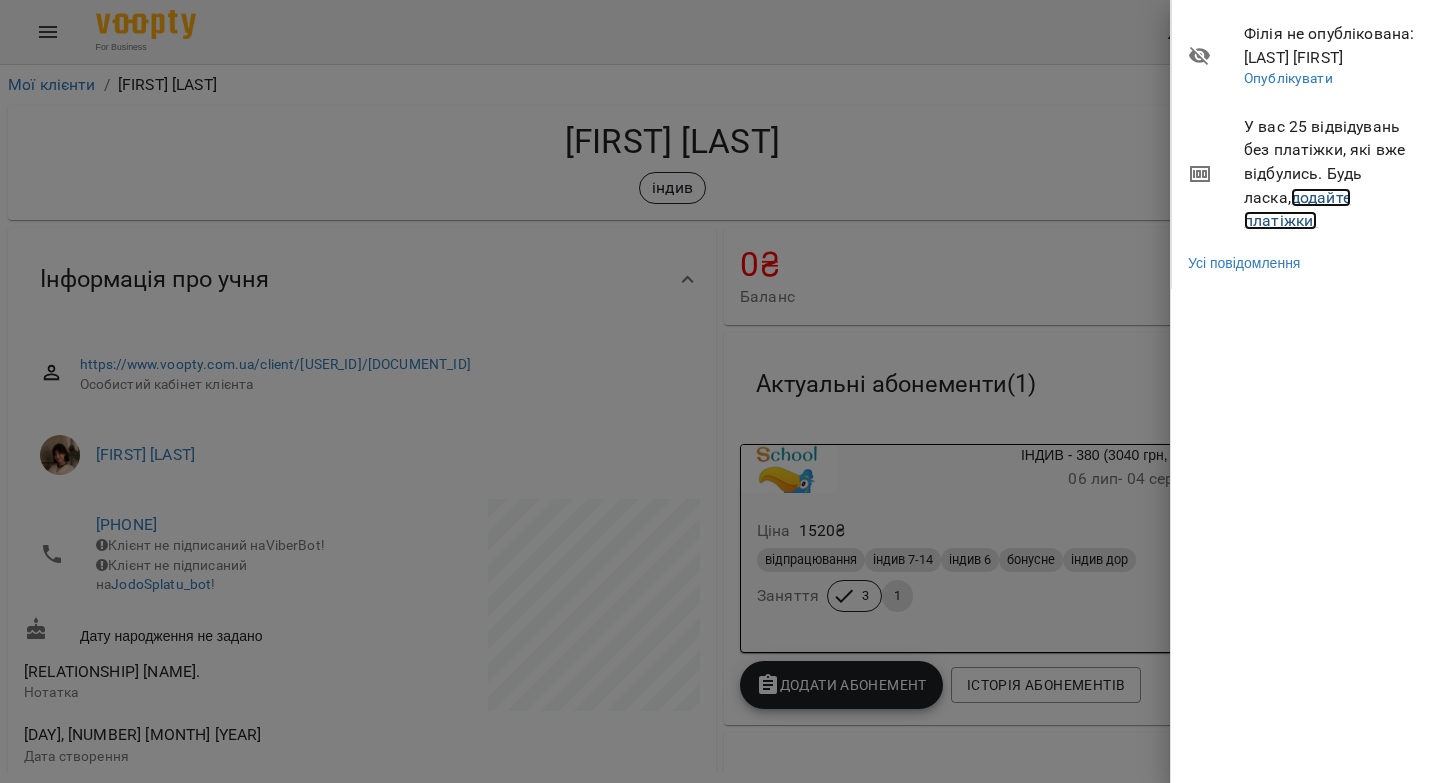click on "додайте платіжки!" at bounding box center [1297, 209] 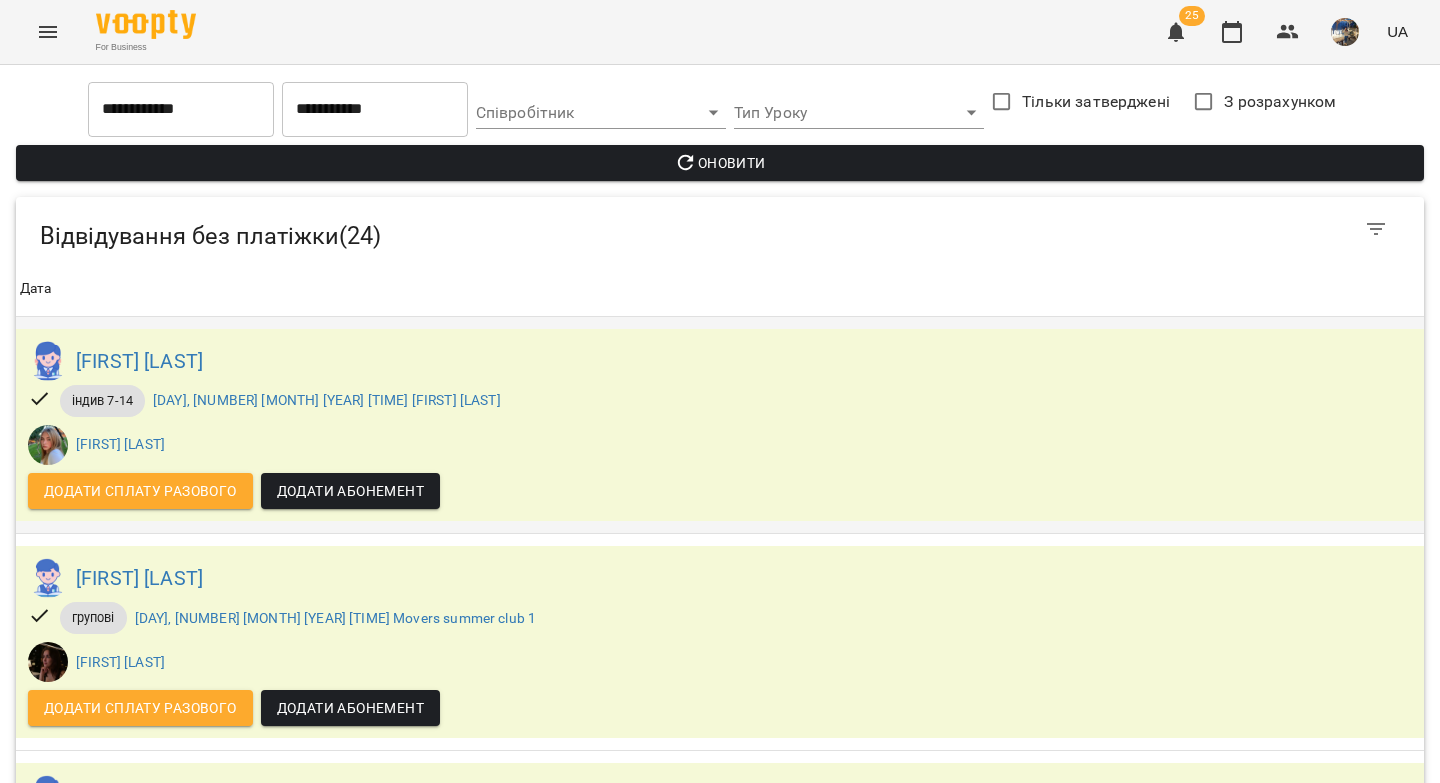 scroll, scrollTop: 0, scrollLeft: 0, axis: both 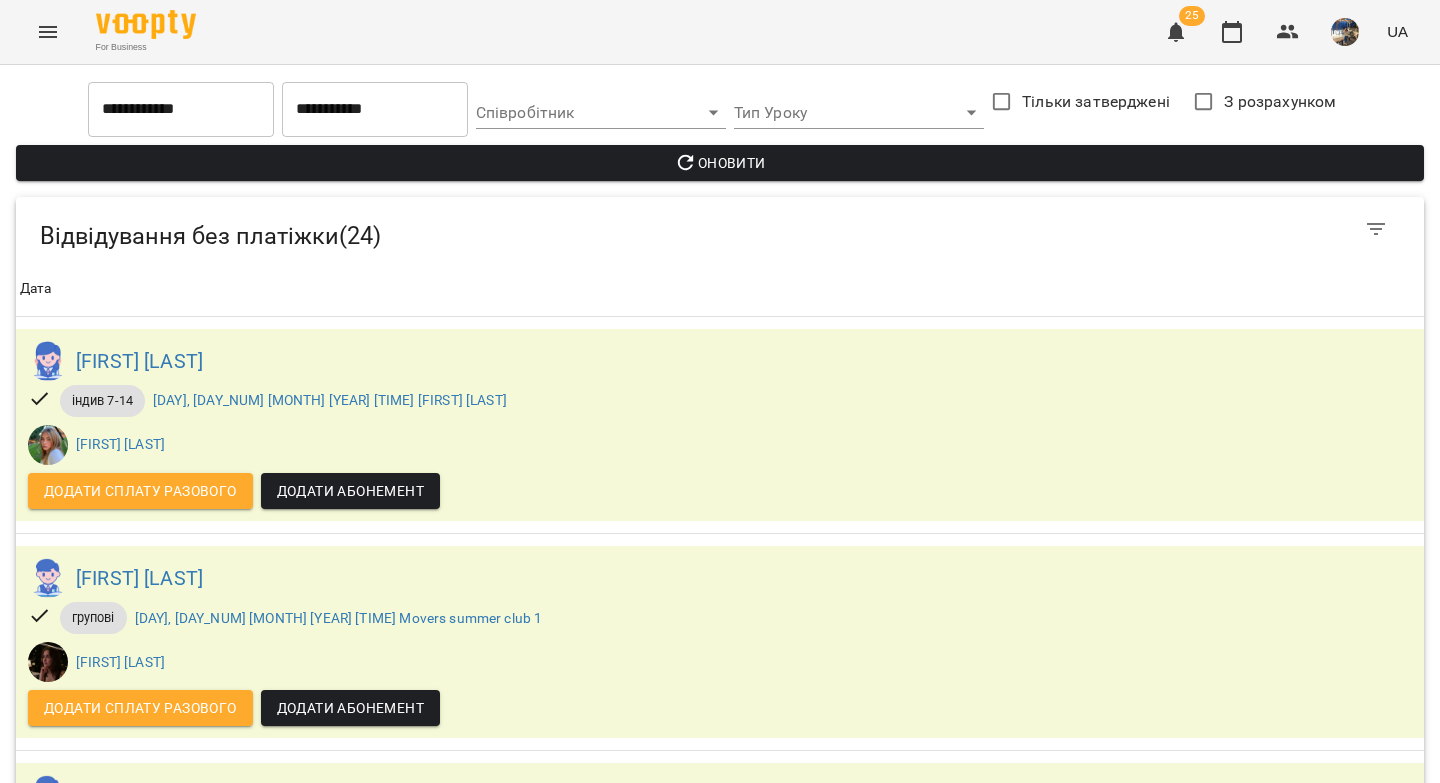 click 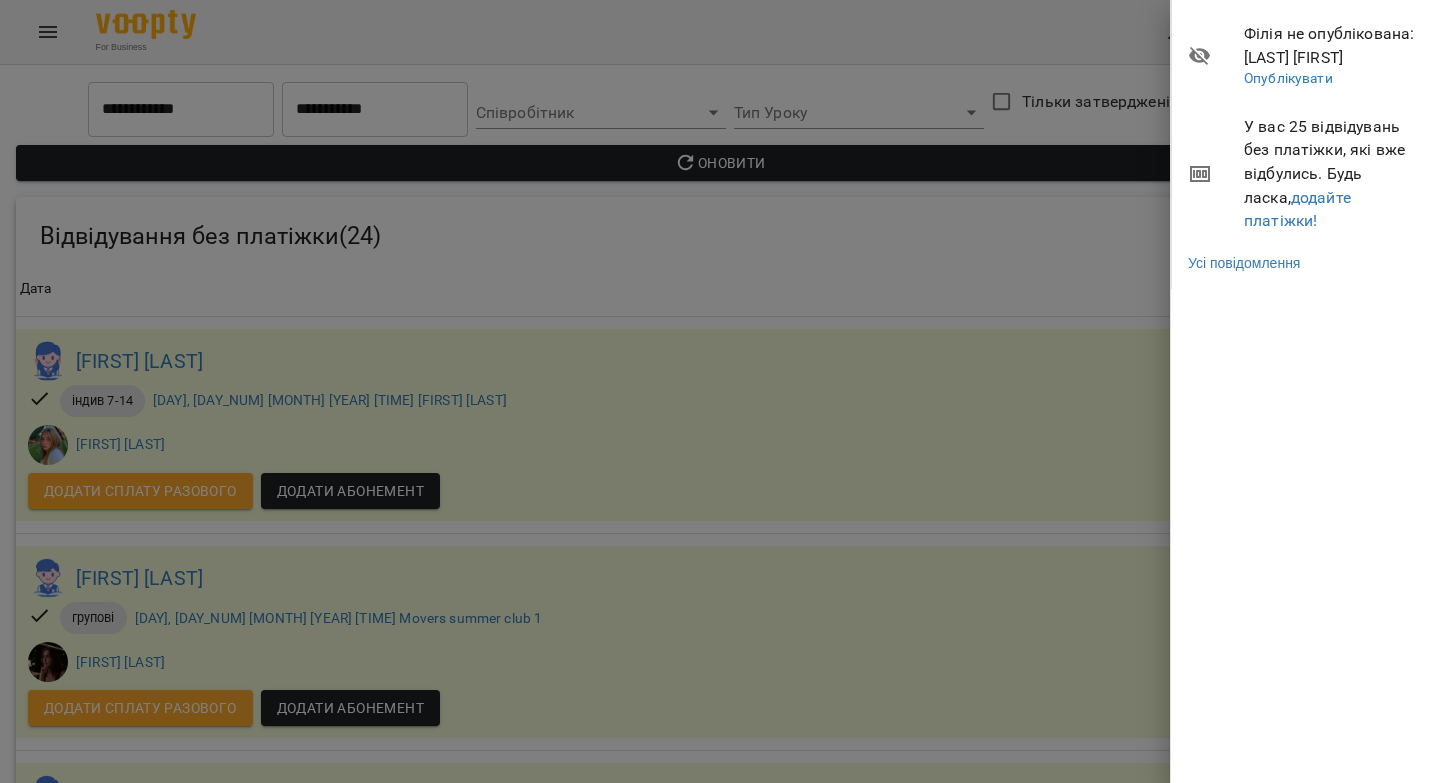 click at bounding box center (720, 391) 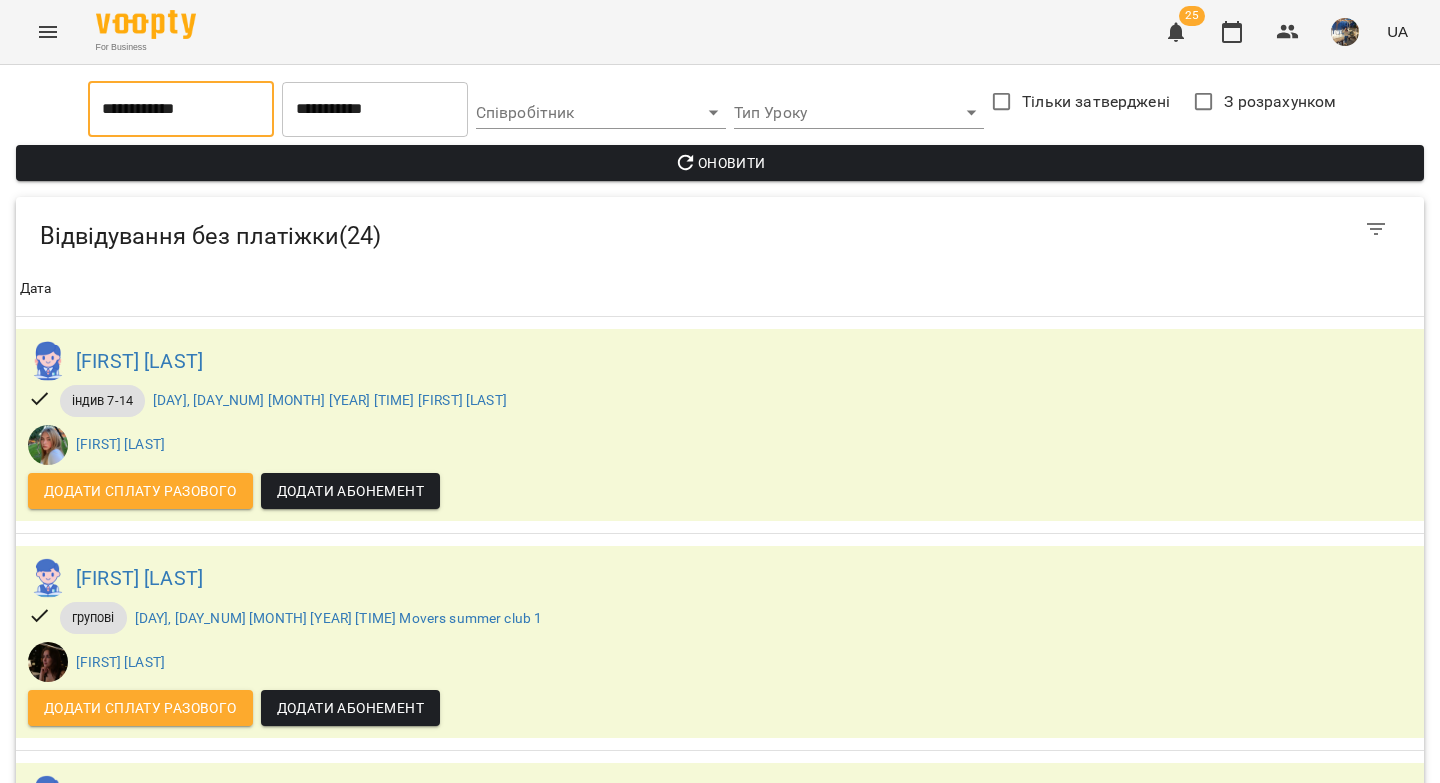 click on "**********" at bounding box center [181, 109] 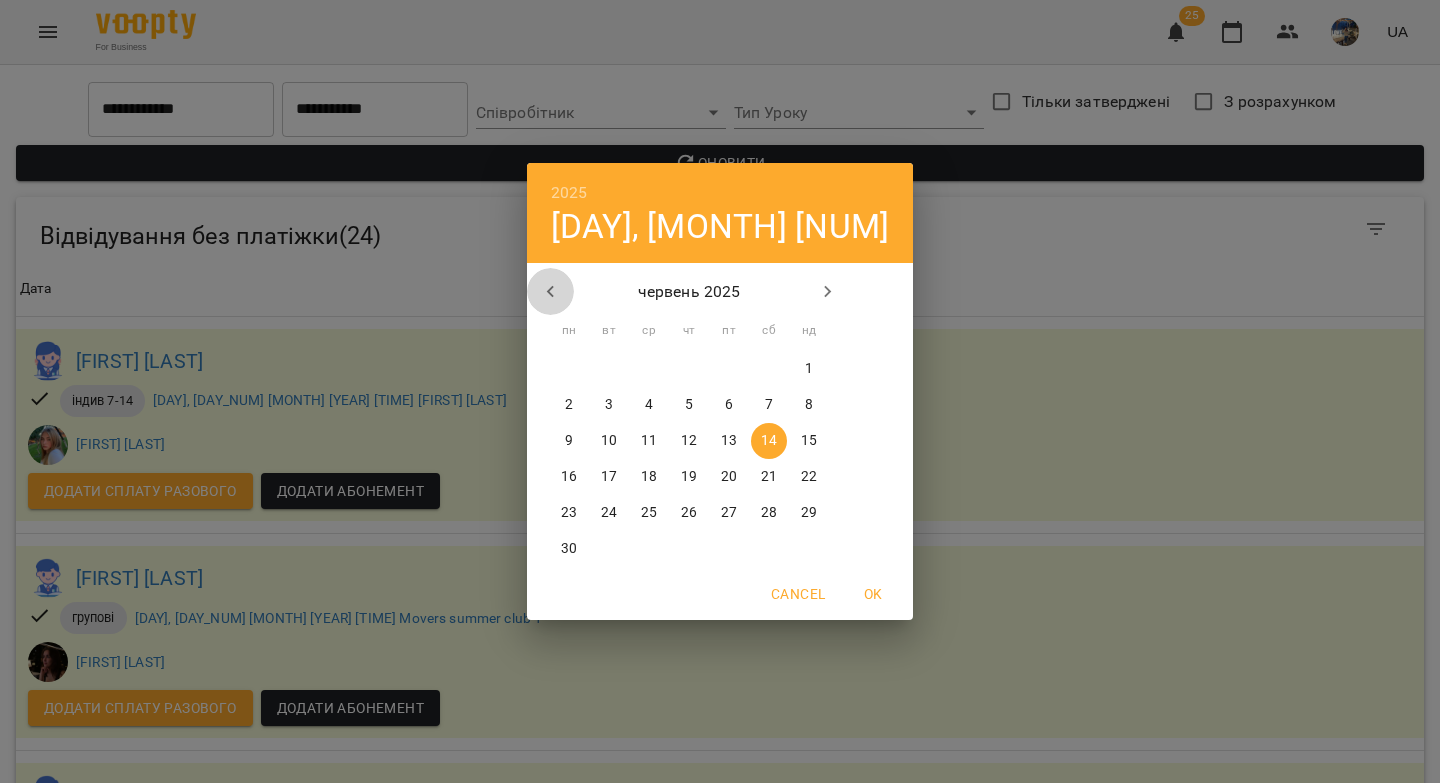 drag, startPoint x: 586, startPoint y: 288, endPoint x: 663, endPoint y: 305, distance: 78.854294 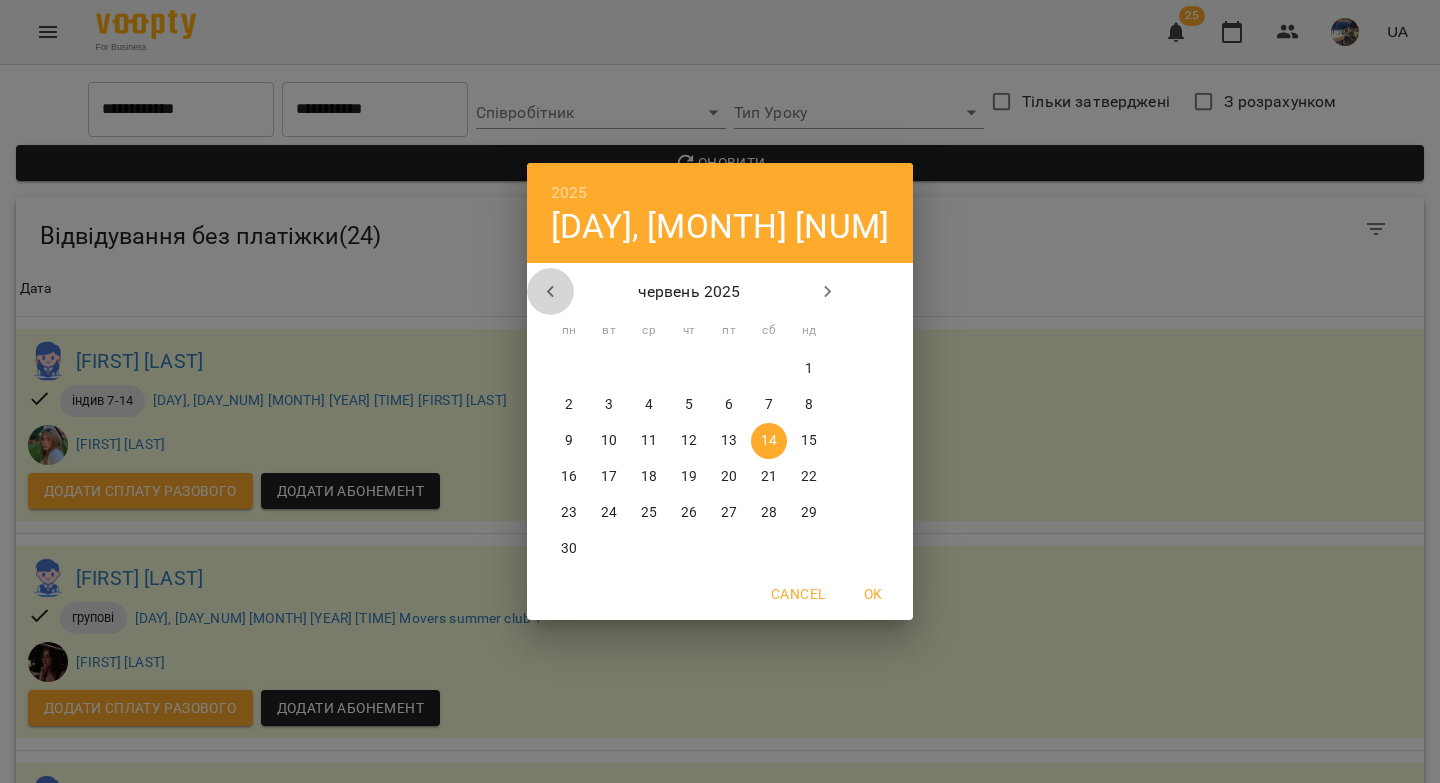 click 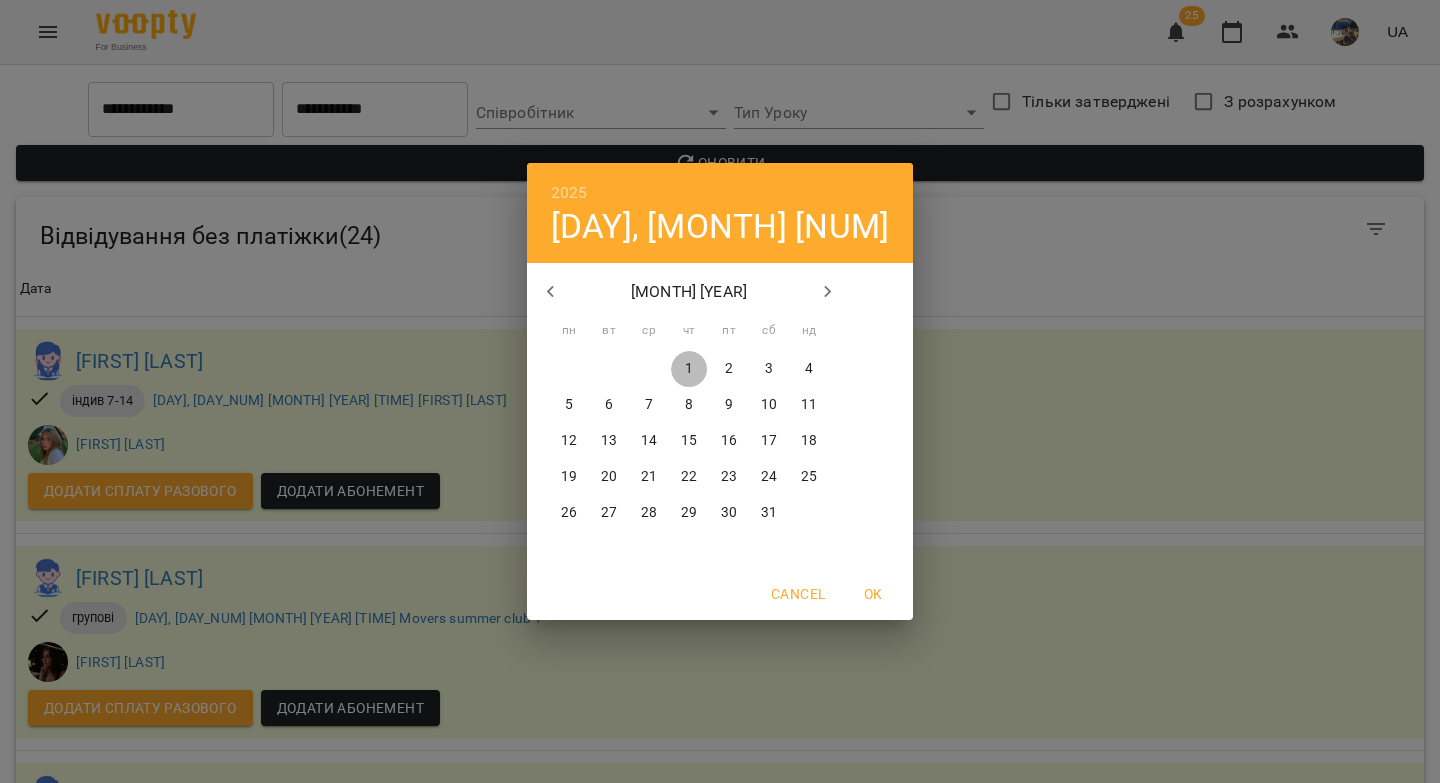 click on "1" at bounding box center (689, 369) 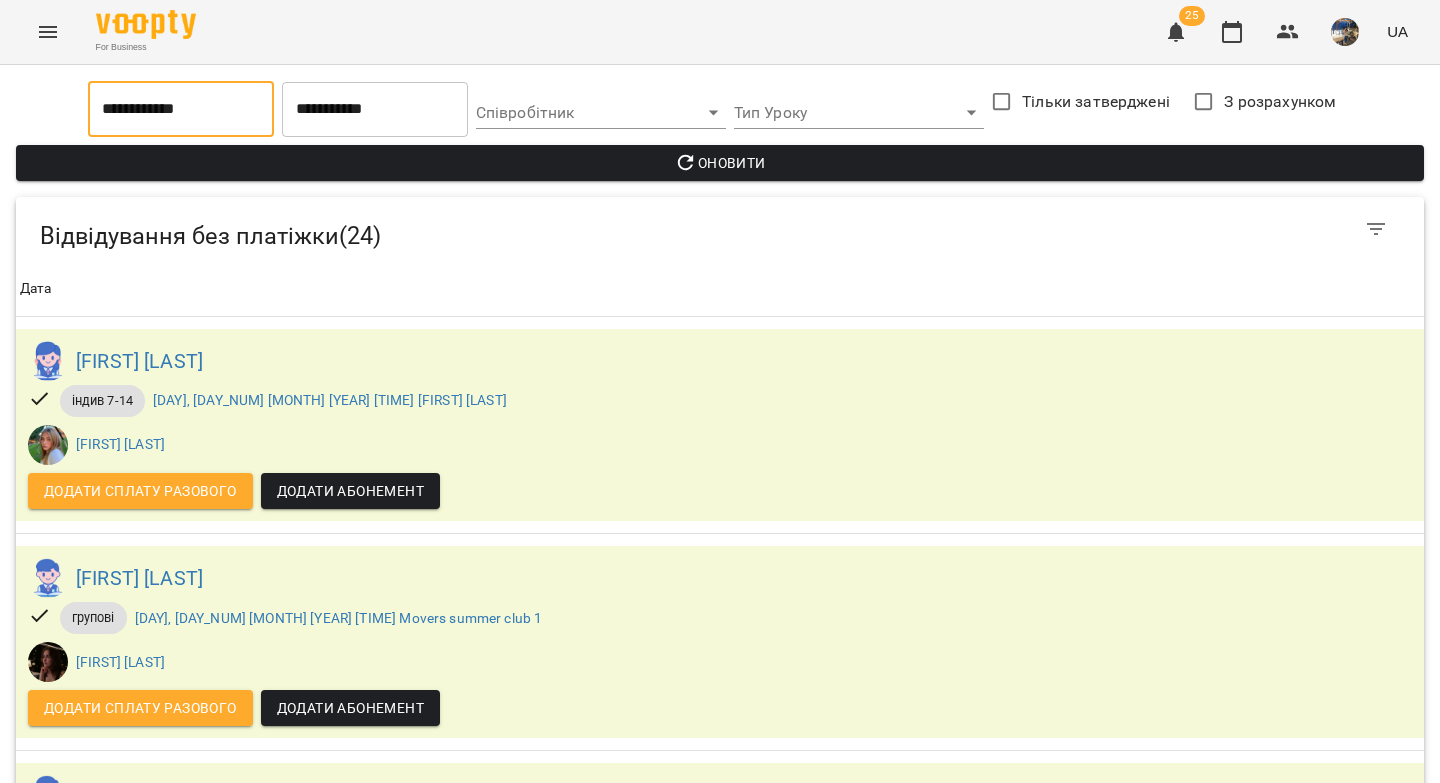 click on "Оновити" at bounding box center (720, 163) 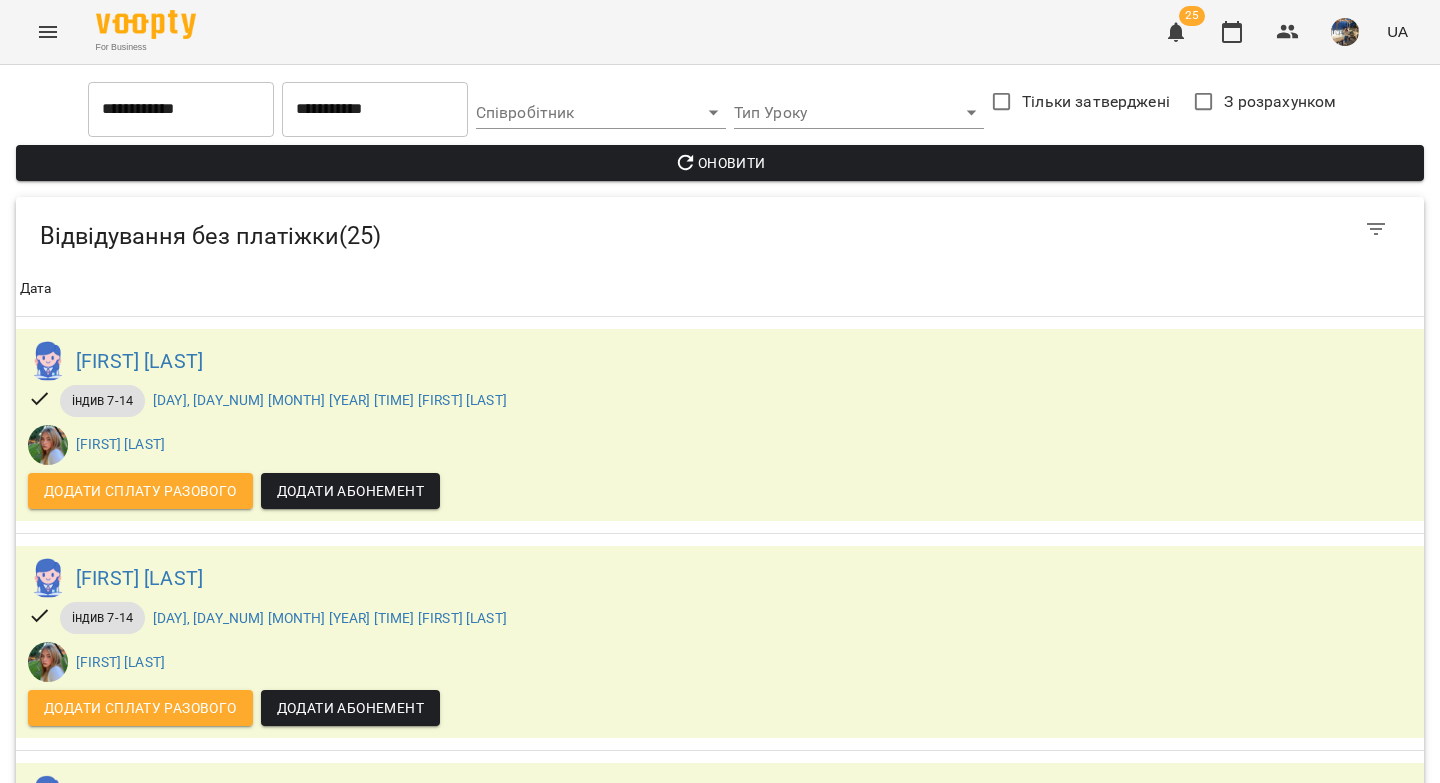 click on "**********" at bounding box center (720, 2820) 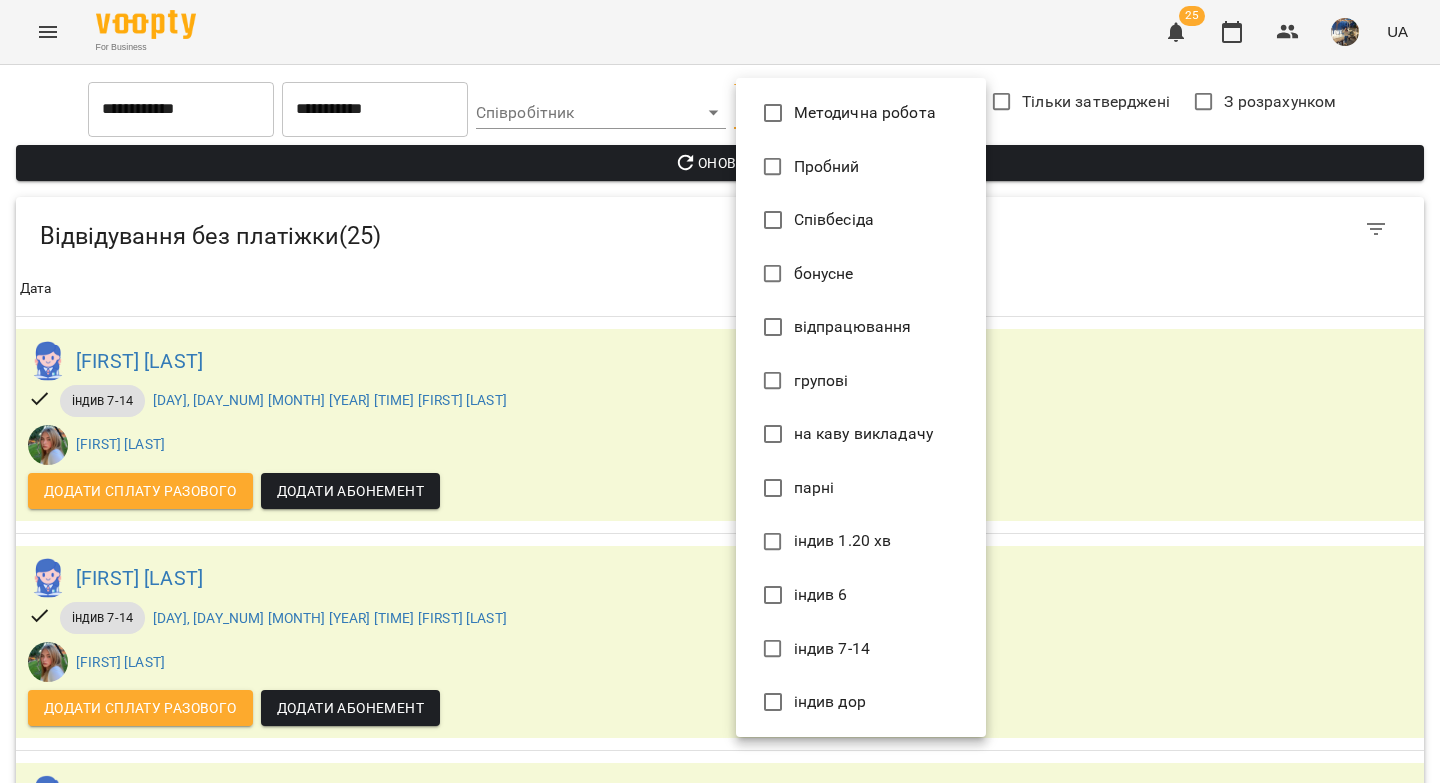 type on "**********" 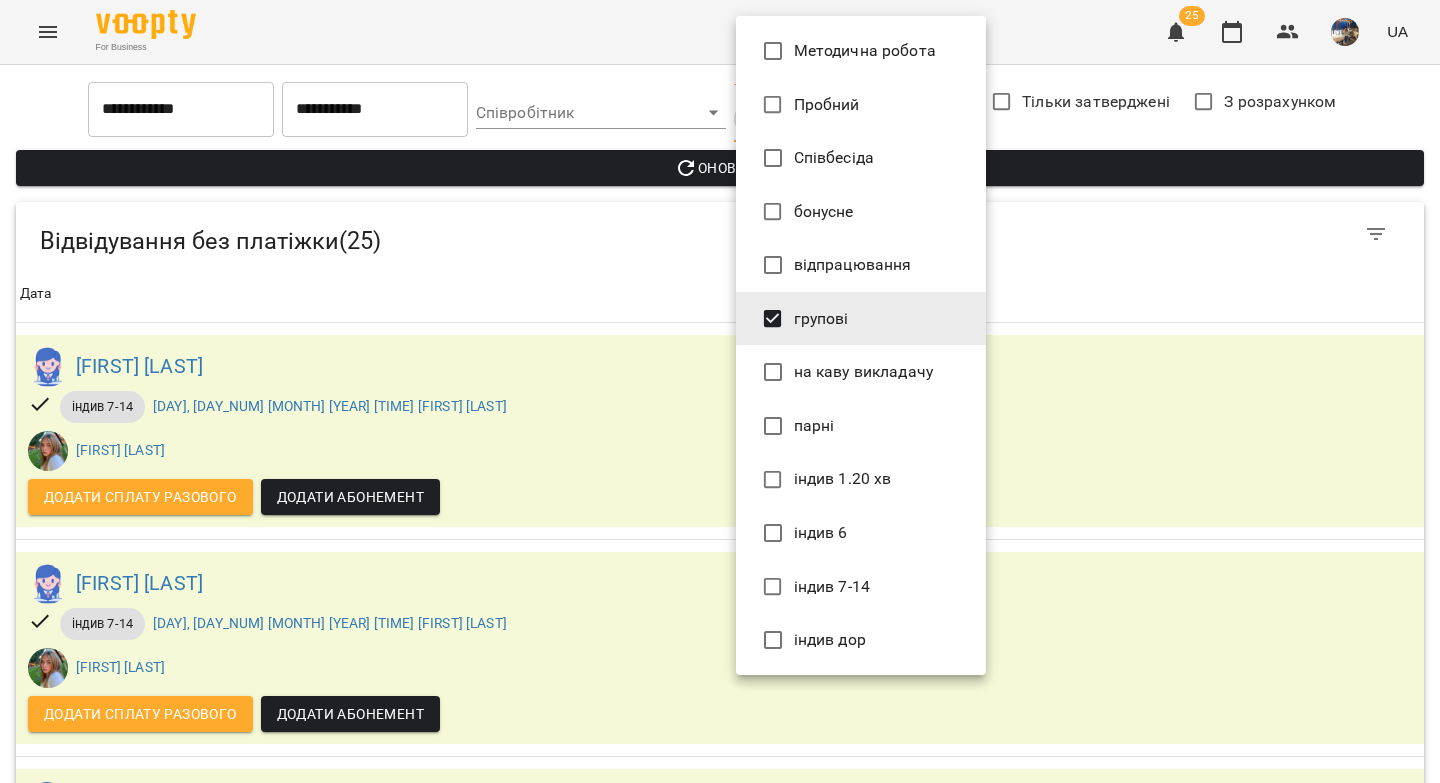 click at bounding box center (720, 391) 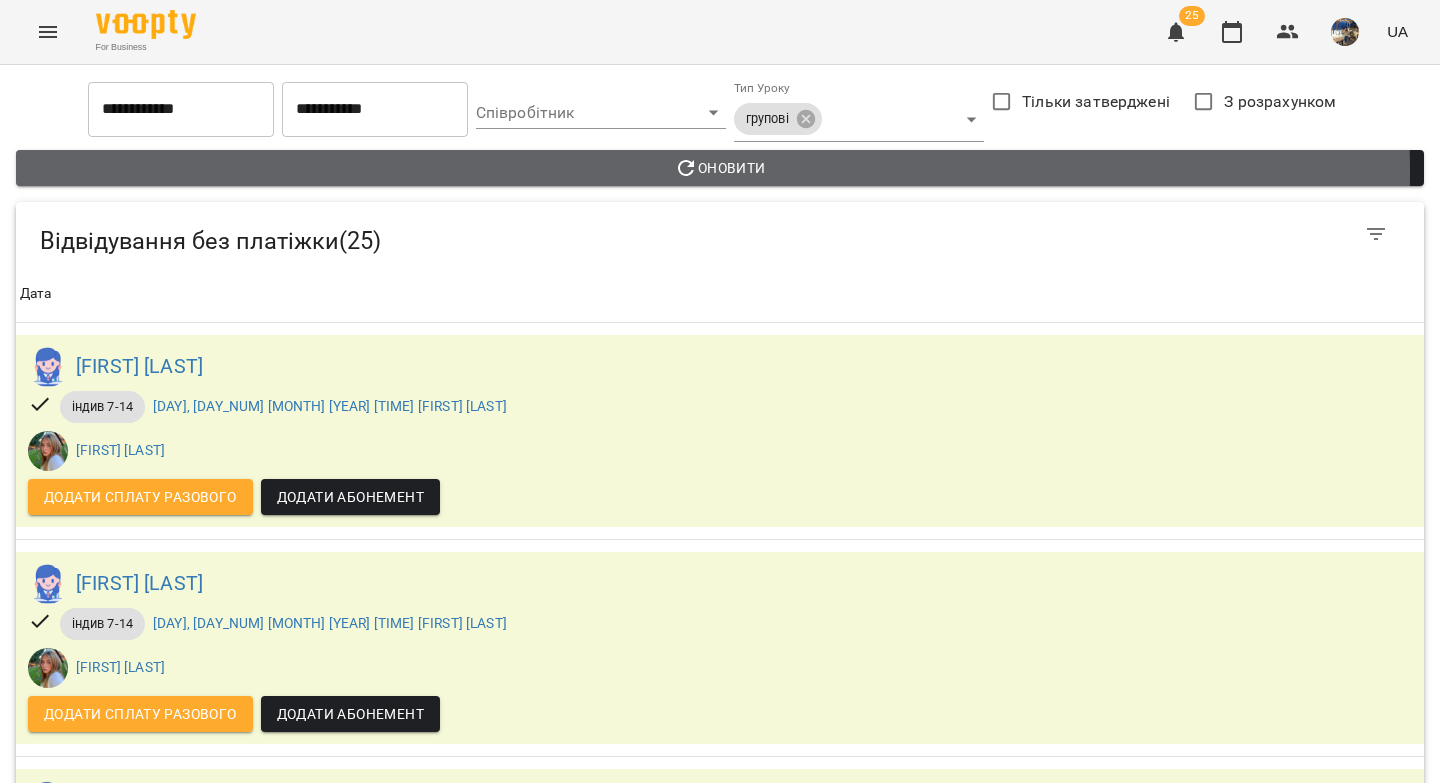 click on "Оновити" at bounding box center (720, 168) 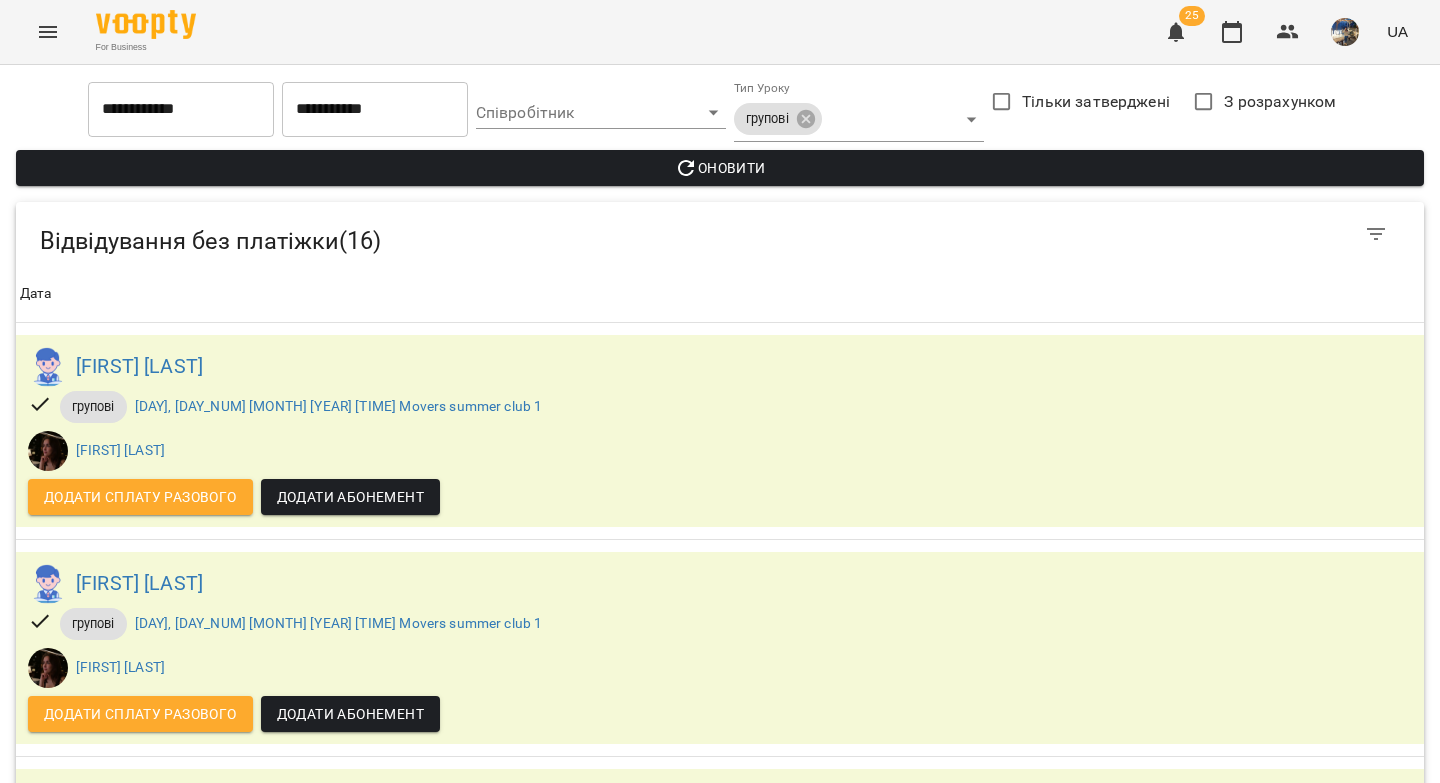 scroll, scrollTop: 0, scrollLeft: 0, axis: both 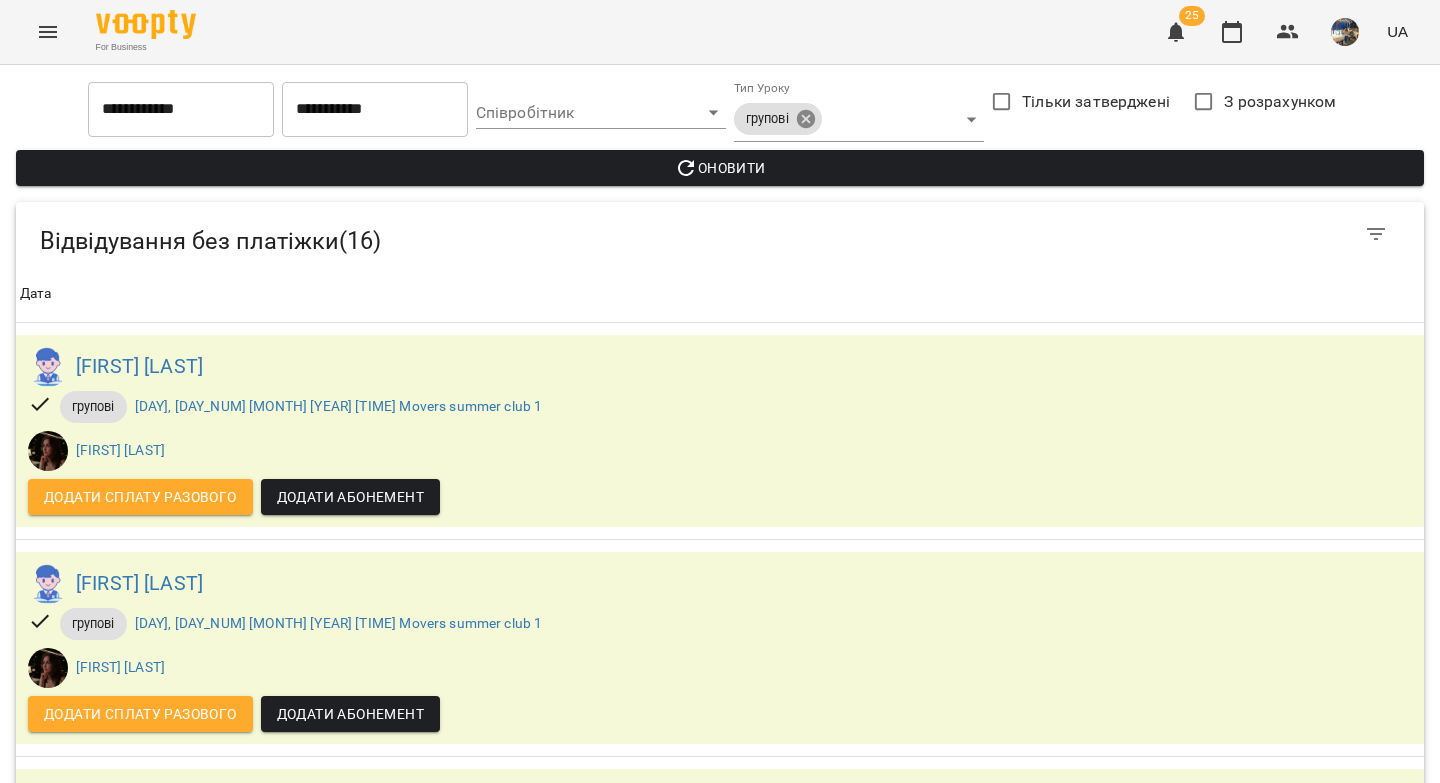 click on "**********" at bounding box center (720, 1871) 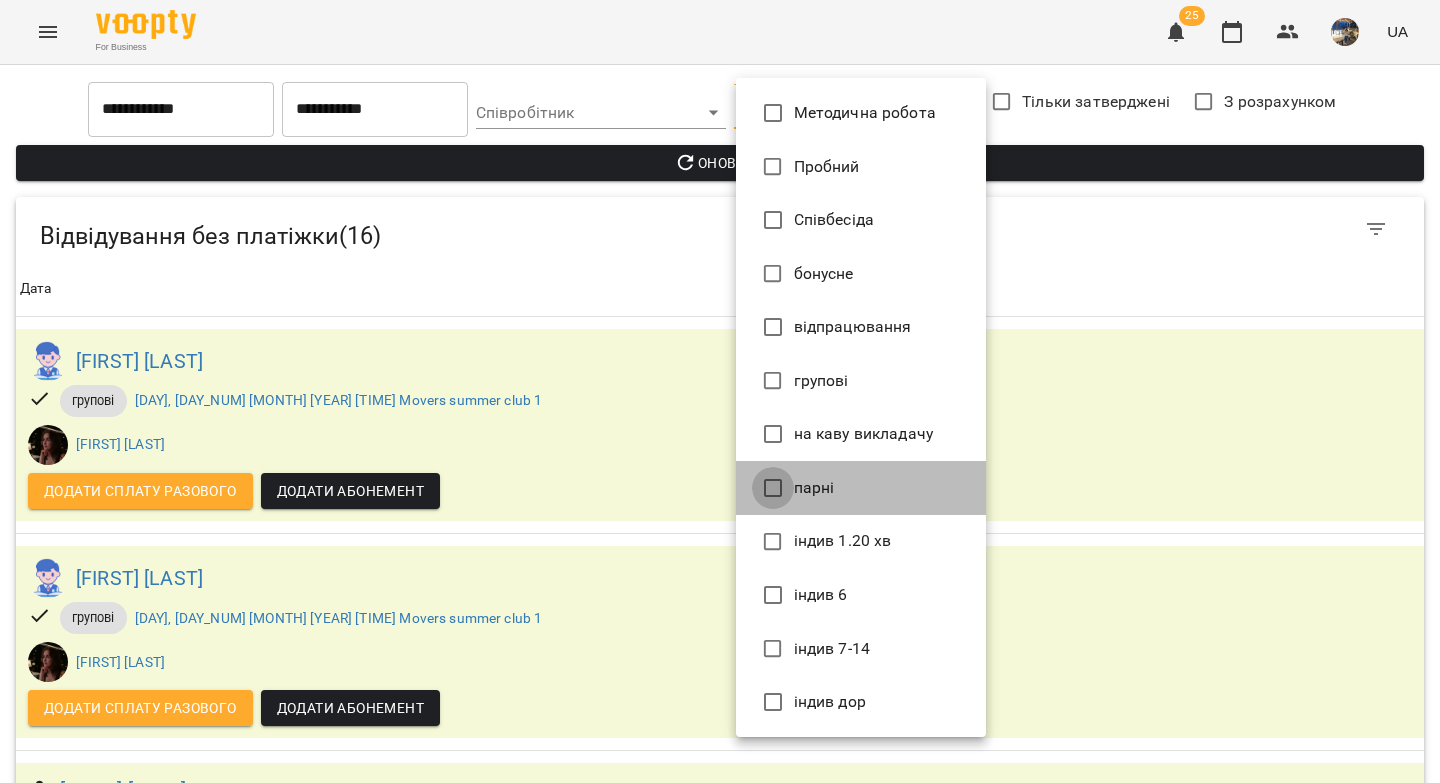 type on "*****" 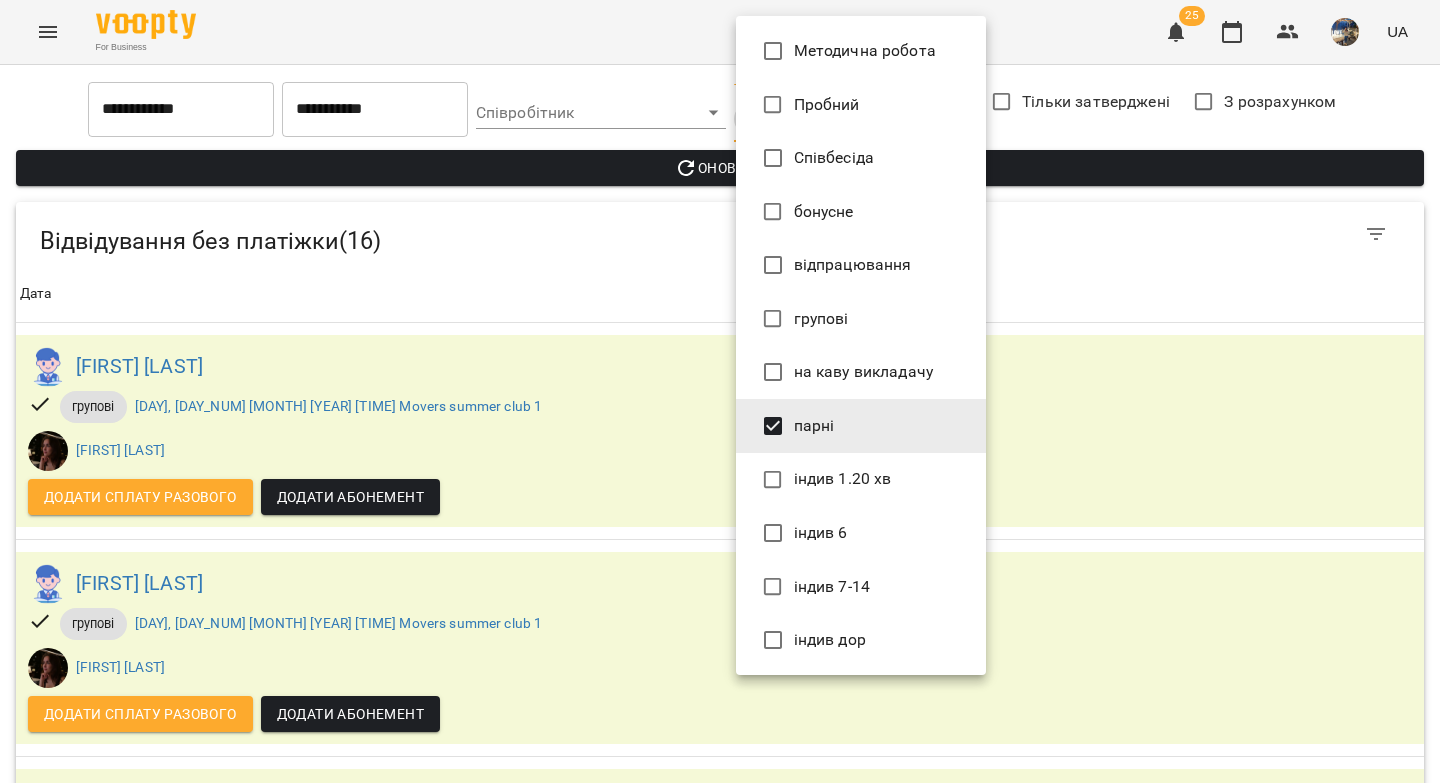 click at bounding box center (720, 391) 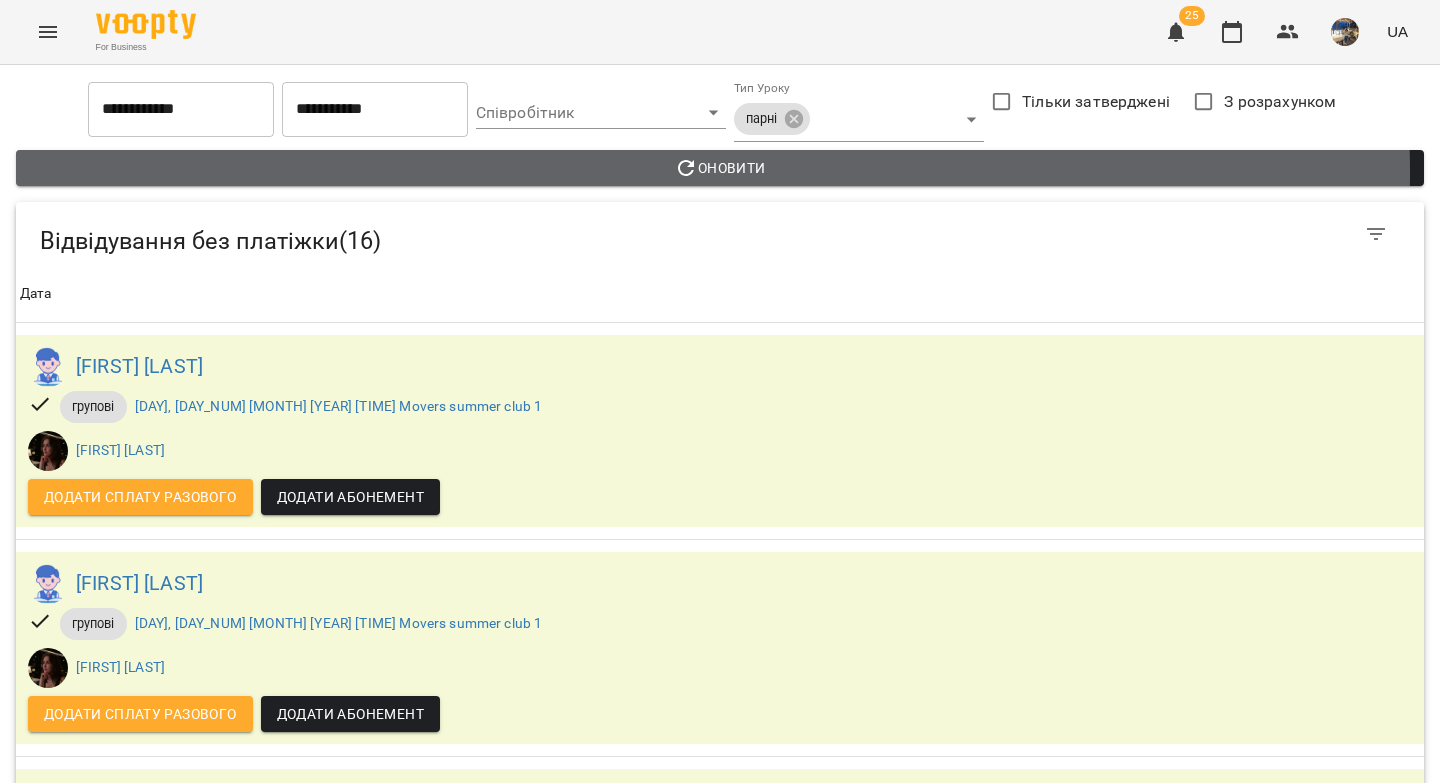 click on "Оновити" at bounding box center (720, 168) 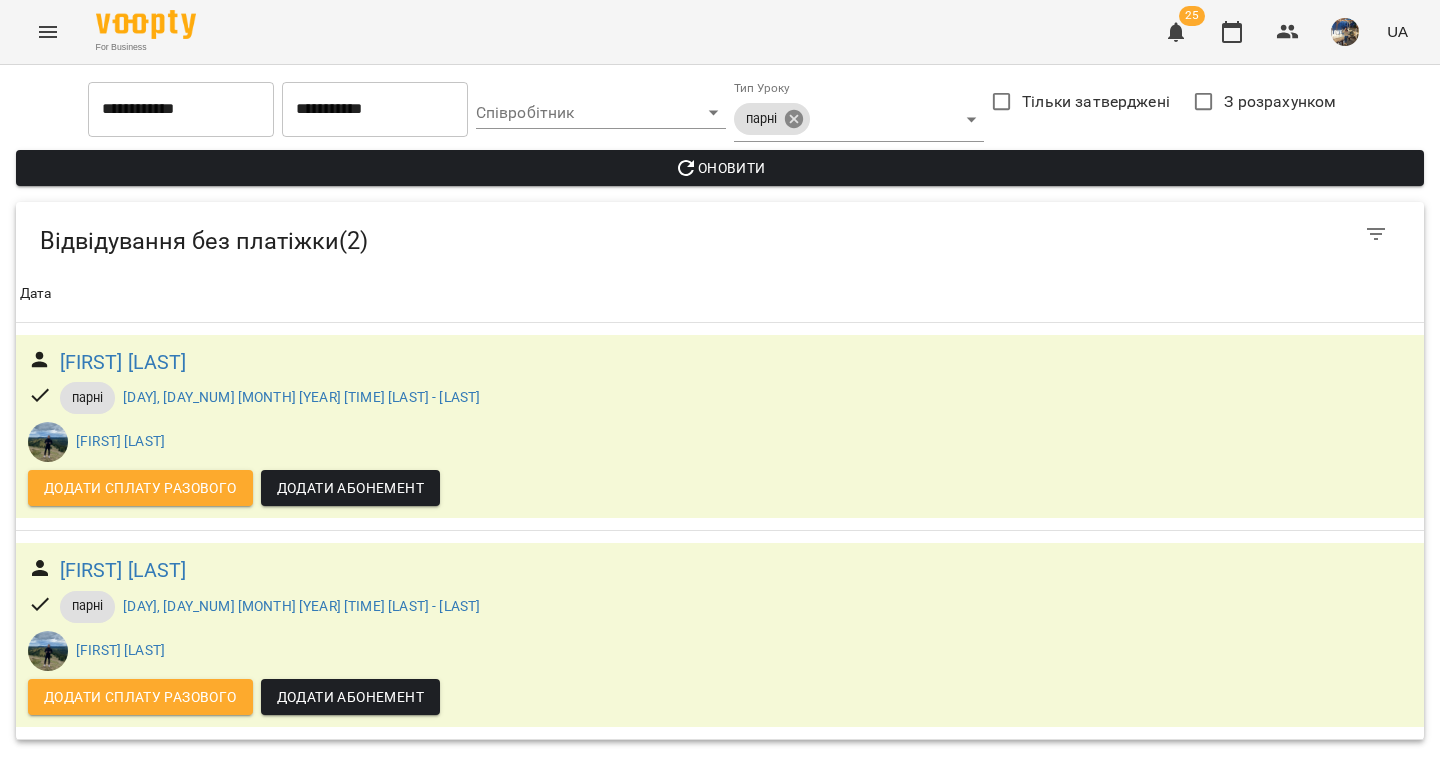 click on "**********" at bounding box center [720, 378] 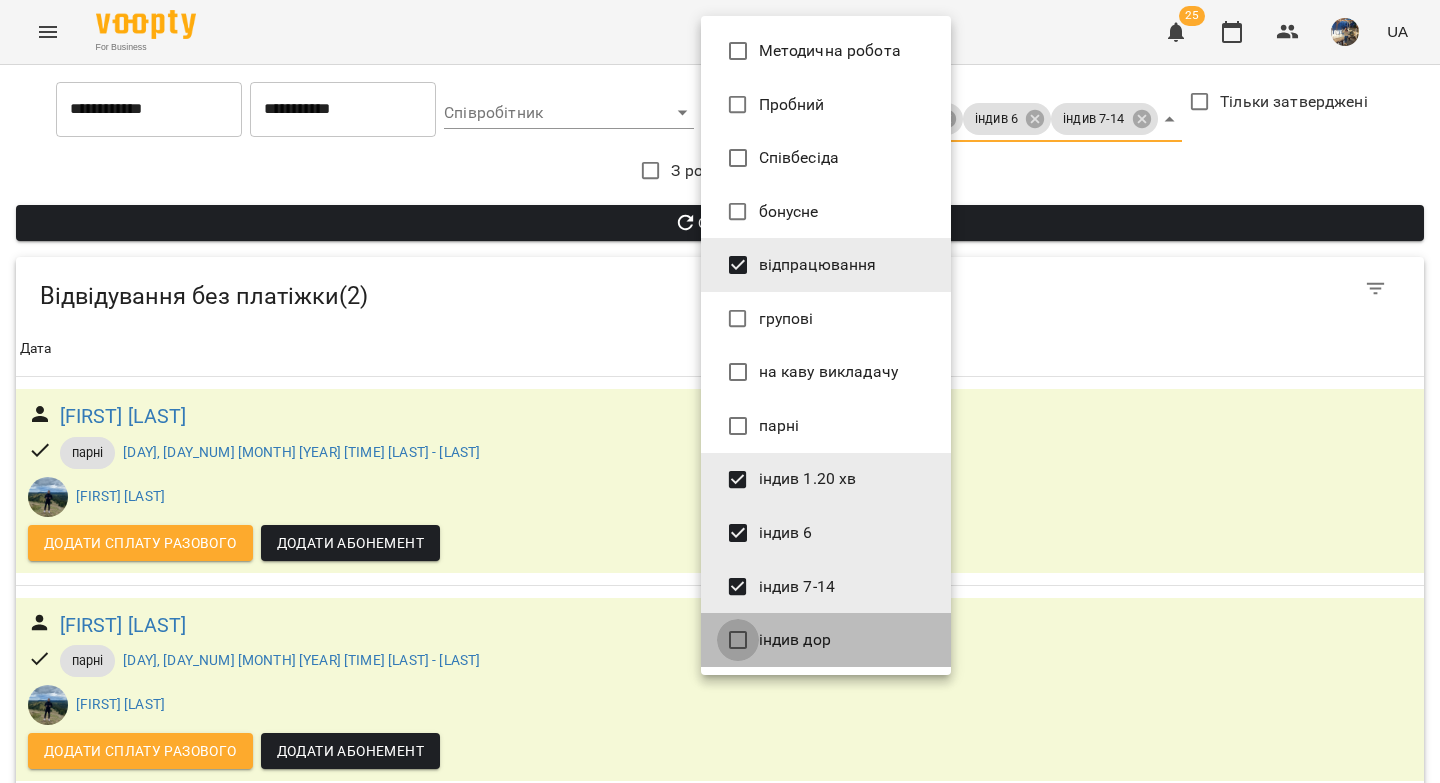 type on "**********" 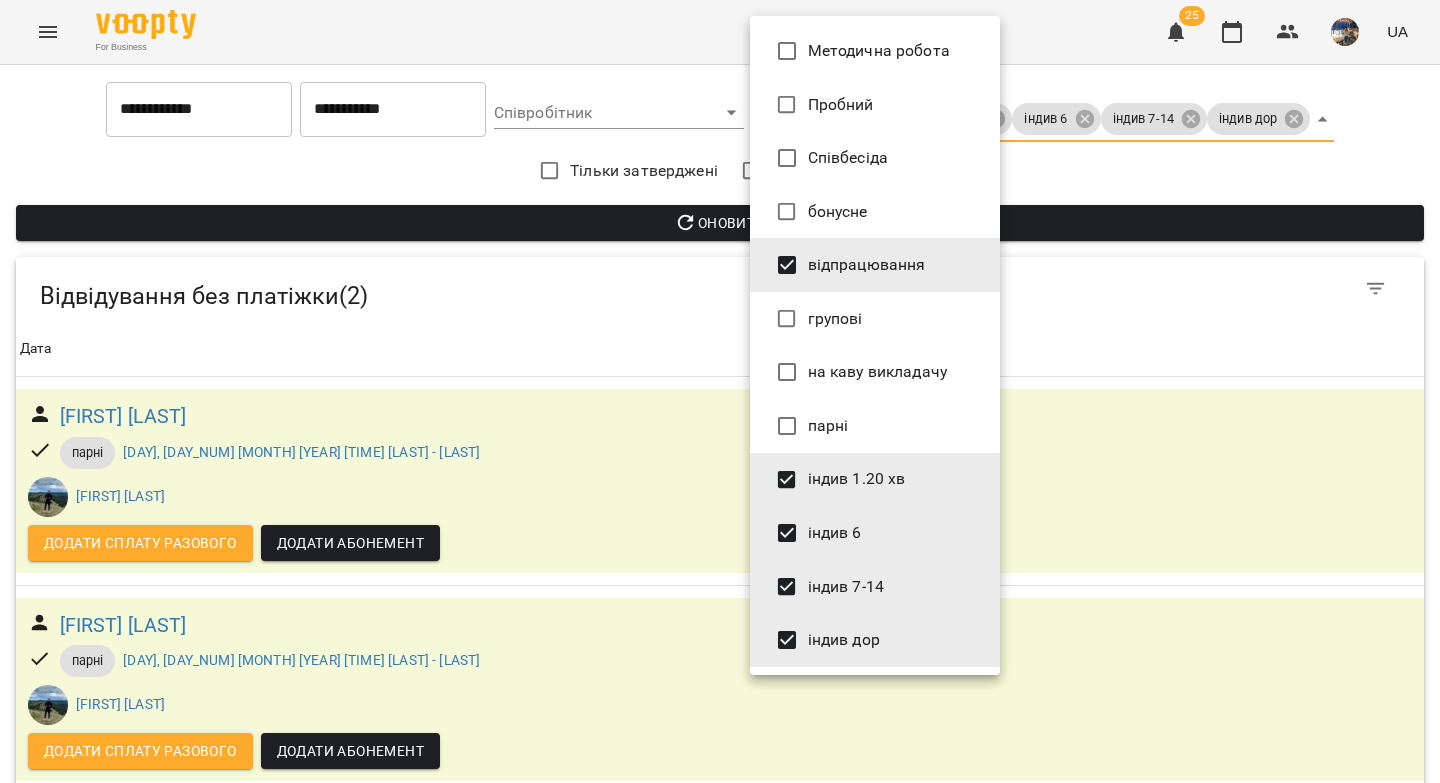 click at bounding box center [720, 391] 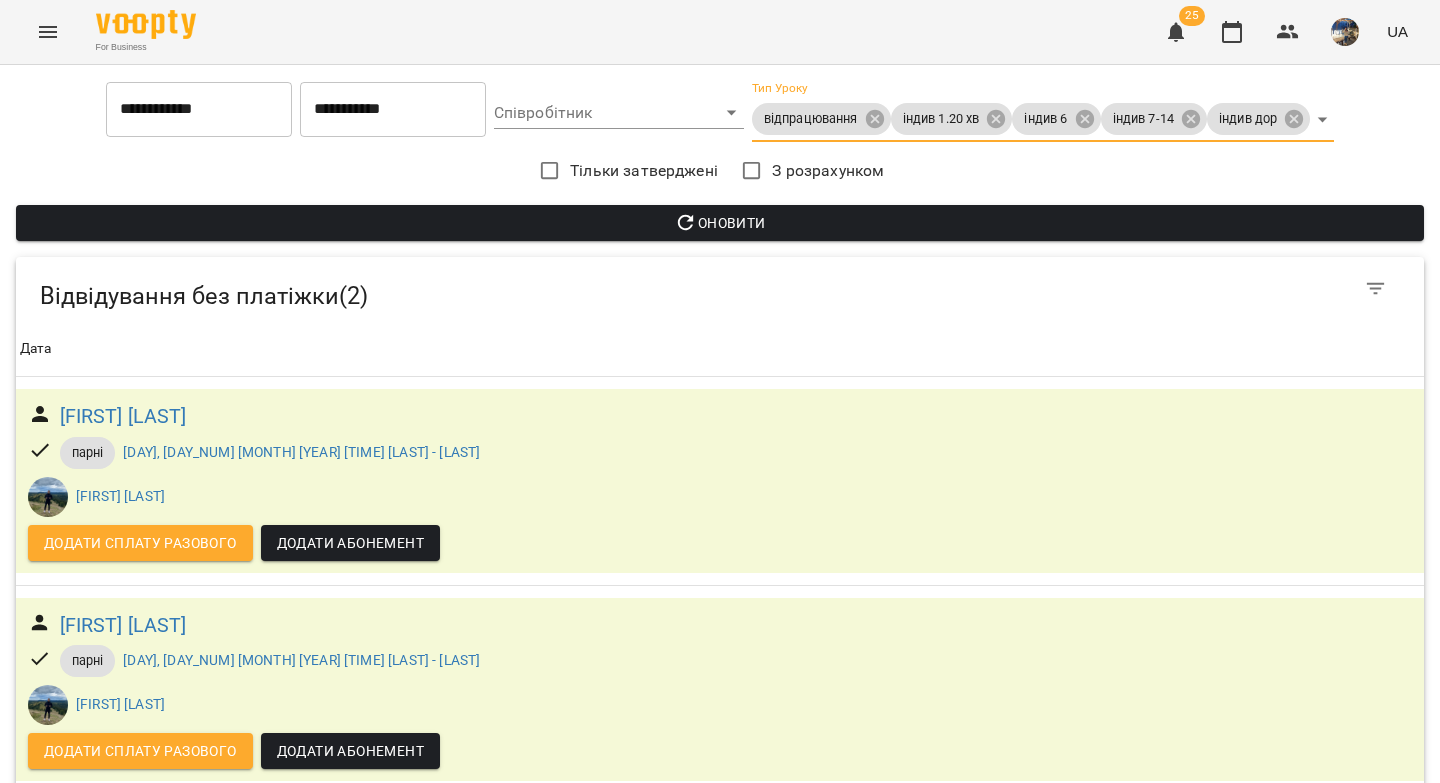 click on "Оновити" at bounding box center (720, 223) 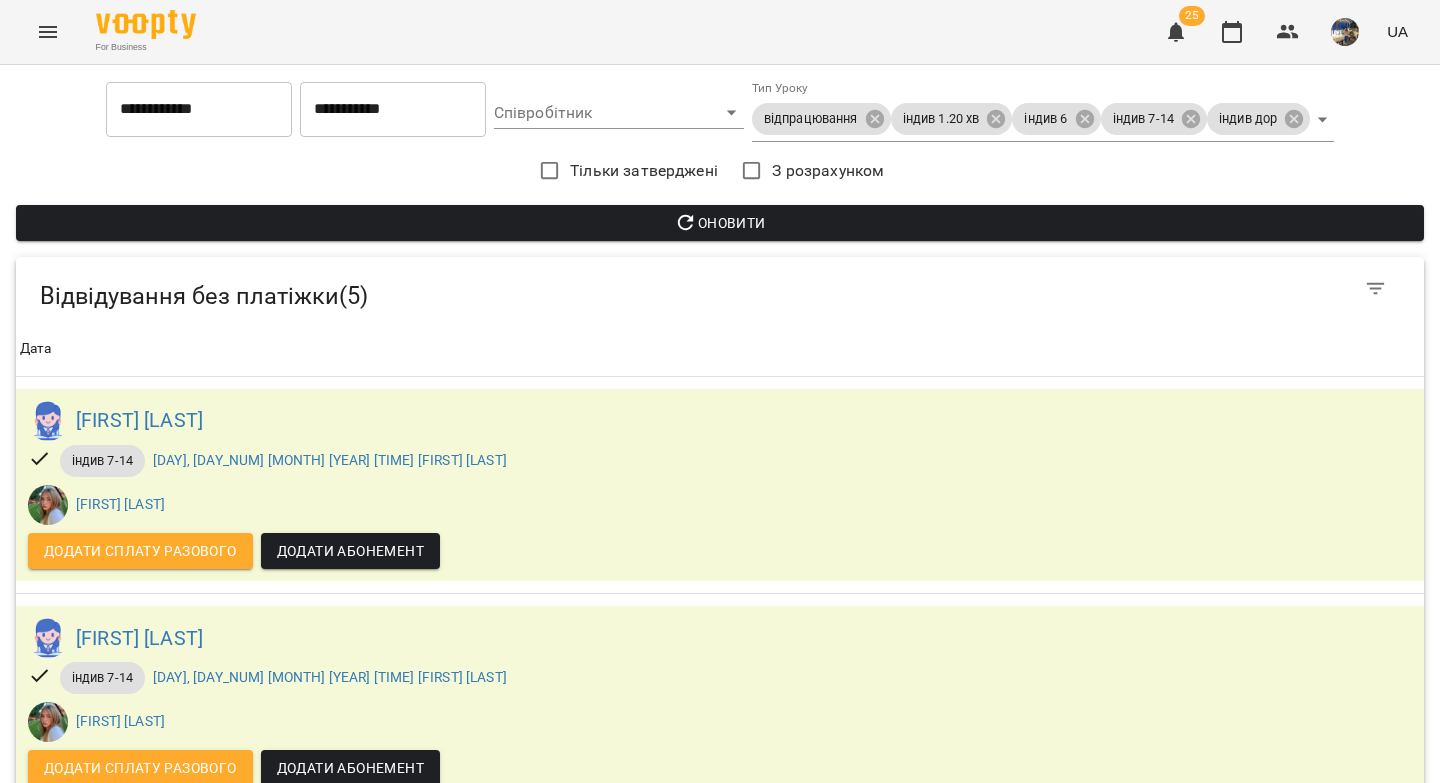 scroll, scrollTop: 0, scrollLeft: 0, axis: both 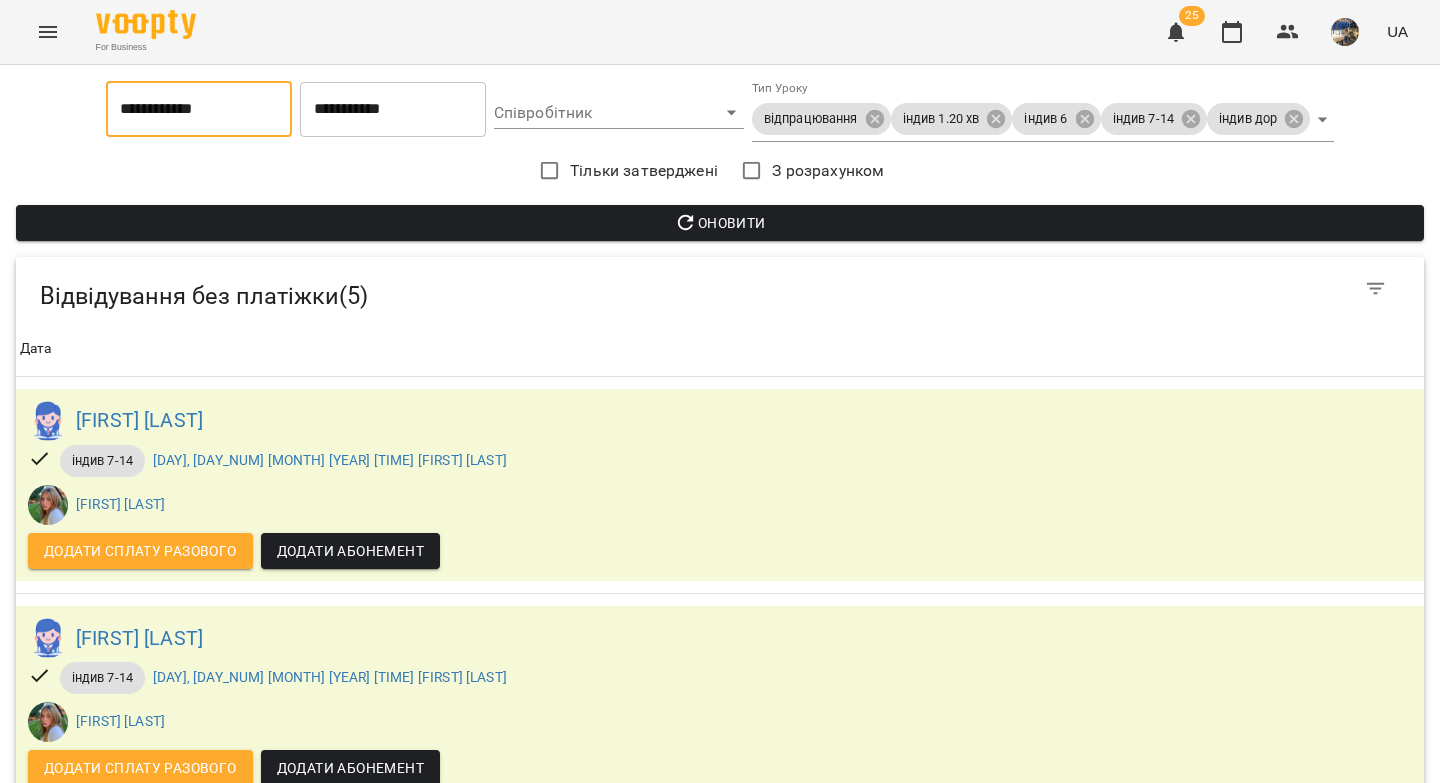 click on "**********" at bounding box center [199, 109] 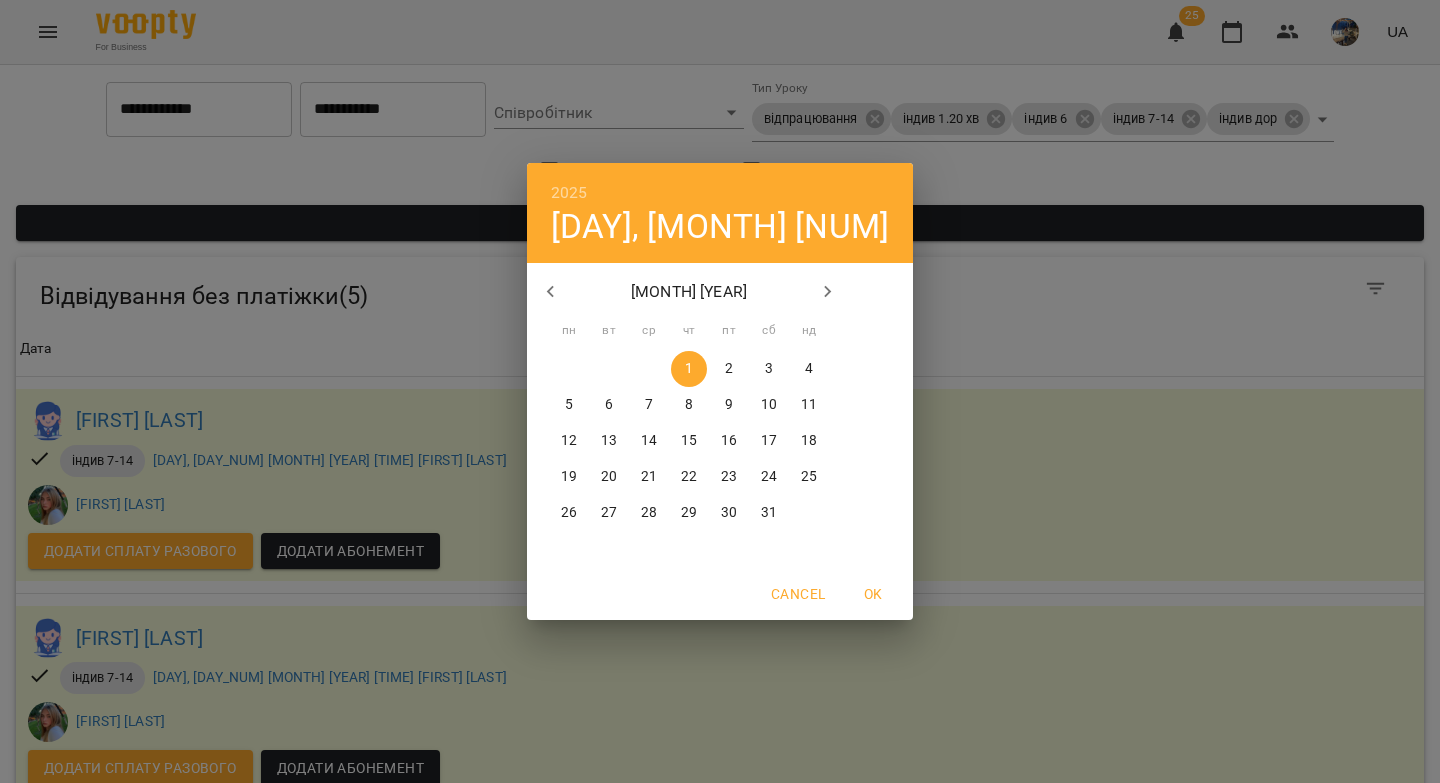 click 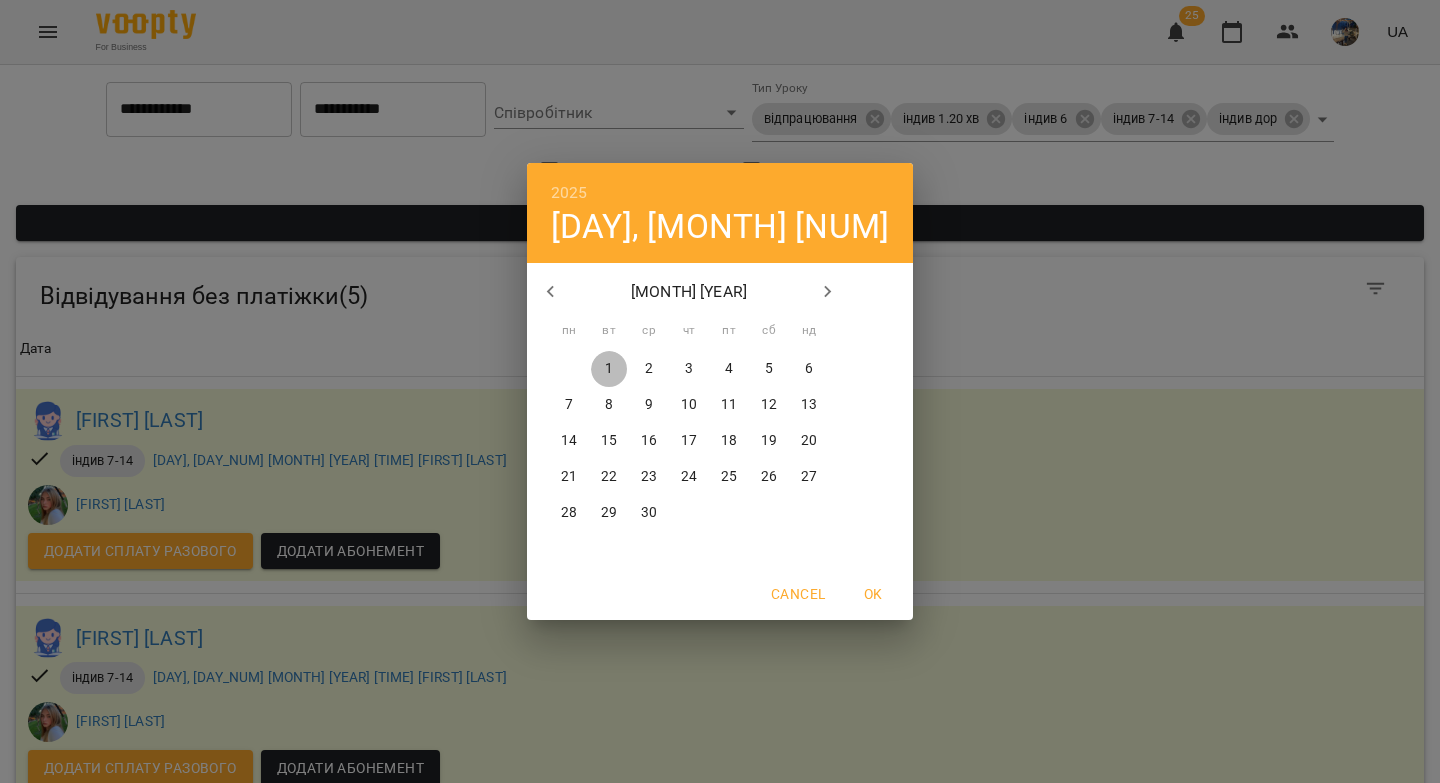 click on "1" at bounding box center [609, 369] 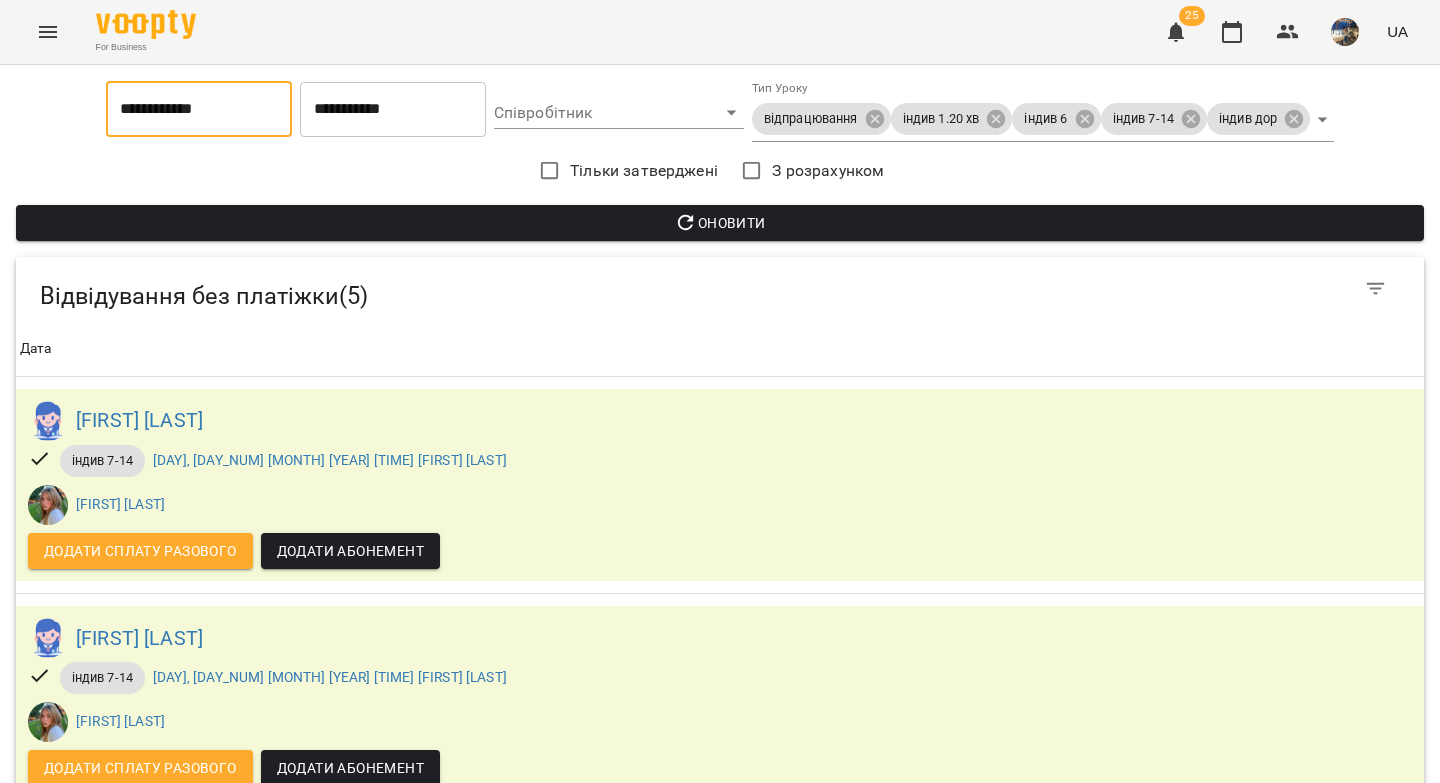 click on "Оновити" at bounding box center (720, 223) 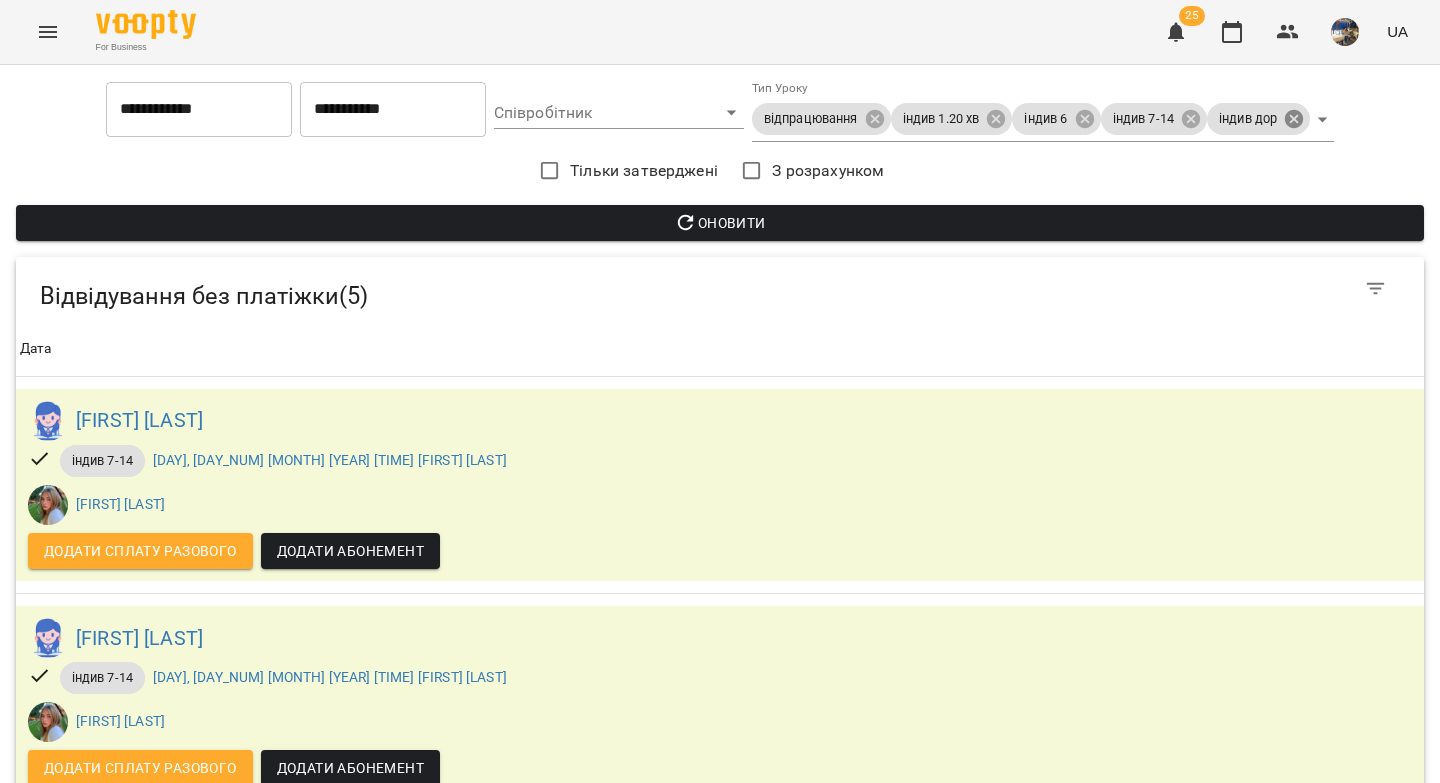 click on "**********" at bounding box center (720, 739) 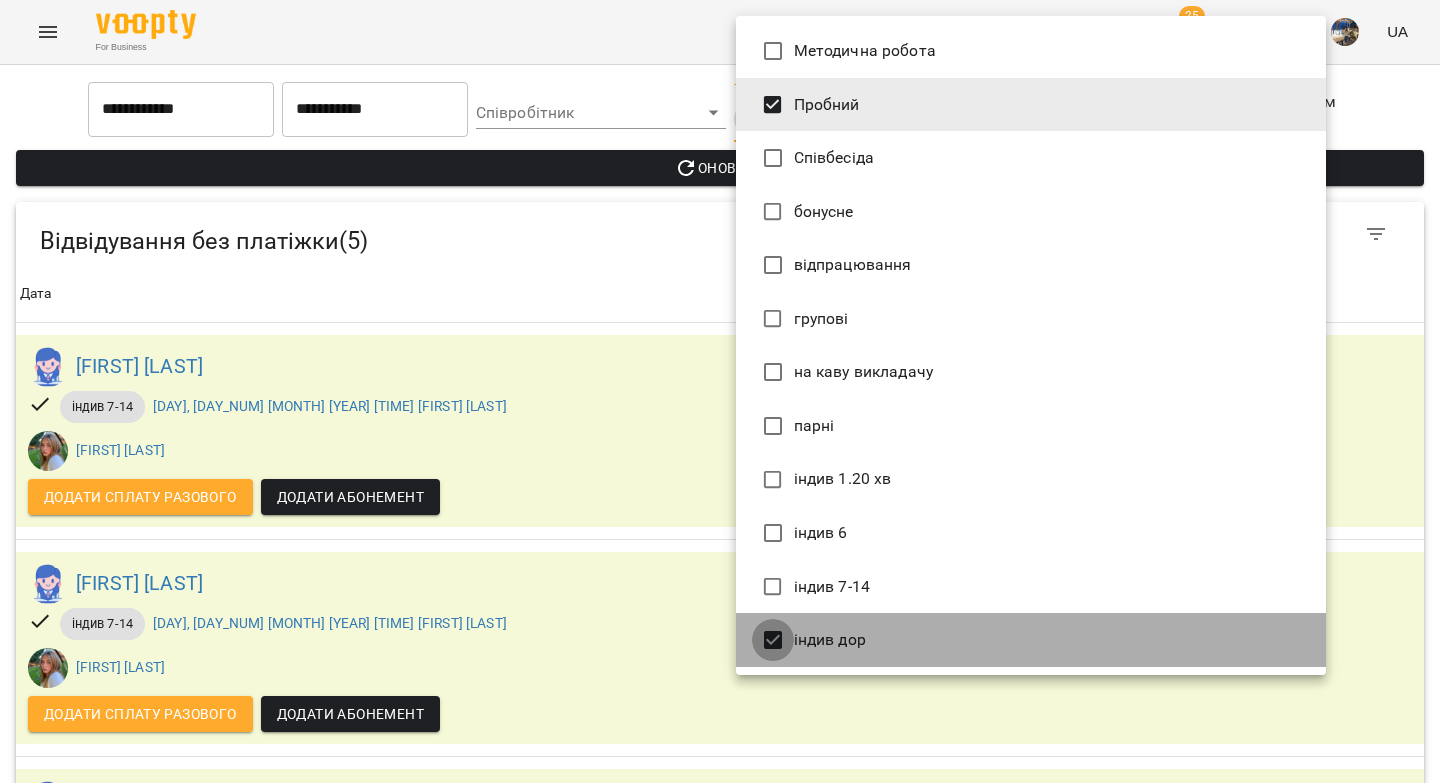 type on "*******" 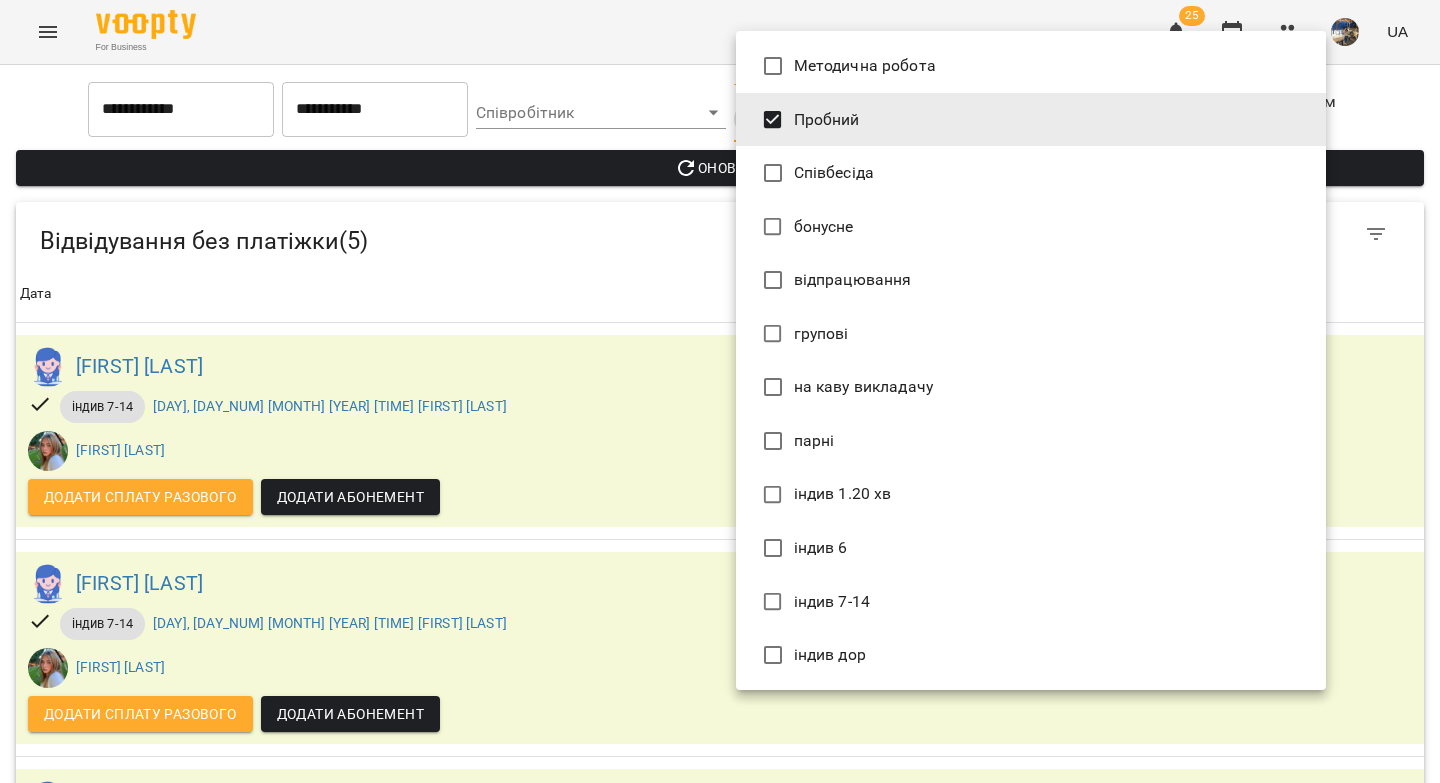 click at bounding box center (720, 391) 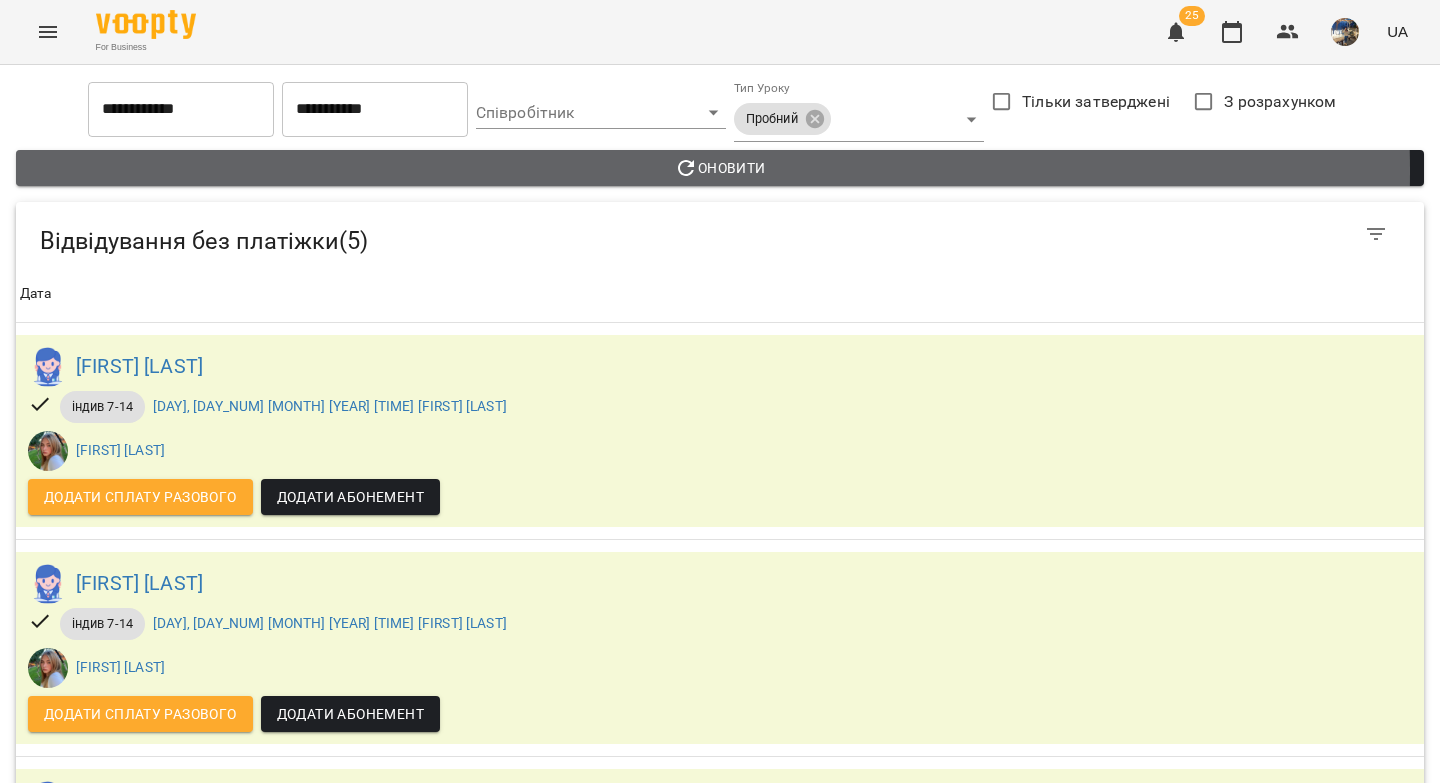 click on "Оновити" at bounding box center (720, 168) 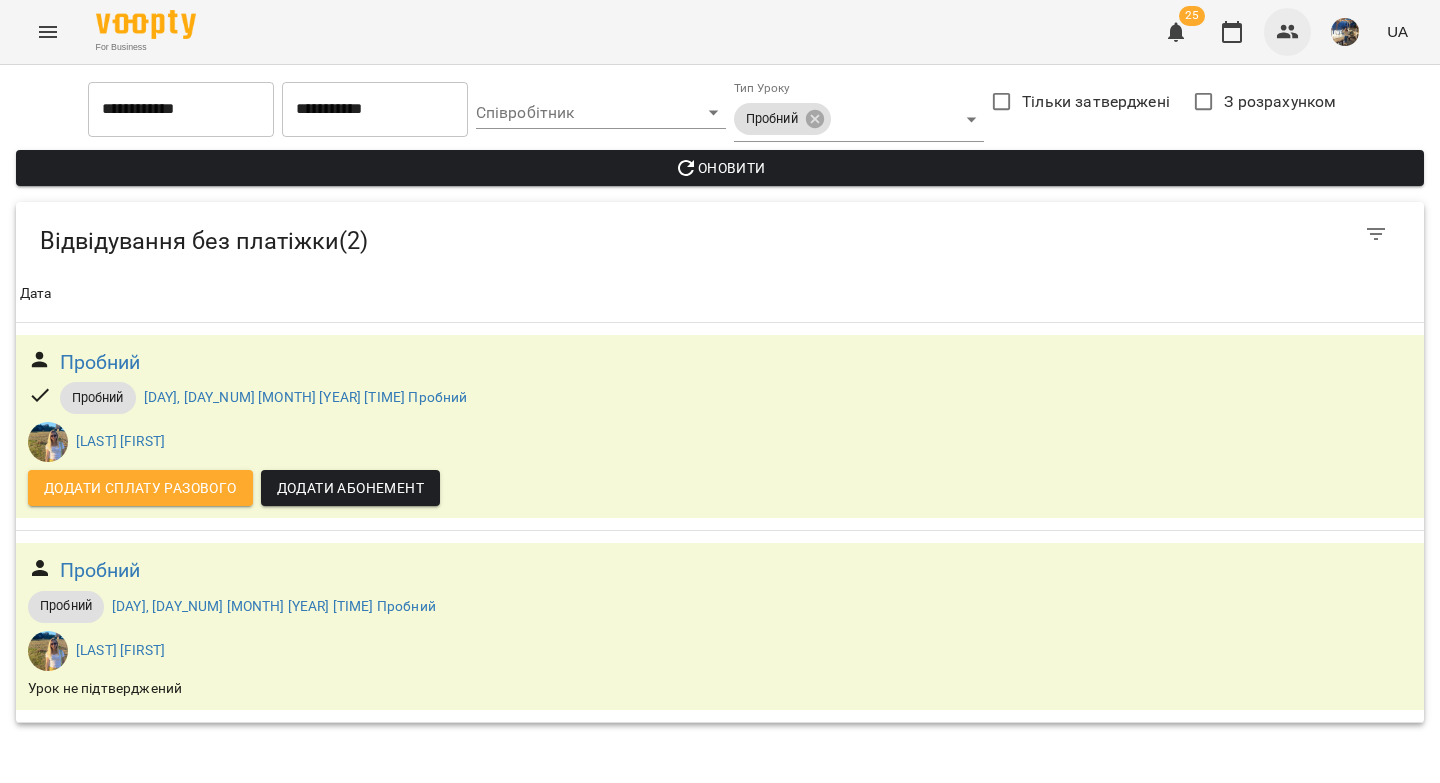 click 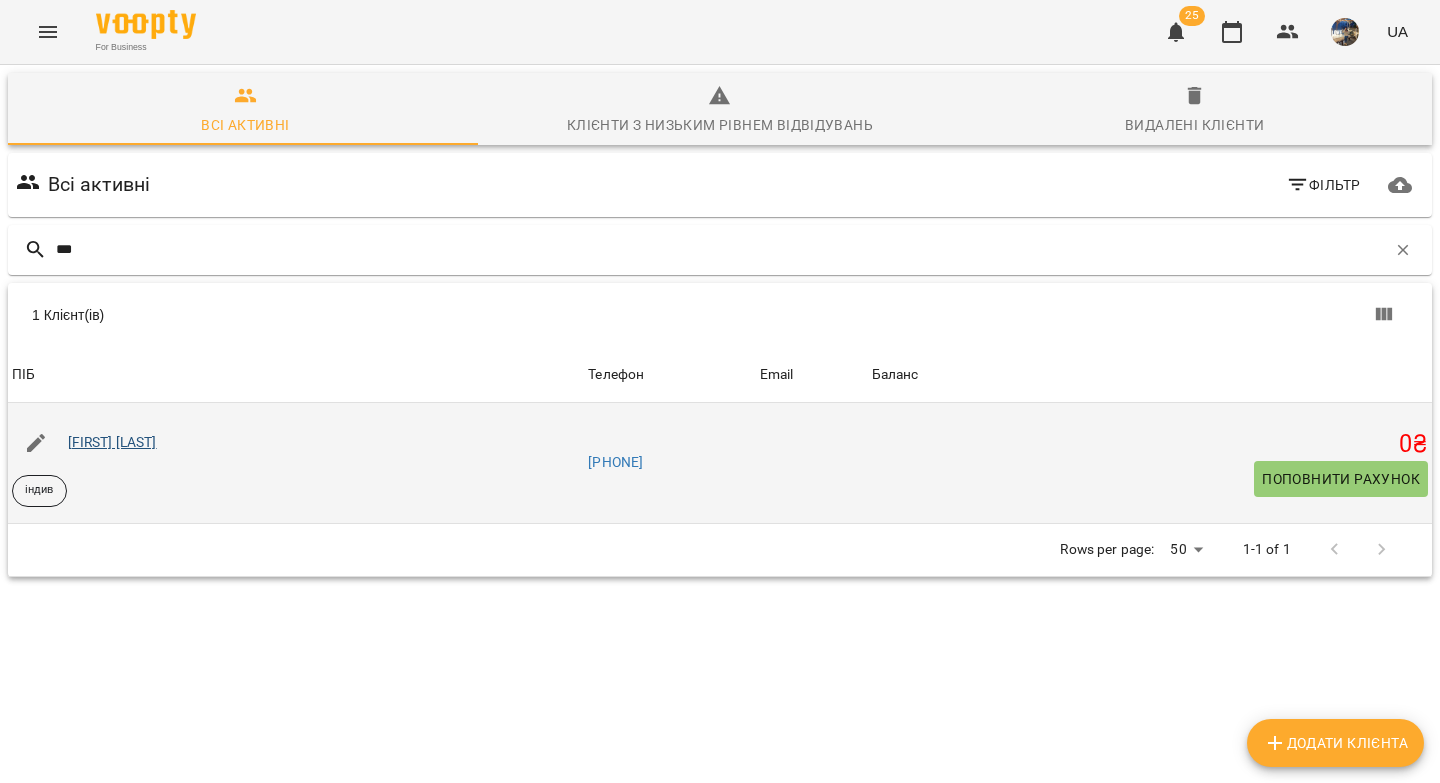 type on "***" 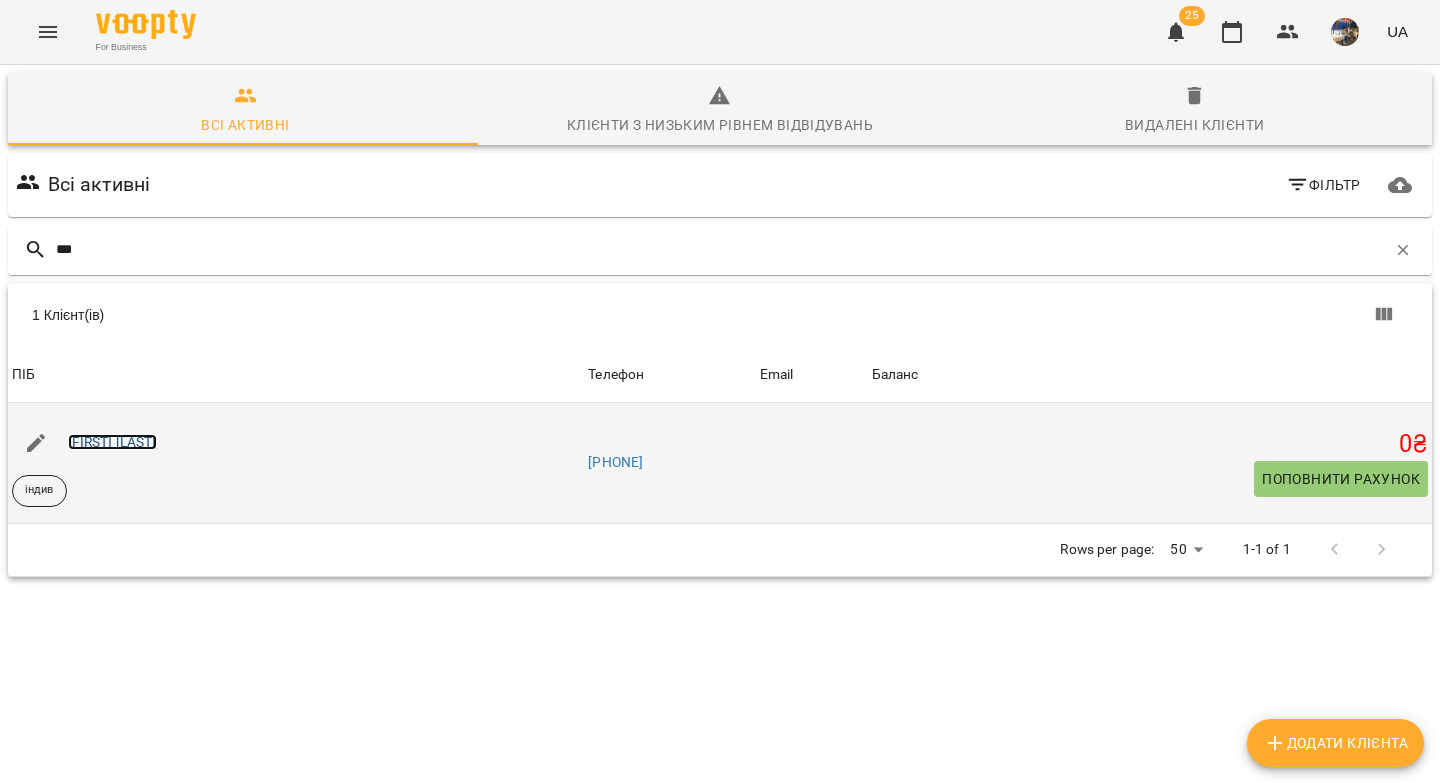 click on "[FIRST] [LAST]" at bounding box center [112, 442] 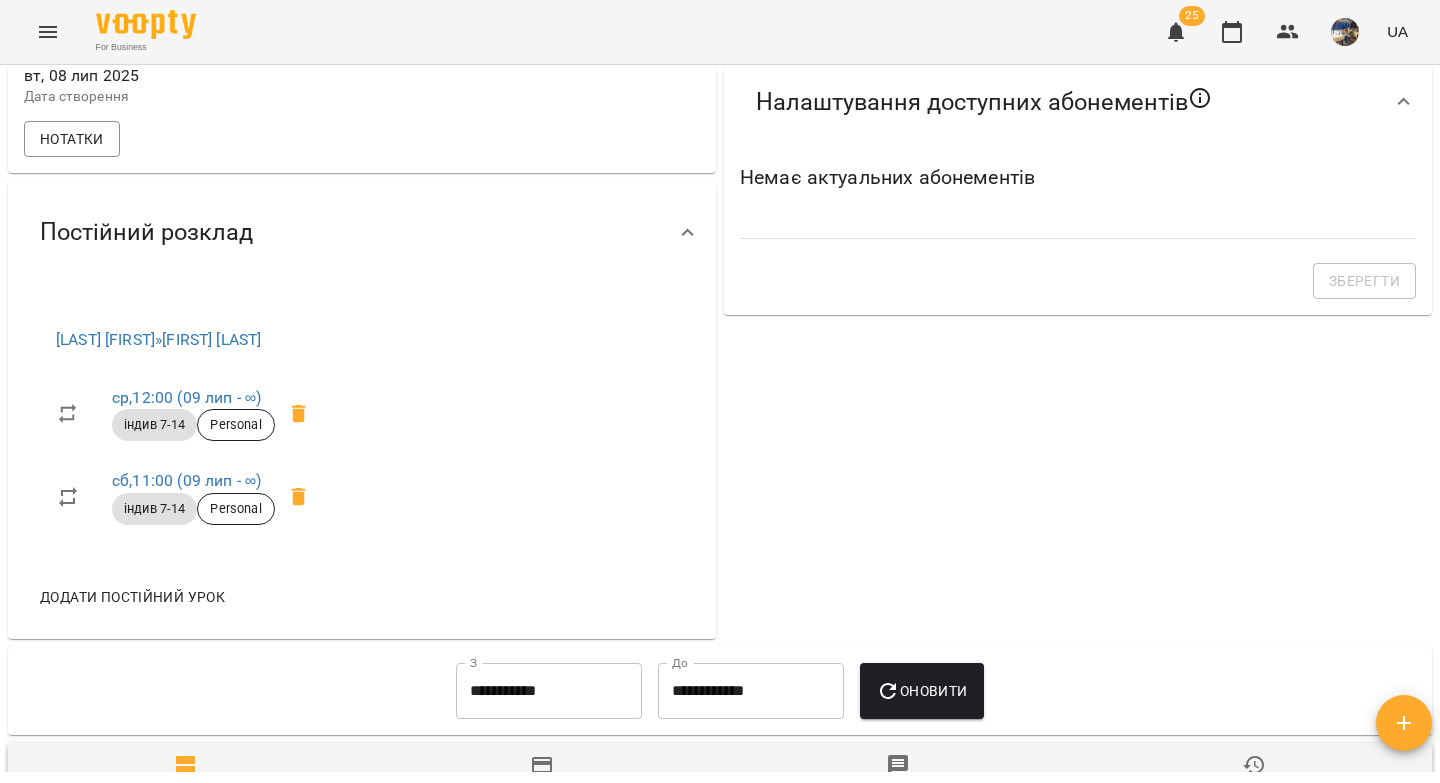 scroll, scrollTop: 0, scrollLeft: 0, axis: both 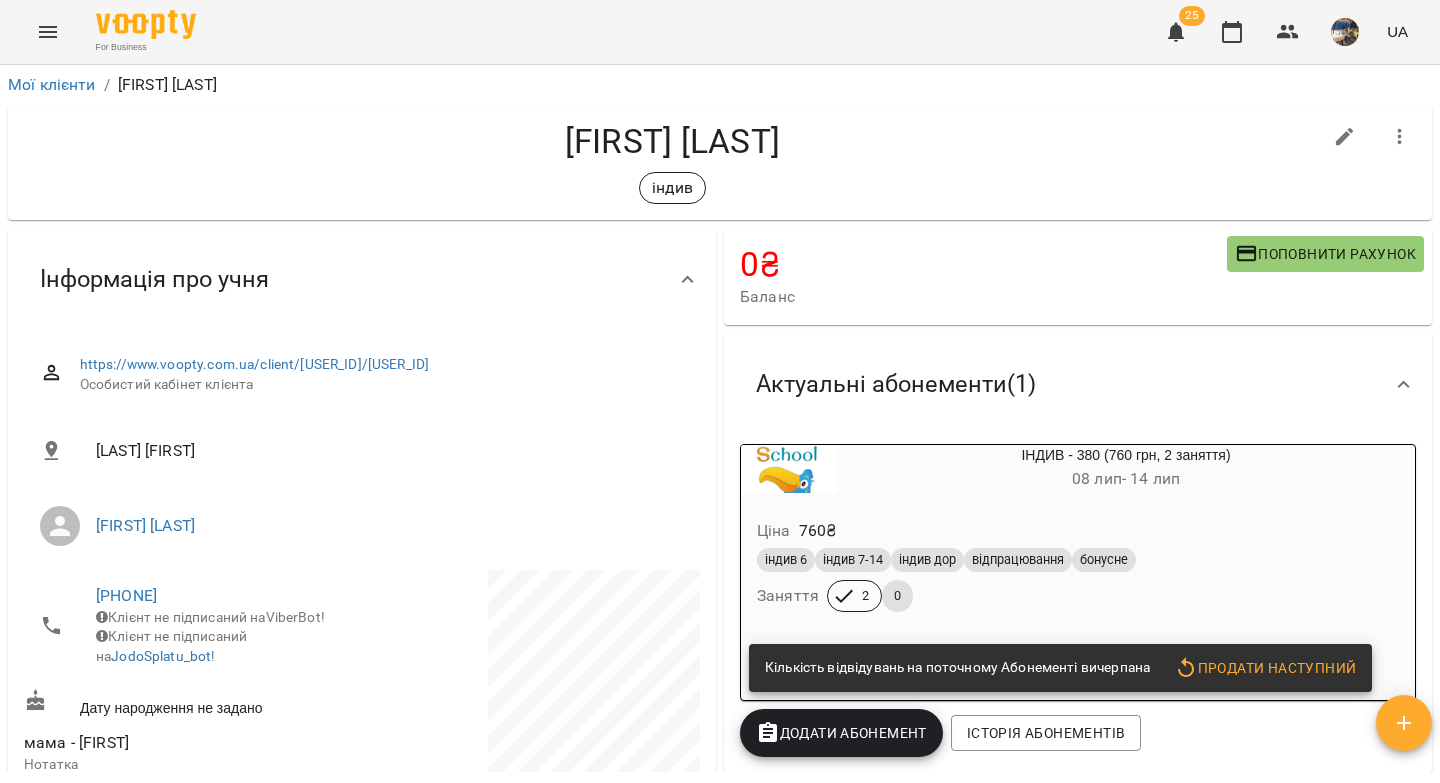 drag, startPoint x: 1230, startPoint y: 38, endPoint x: 1121, endPoint y: 88, distance: 119.92081 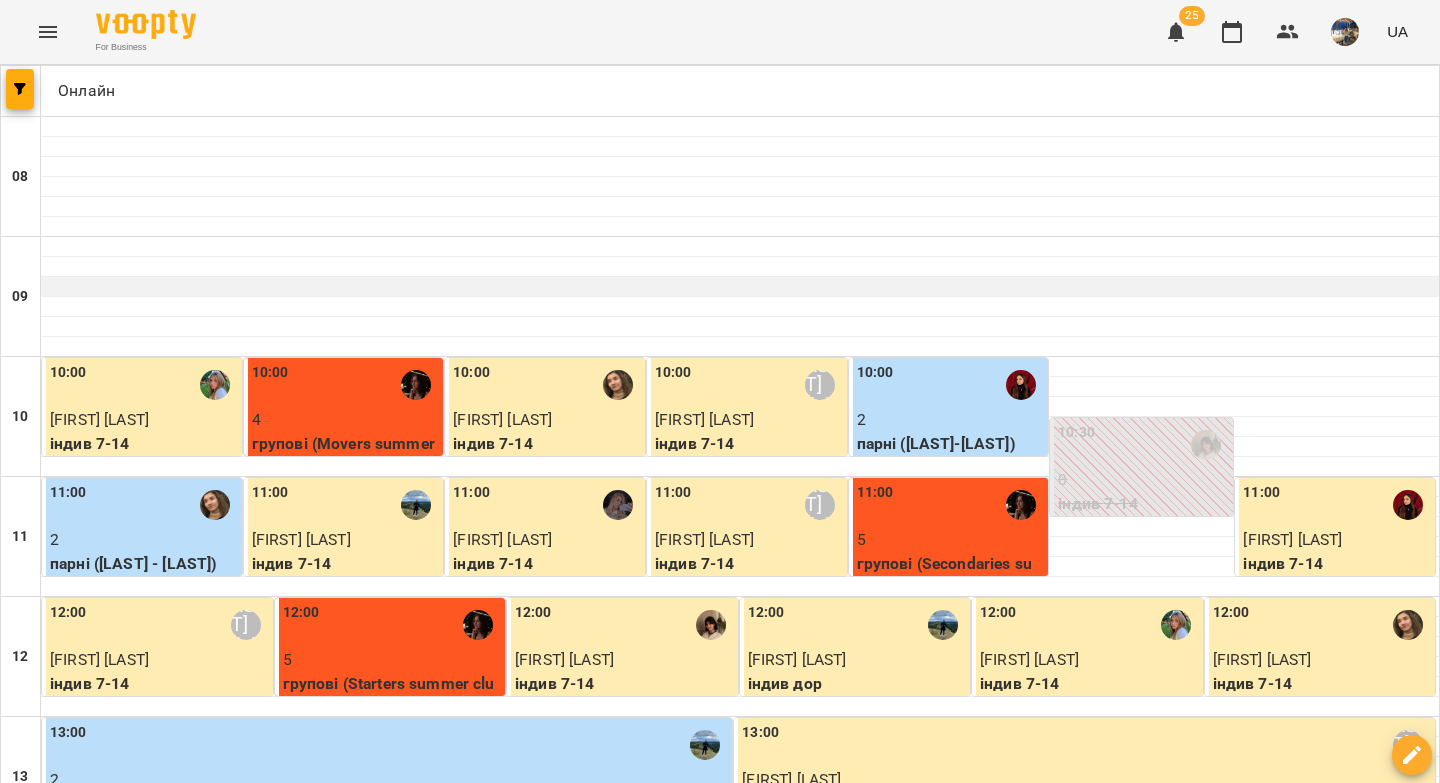 scroll, scrollTop: 0, scrollLeft: 0, axis: both 